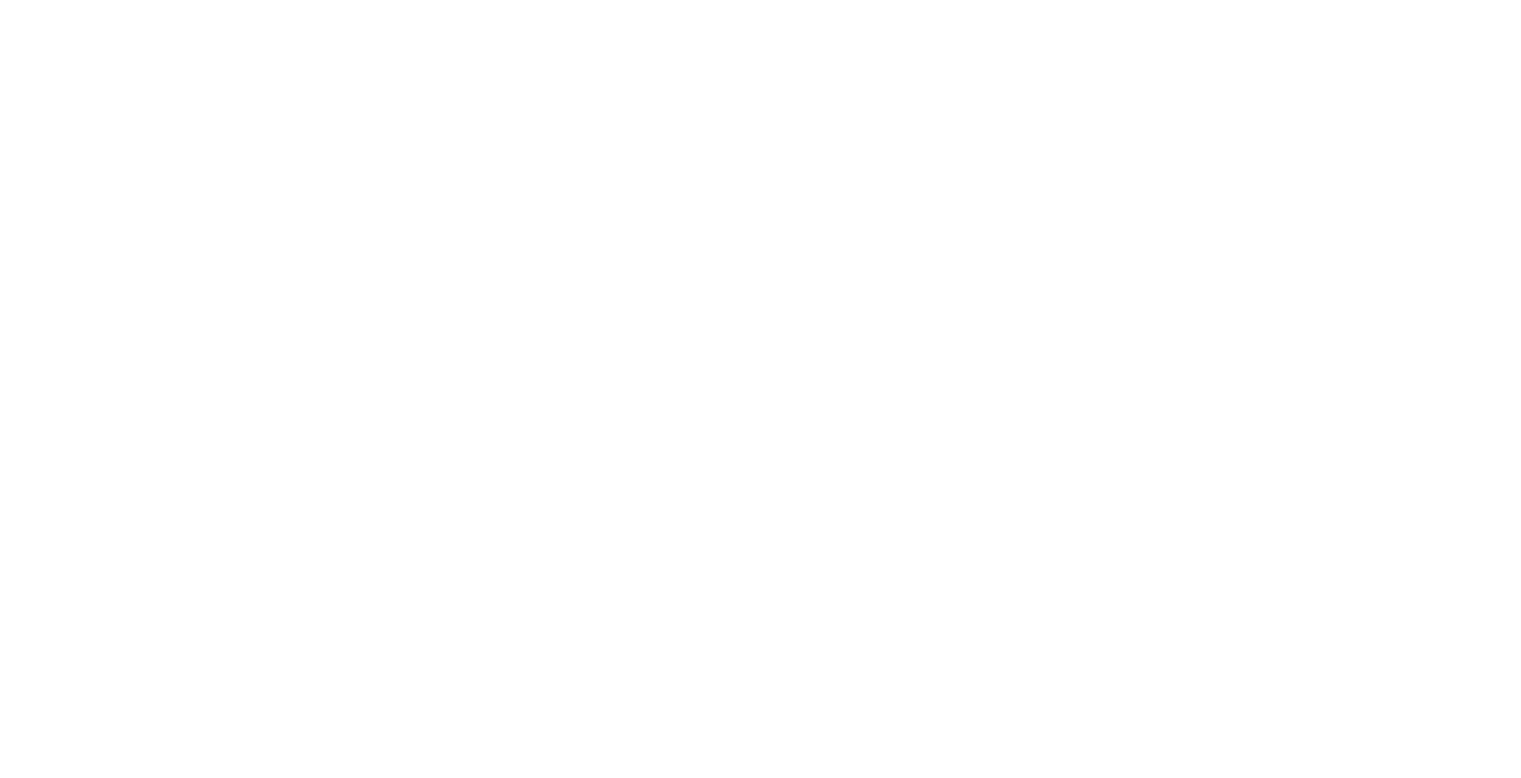 scroll, scrollTop: 0, scrollLeft: 0, axis: both 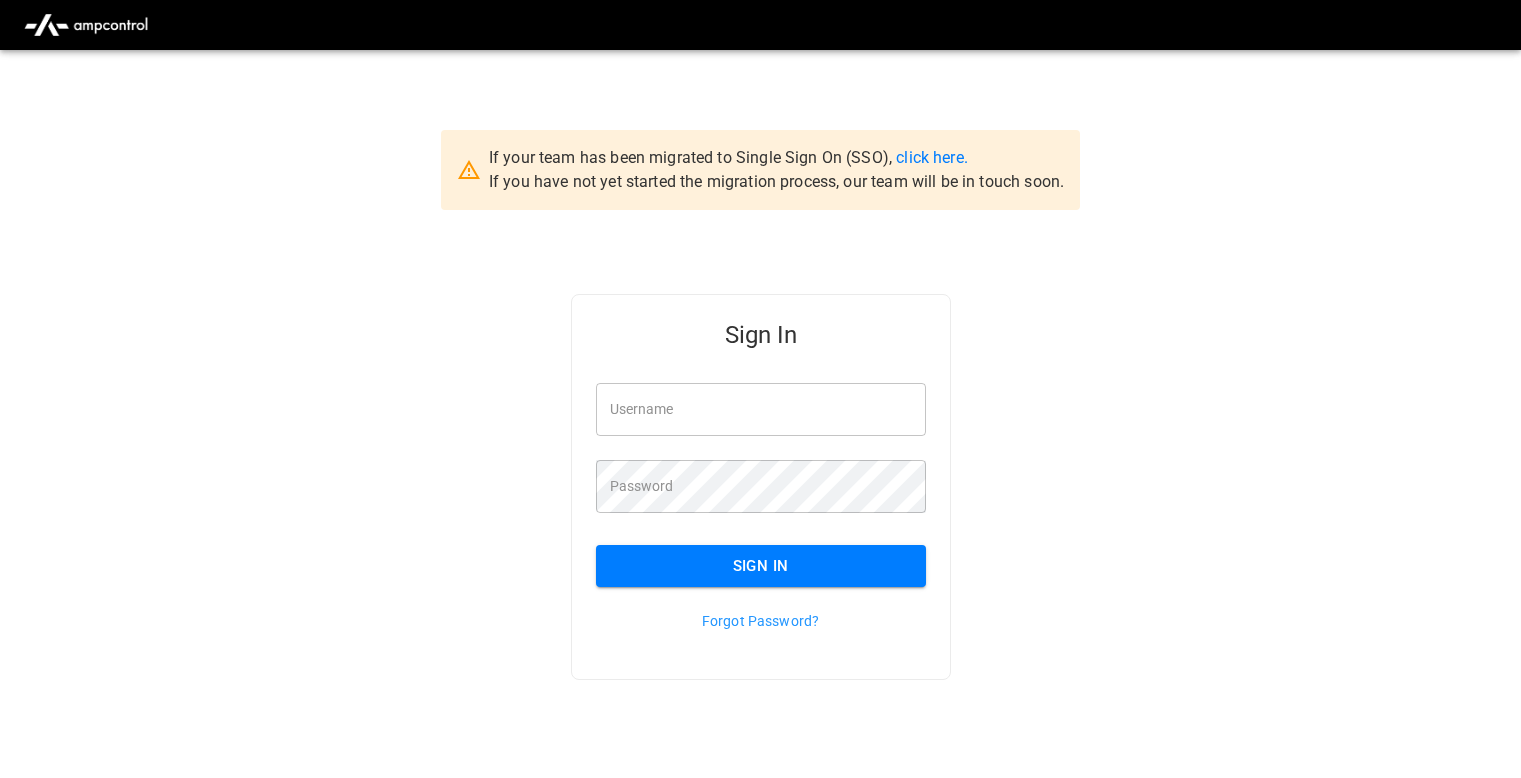 click on "Username" at bounding box center [761, 409] 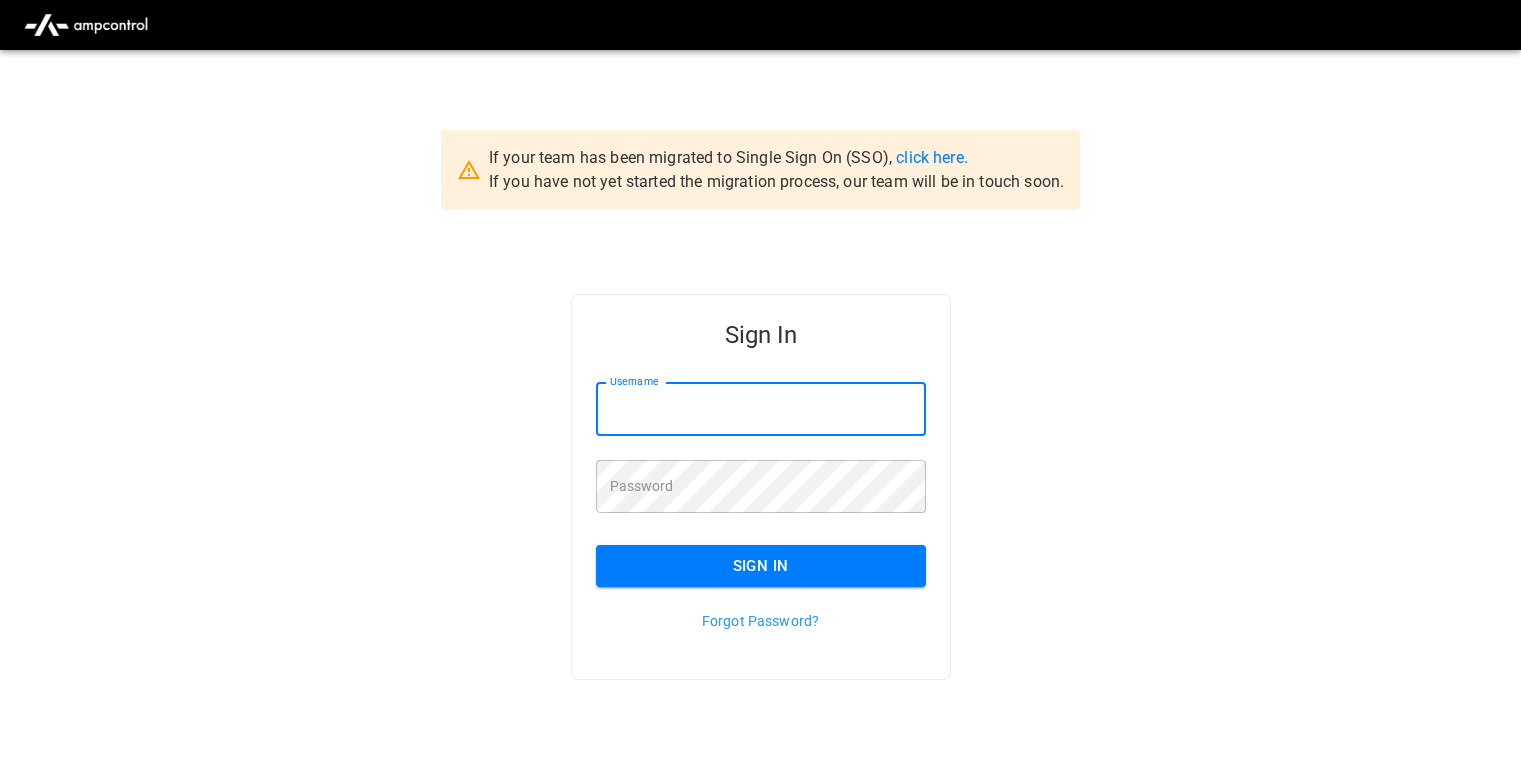 paste on "**********" 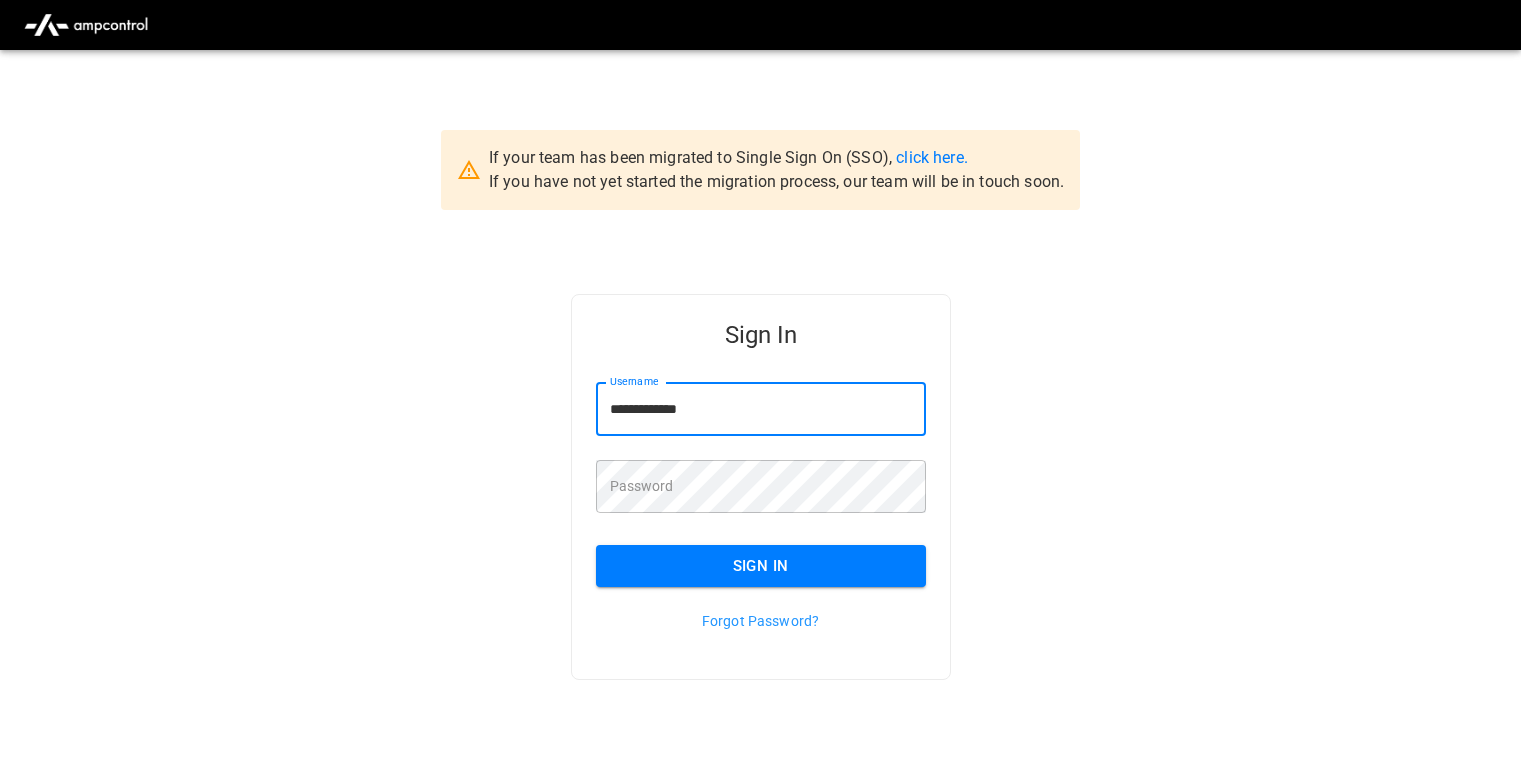 type on "**********" 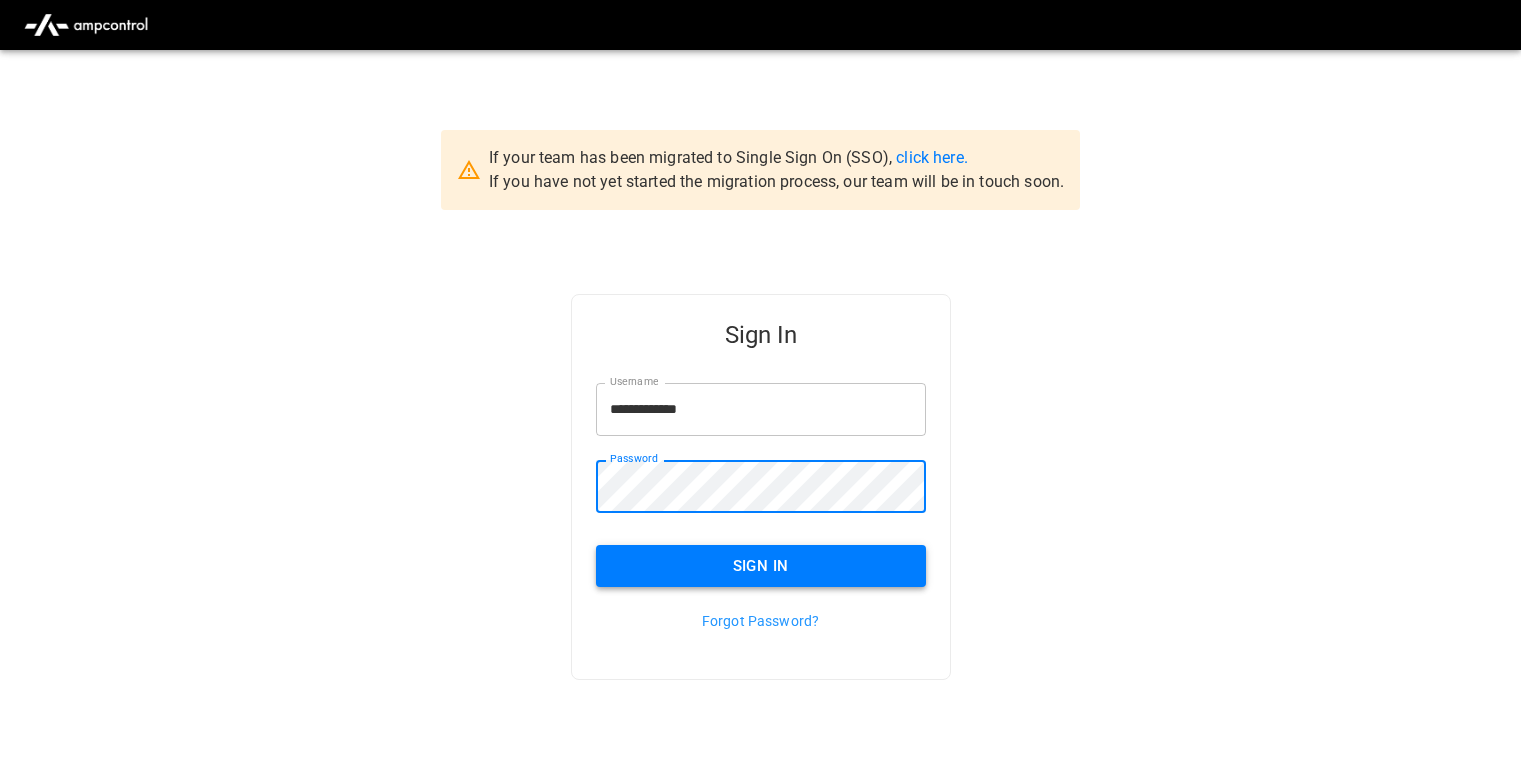click on "Sign In" at bounding box center [761, 566] 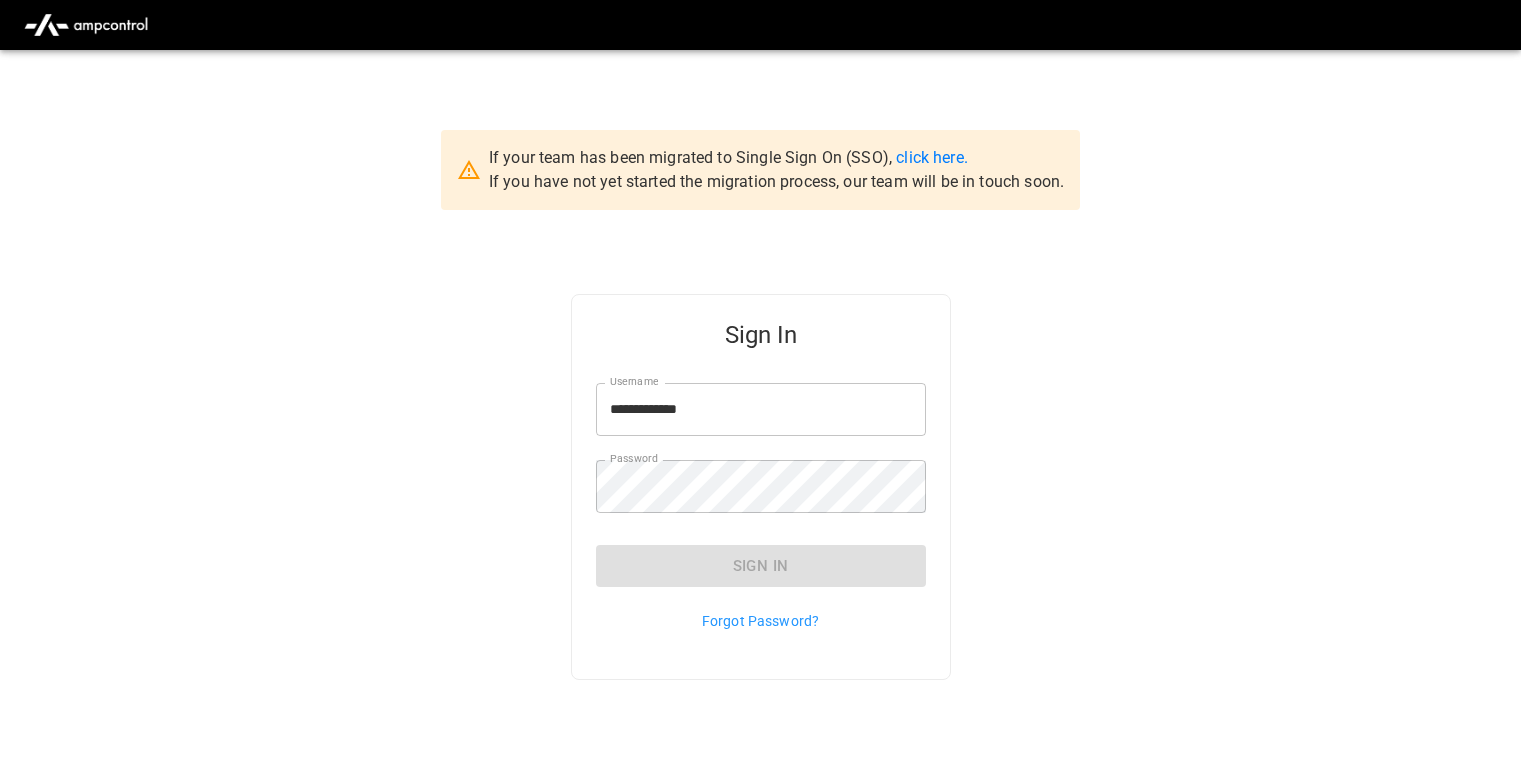 click on "**********" at bounding box center (760, 519) 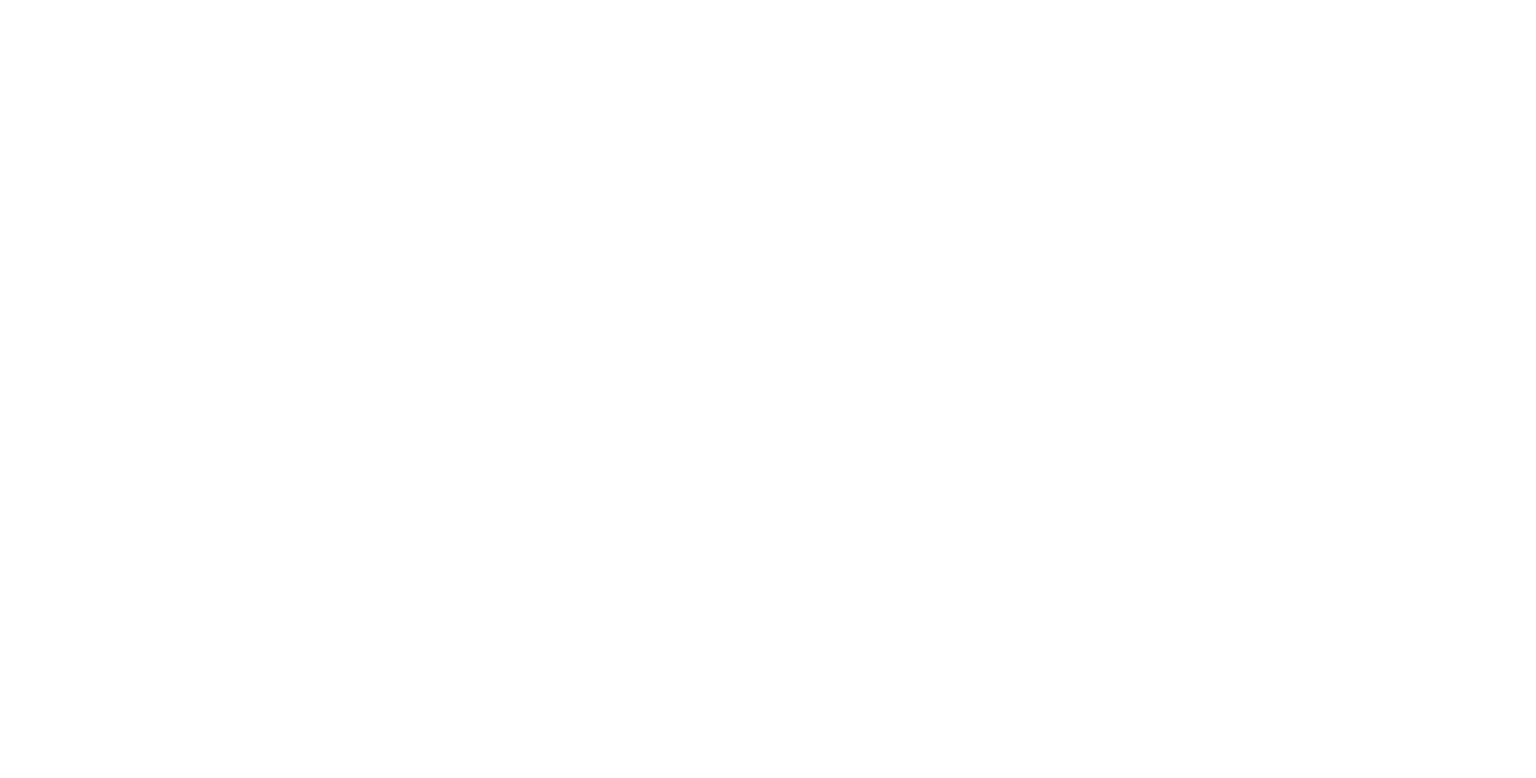 scroll, scrollTop: 0, scrollLeft: 0, axis: both 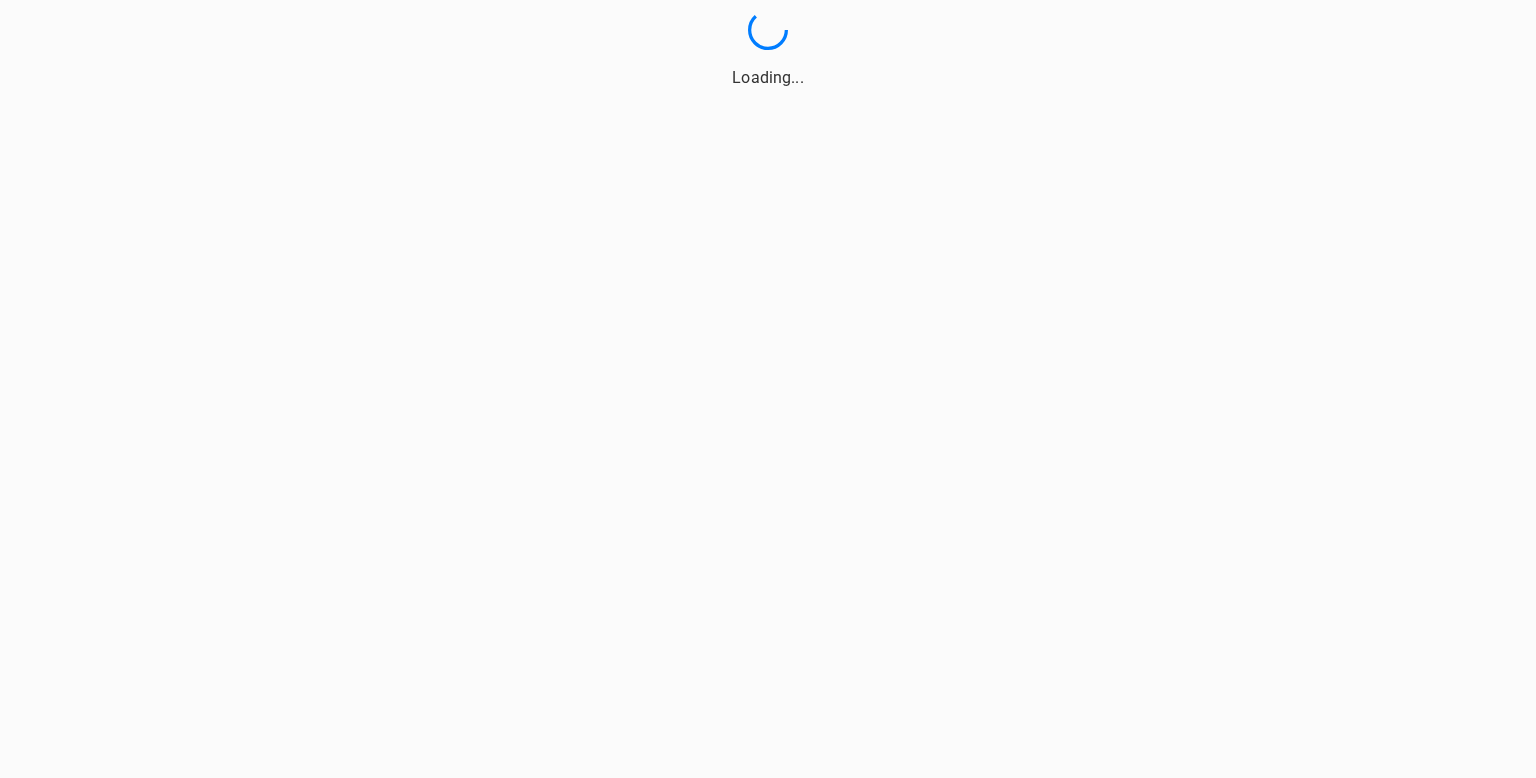 click on "Loading..." at bounding box center [768, 45] 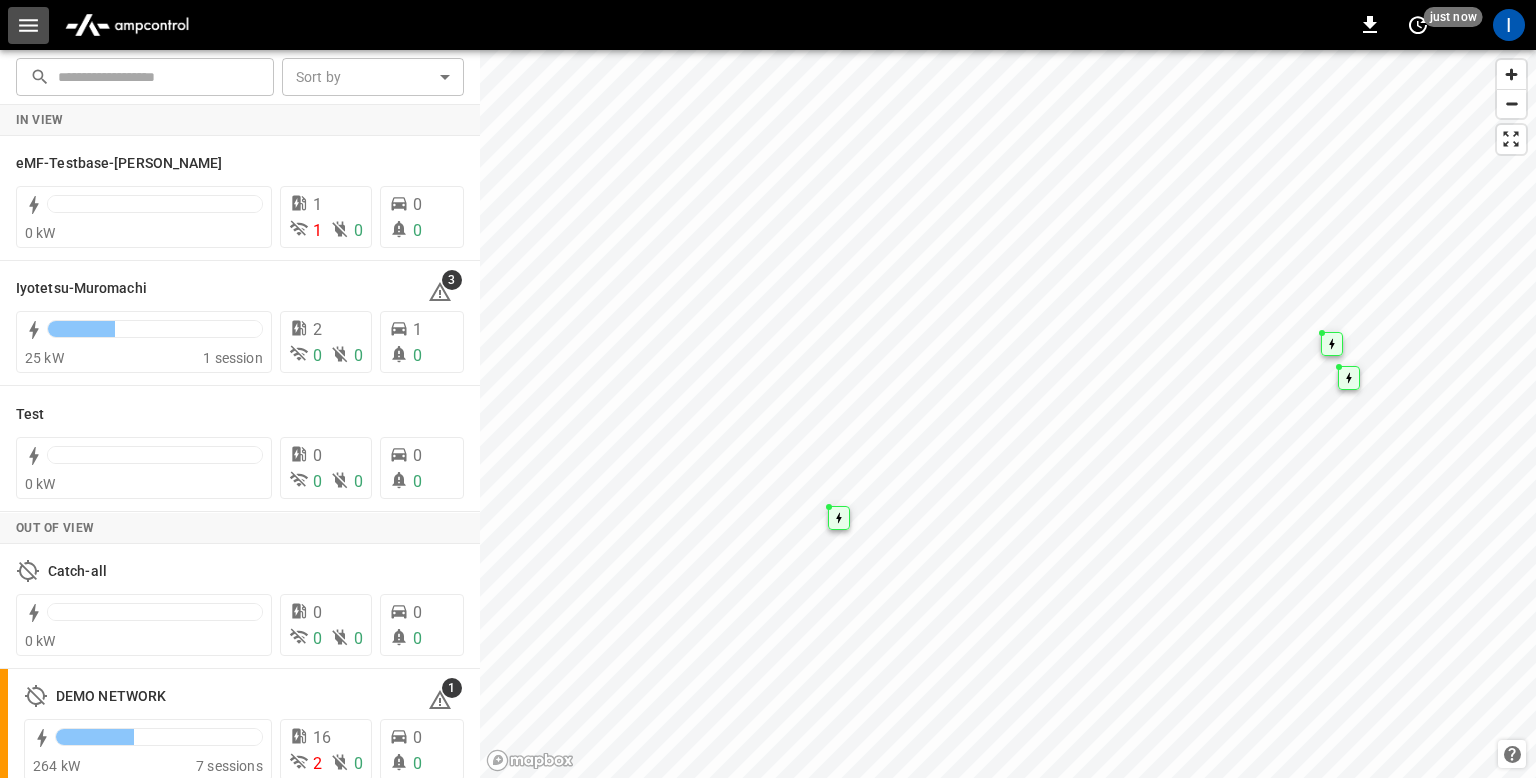 click 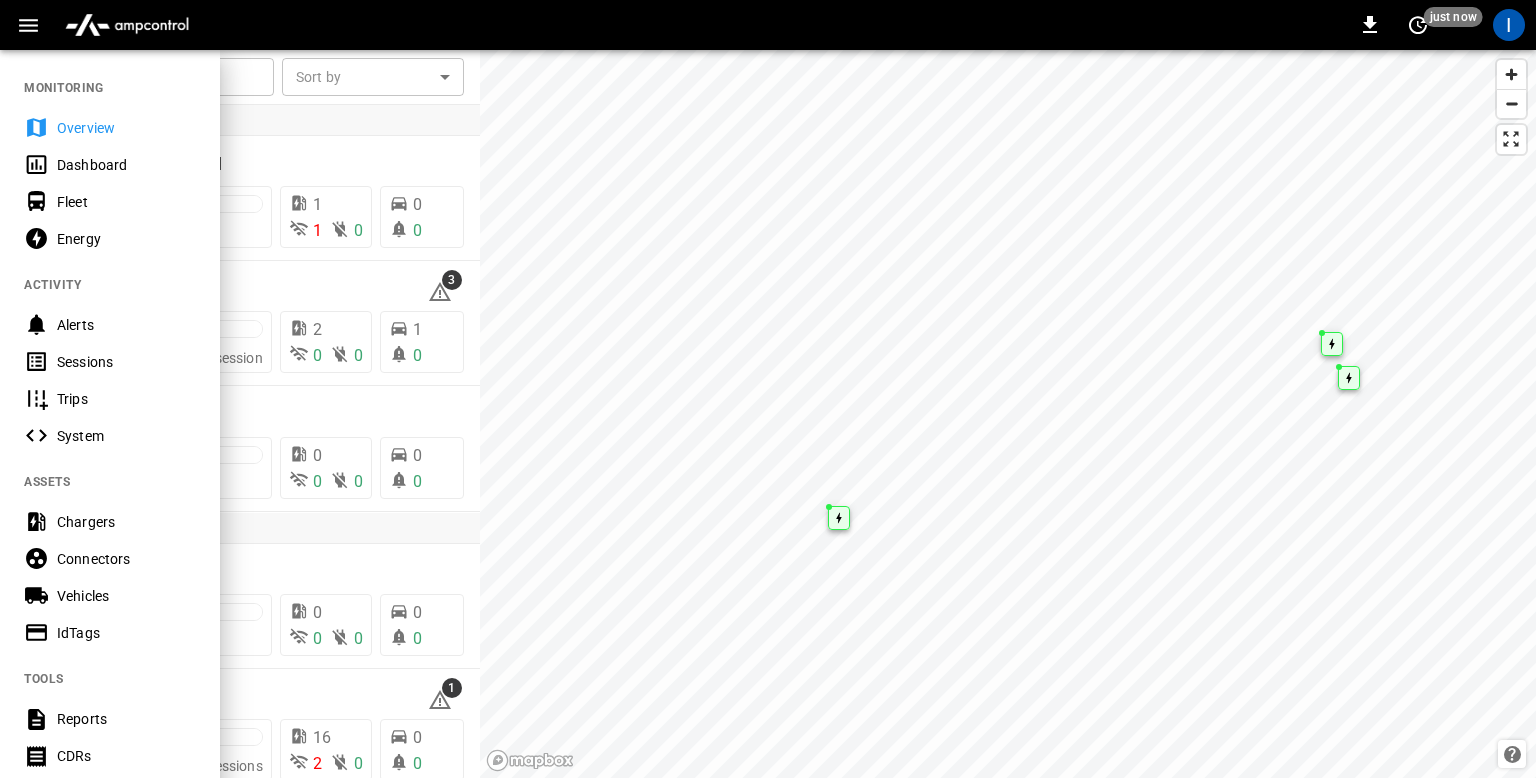 click on "Dashboard" at bounding box center (126, 165) 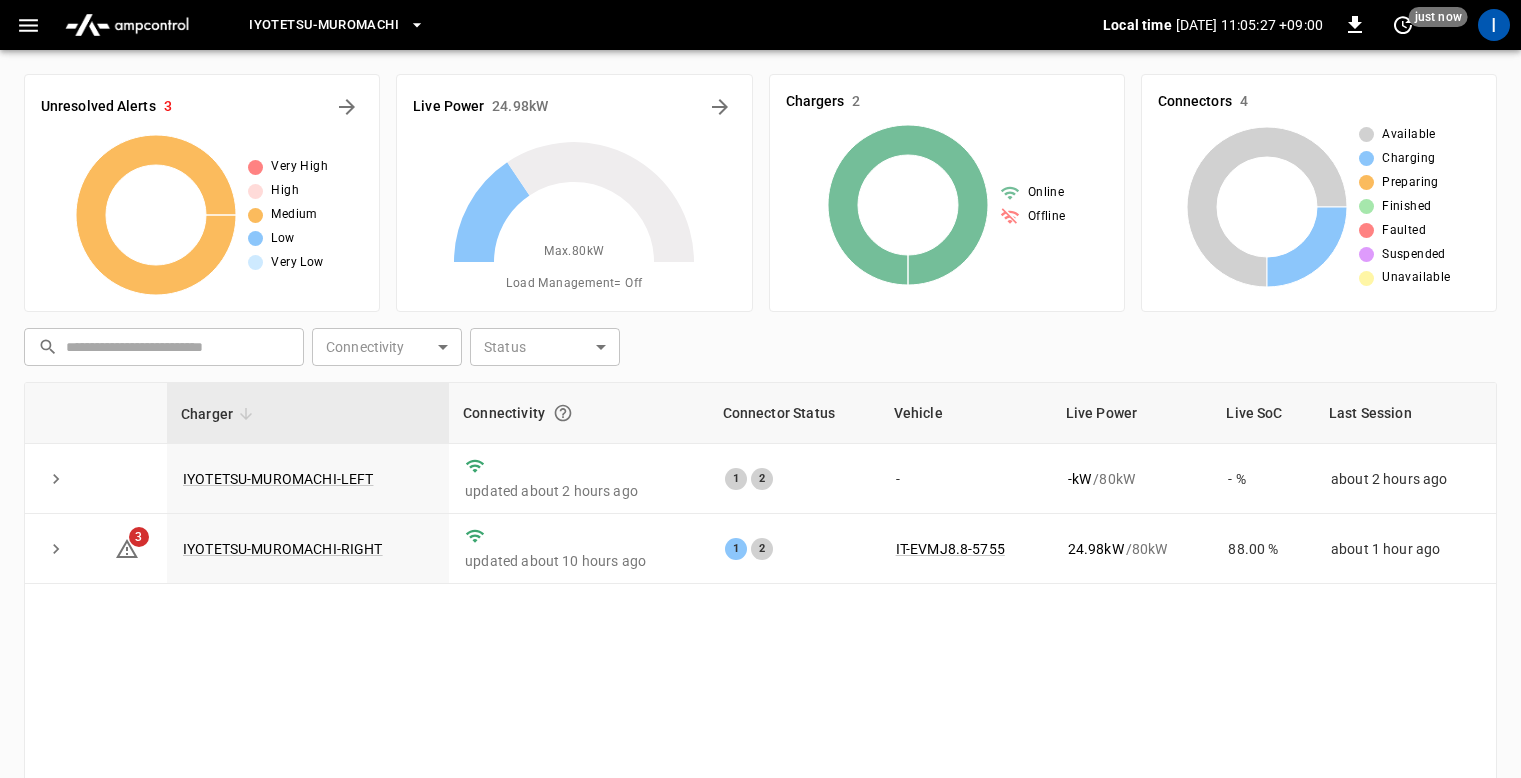 click on "Charger Connectivity Connector Status Vehicle Live Power Live SoC Last Session IYOTETSU-MUROMACHI-LEFT updated about 2 hours ago 1 2 - -  kW /  80  kW - % about 2 hours ago 3 IYOTETSU-MUROMACHI-RIGHT updated about 10 hours ago 1 2 IT-EVMJ8.8-5755 24.98  kW /  80  kW 88.00 % about 1 hour ago" at bounding box center (760, 654) 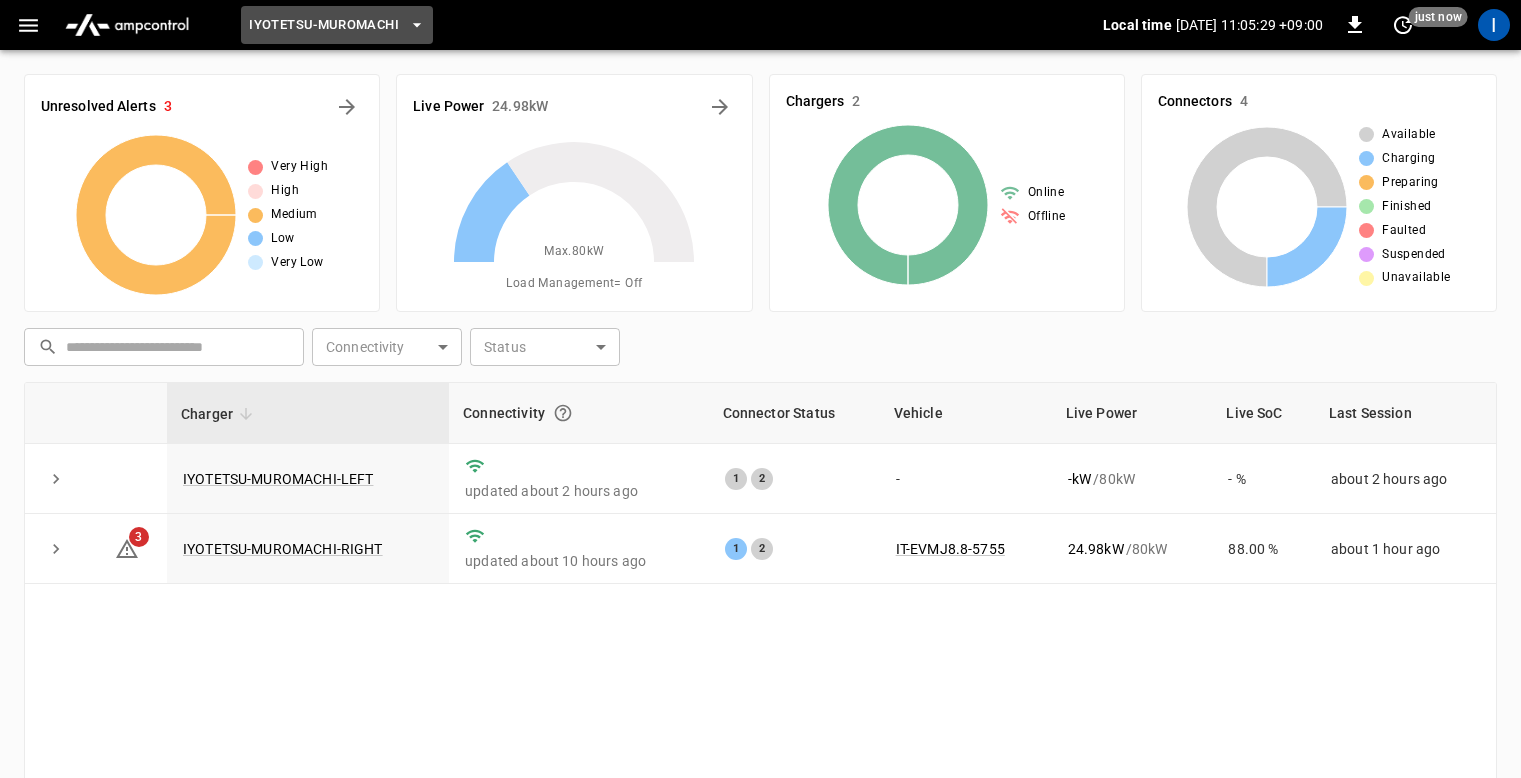 click on "Iyotetsu-Muromachi" at bounding box center (324, 25) 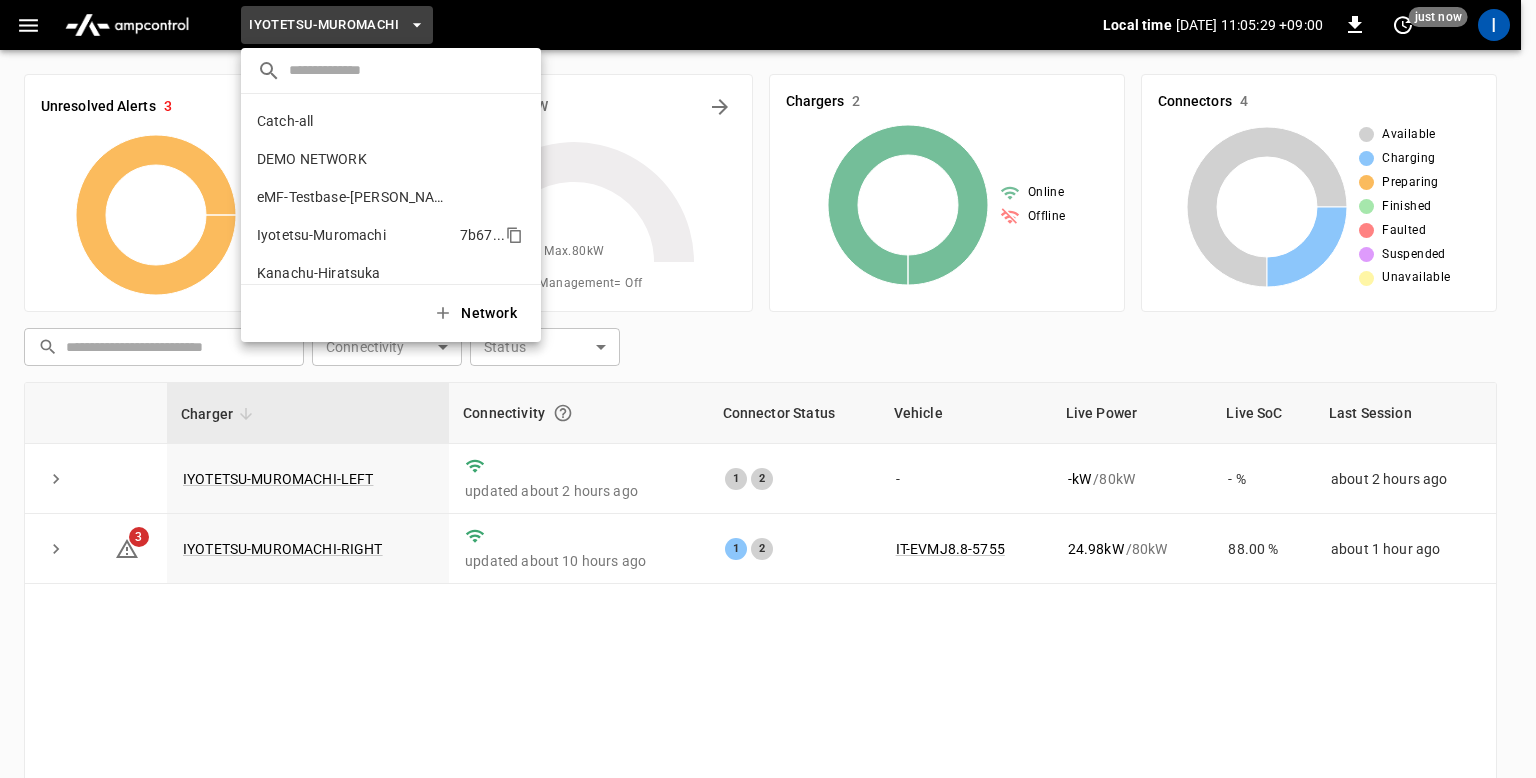 scroll, scrollTop: 54, scrollLeft: 0, axis: vertical 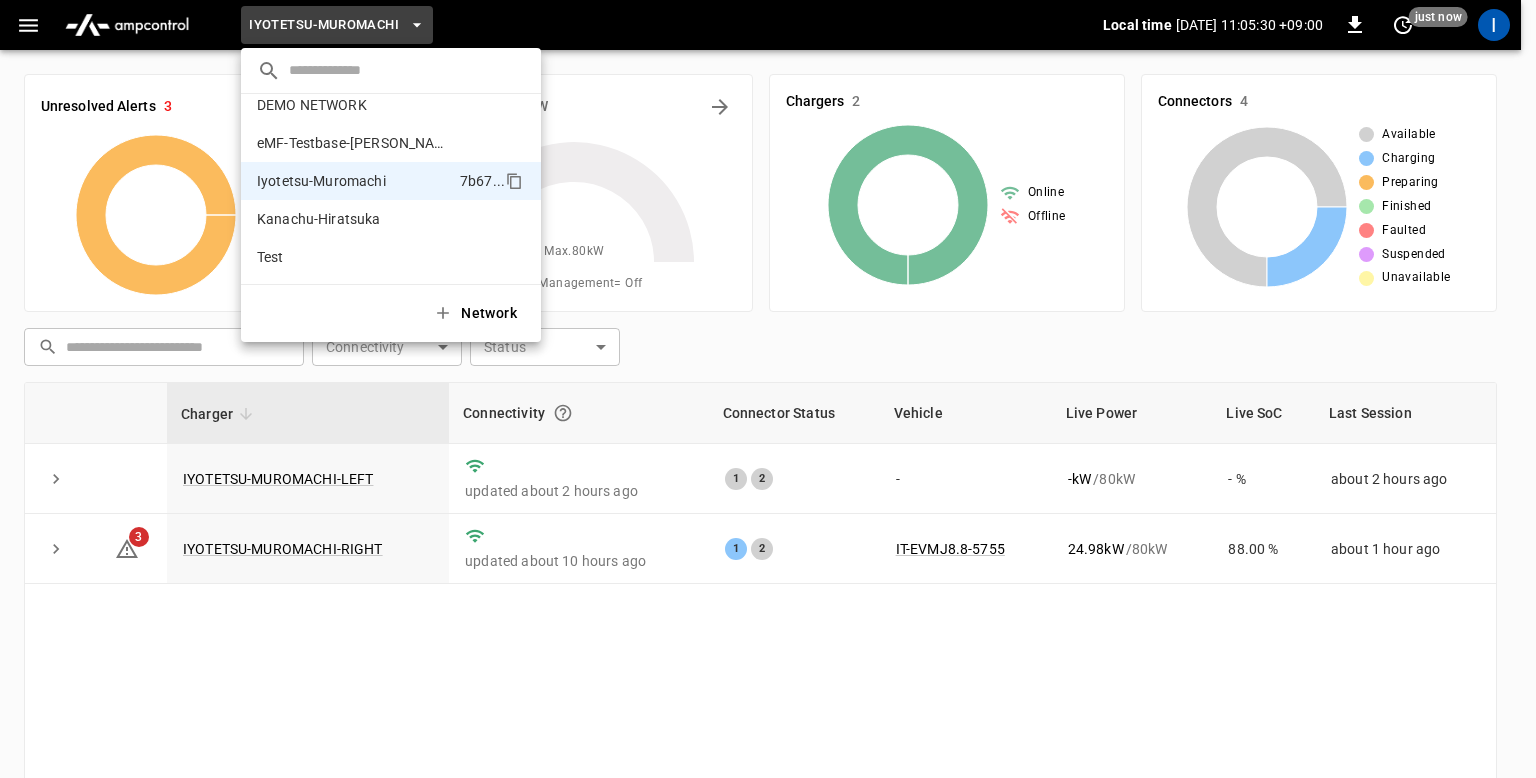 click on "Network" at bounding box center (477, 313) 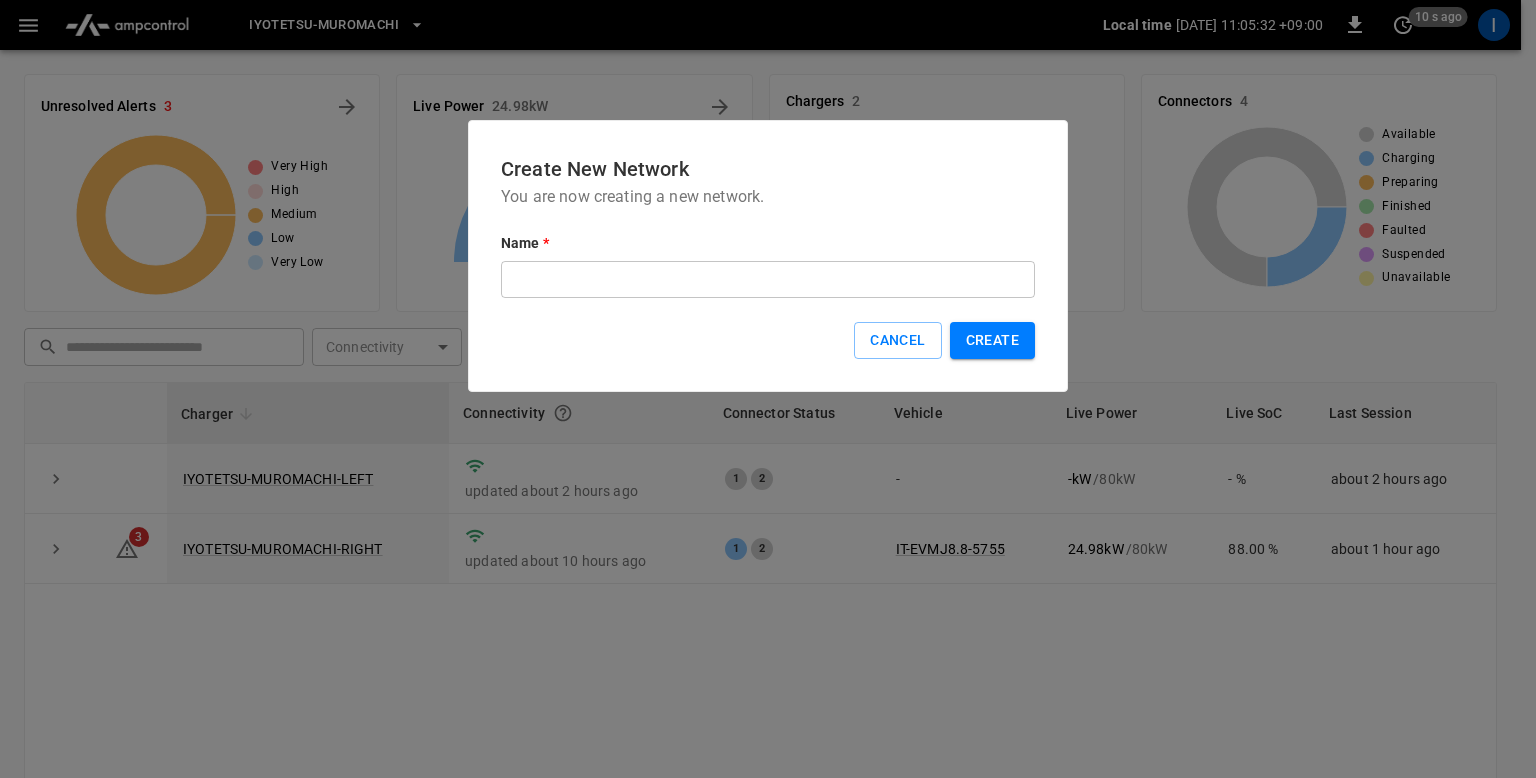 click at bounding box center [768, 389] 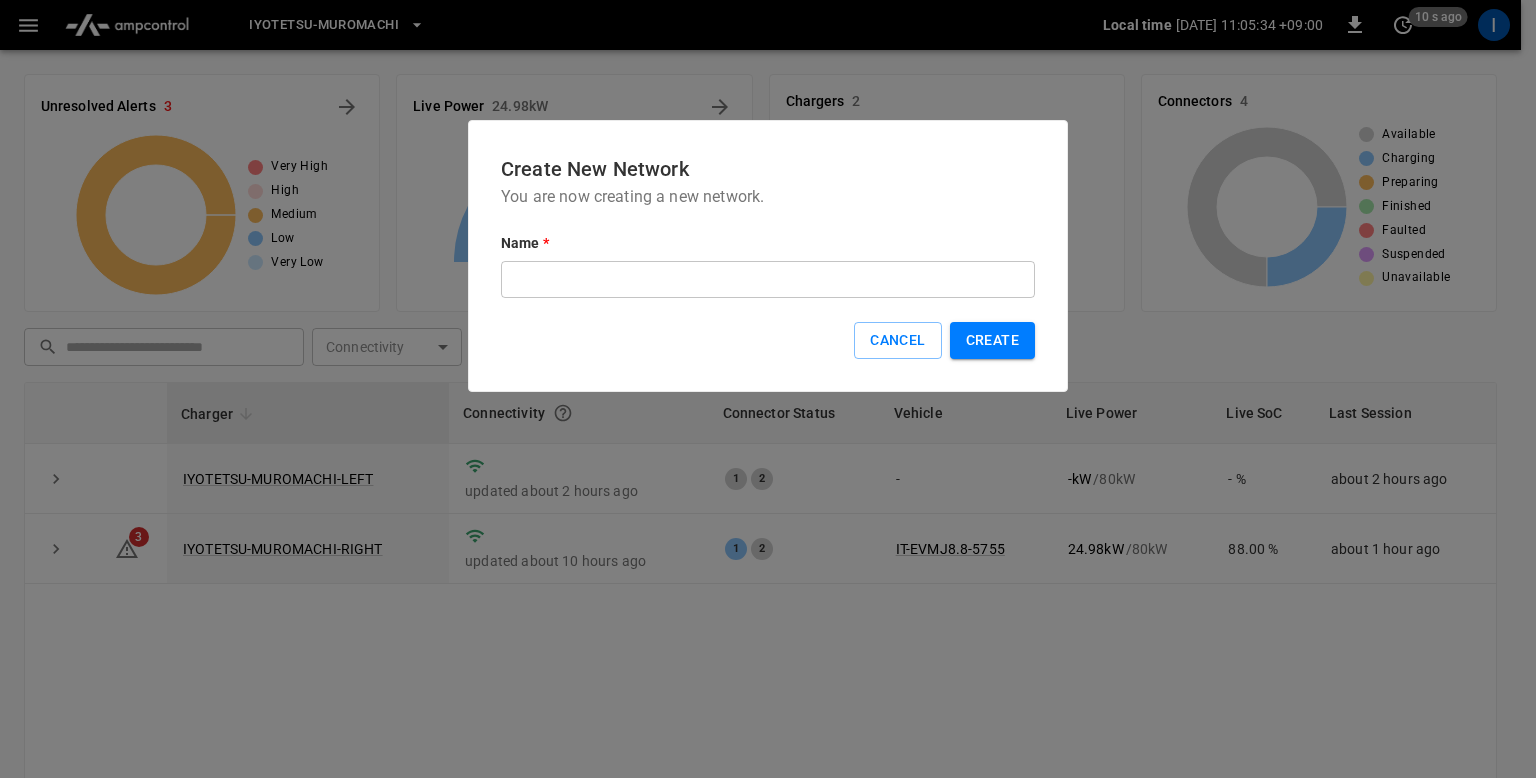click on "Cancel" at bounding box center [897, 340] 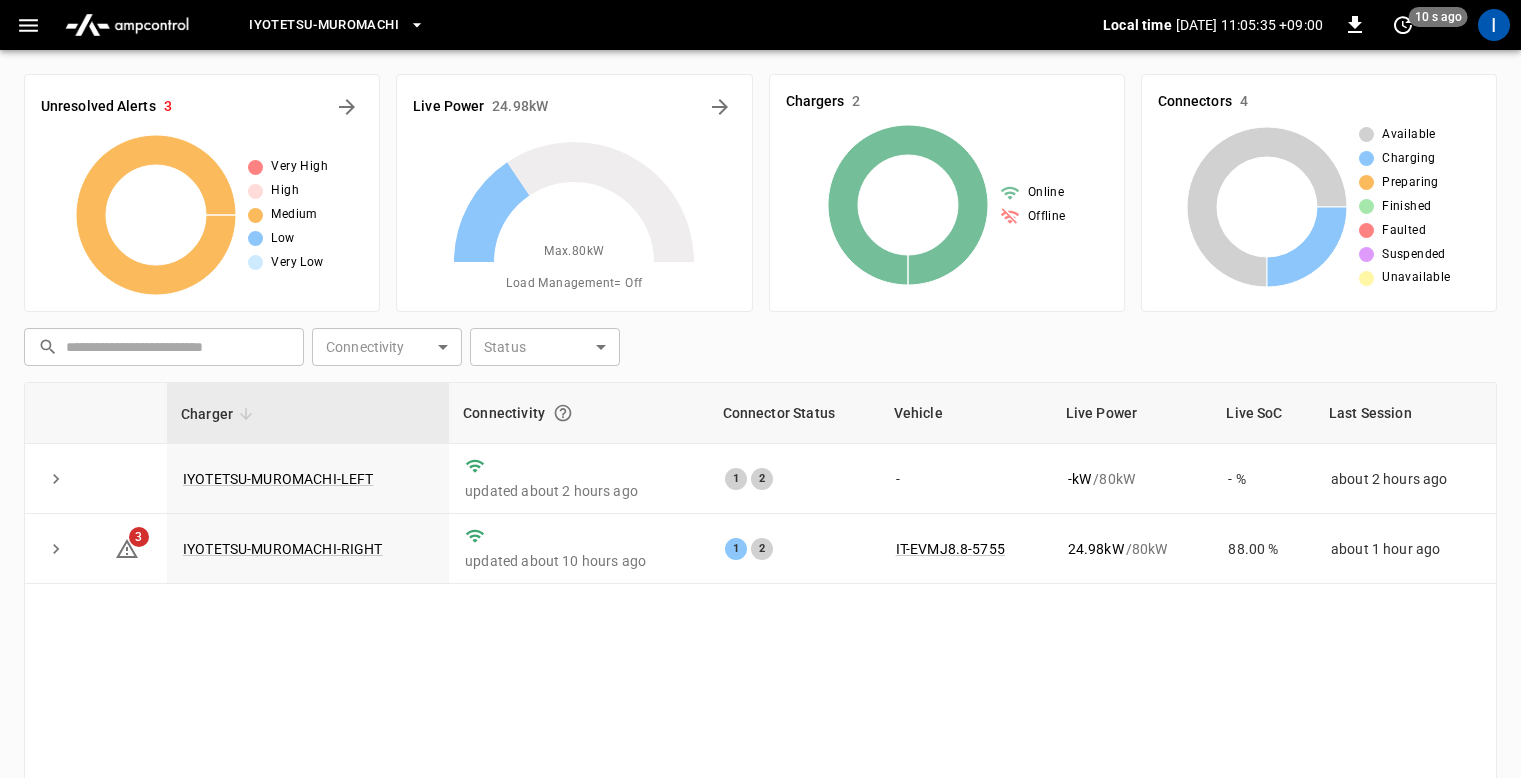 click on "Iyotetsu-Muromachi" at bounding box center (337, 25) 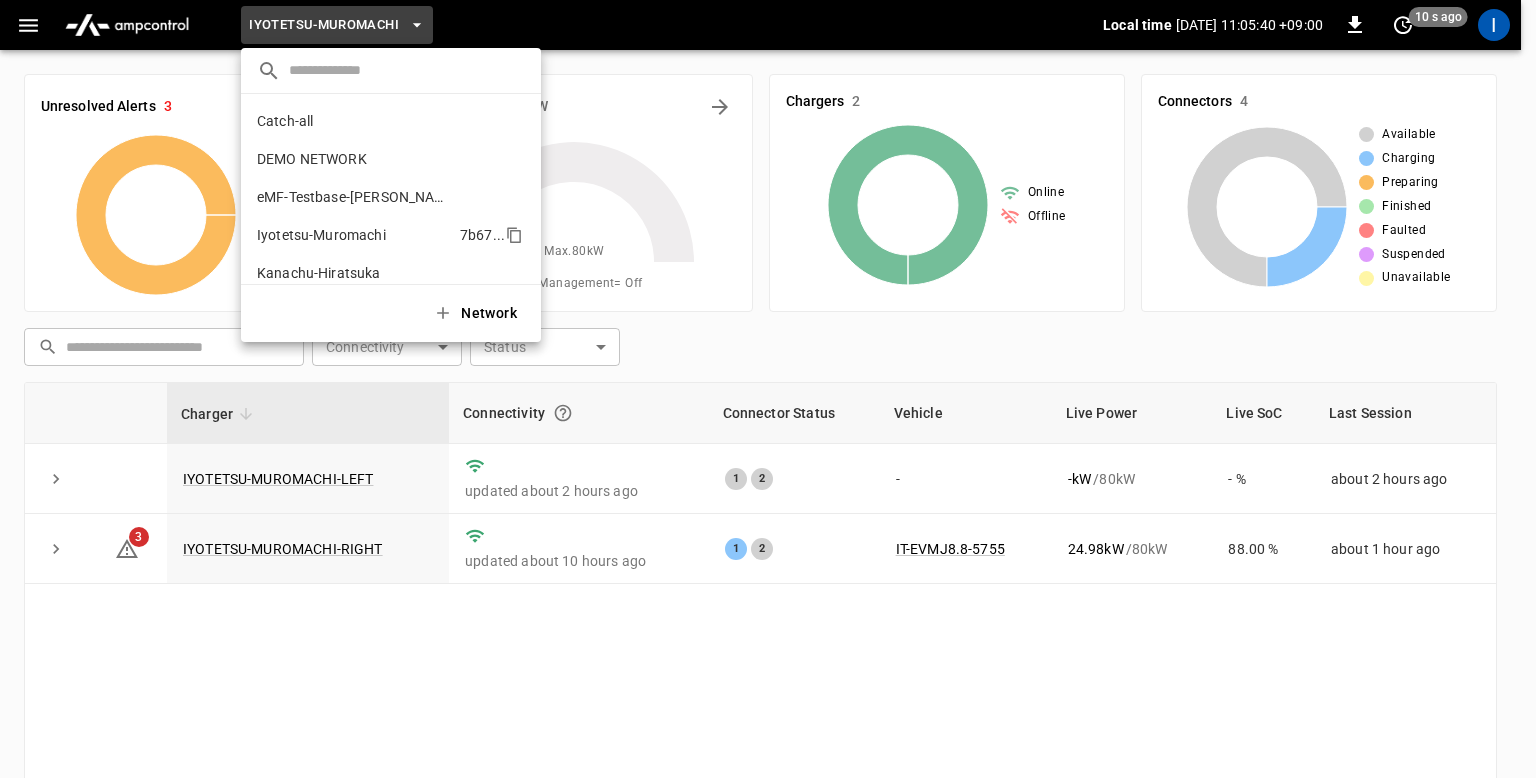 scroll, scrollTop: 54, scrollLeft: 0, axis: vertical 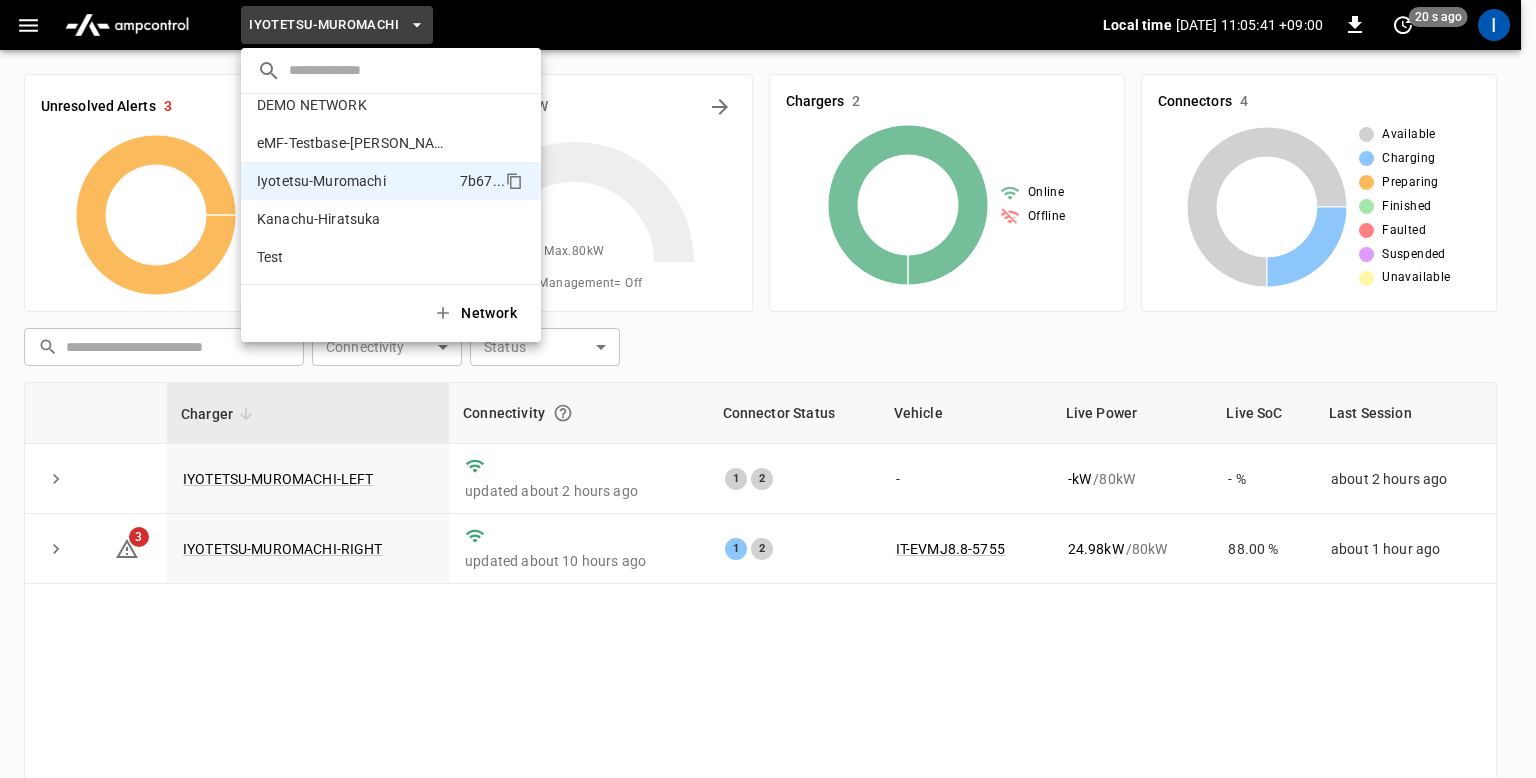click on "Network" at bounding box center [477, 313] 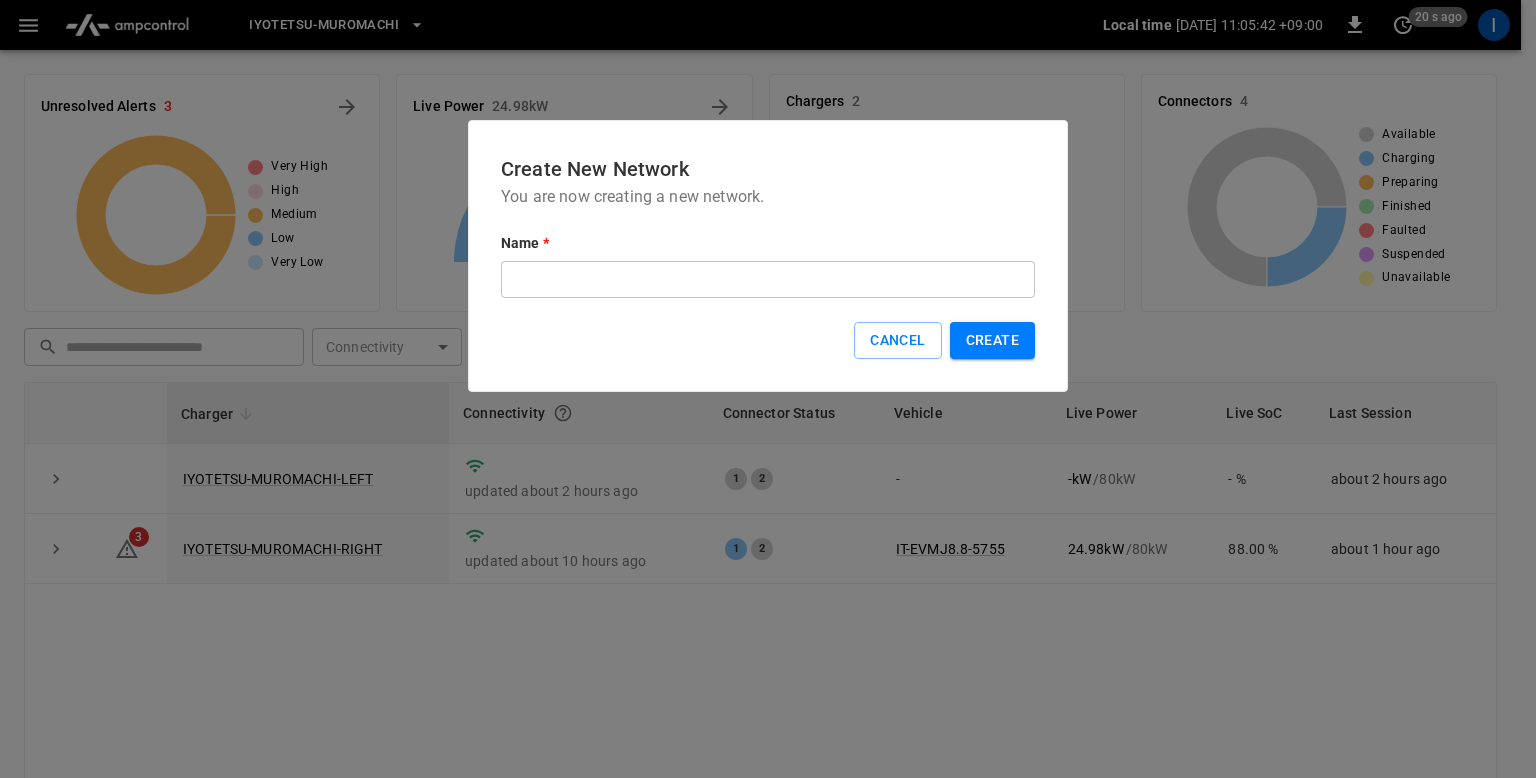 click at bounding box center (768, 279) 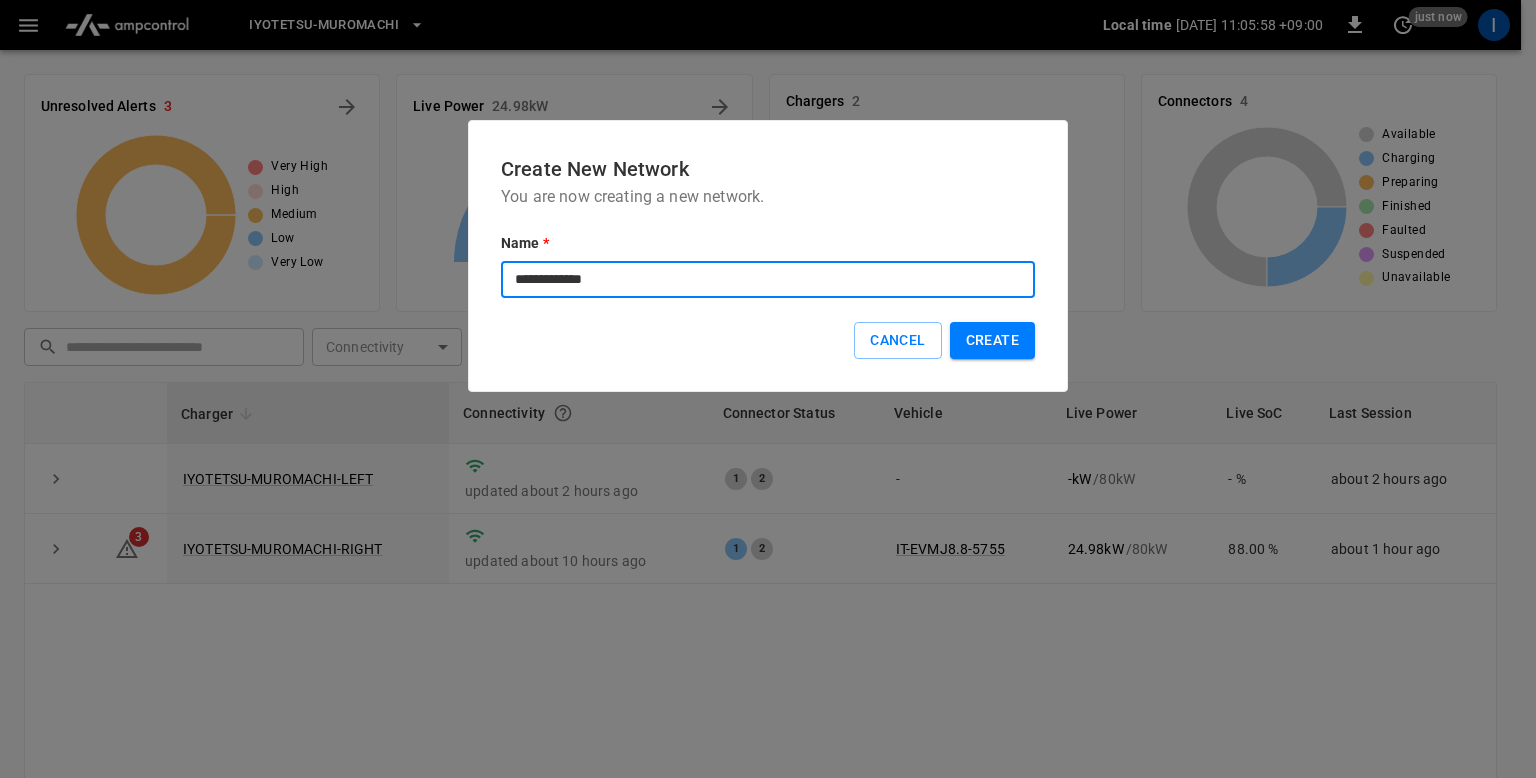 type on "**********" 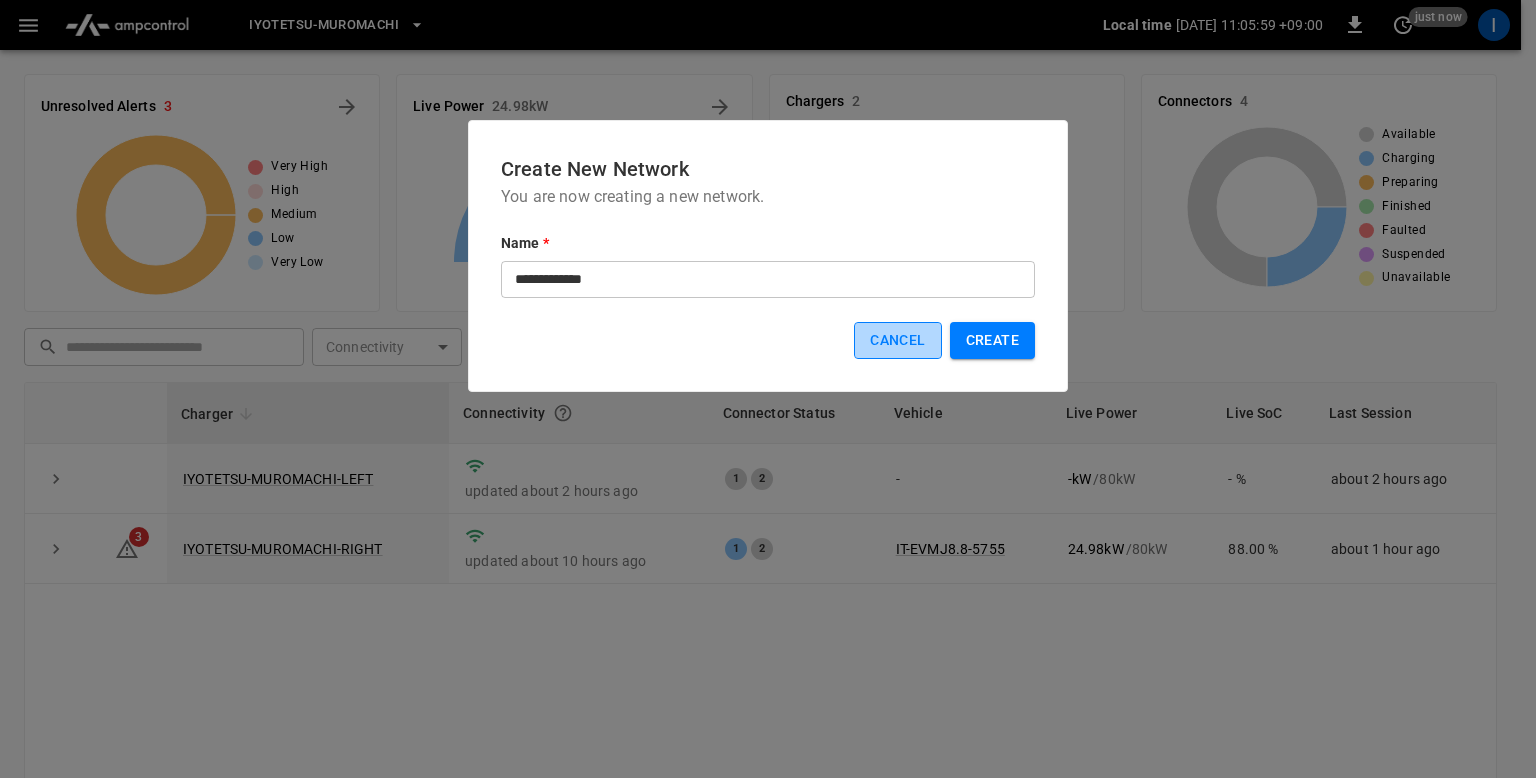 click on "Cancel" at bounding box center (897, 340) 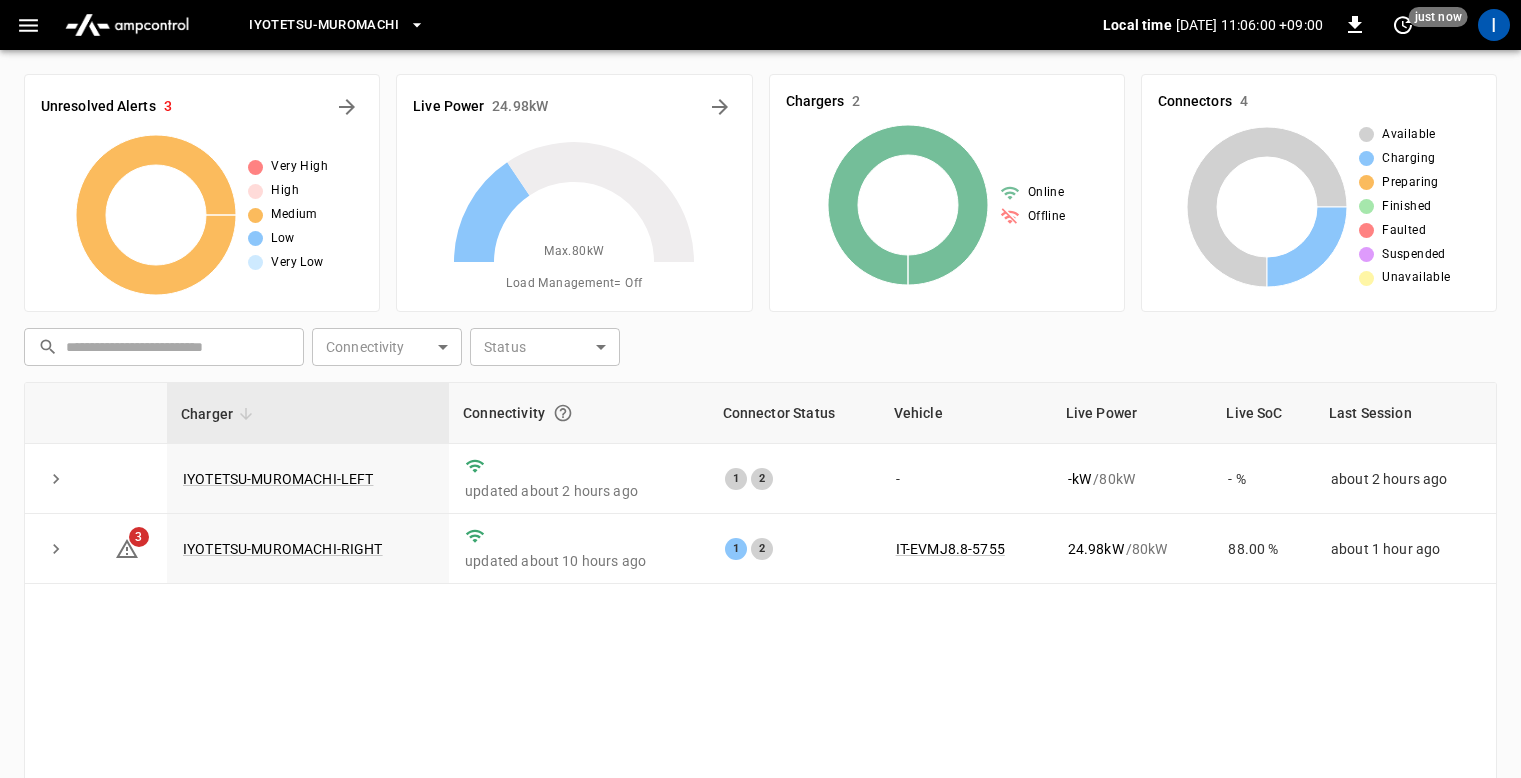 click 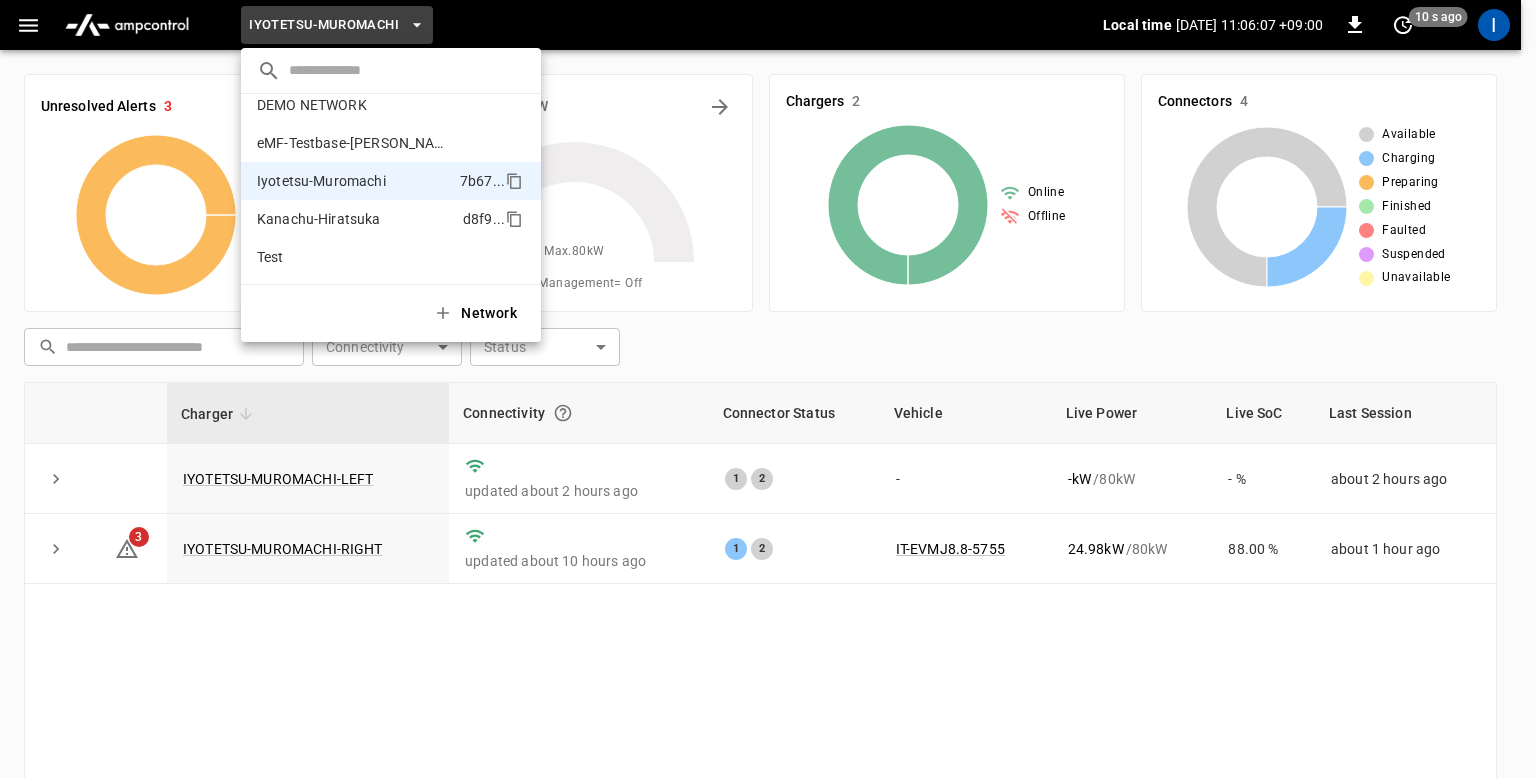 scroll, scrollTop: 0, scrollLeft: 0, axis: both 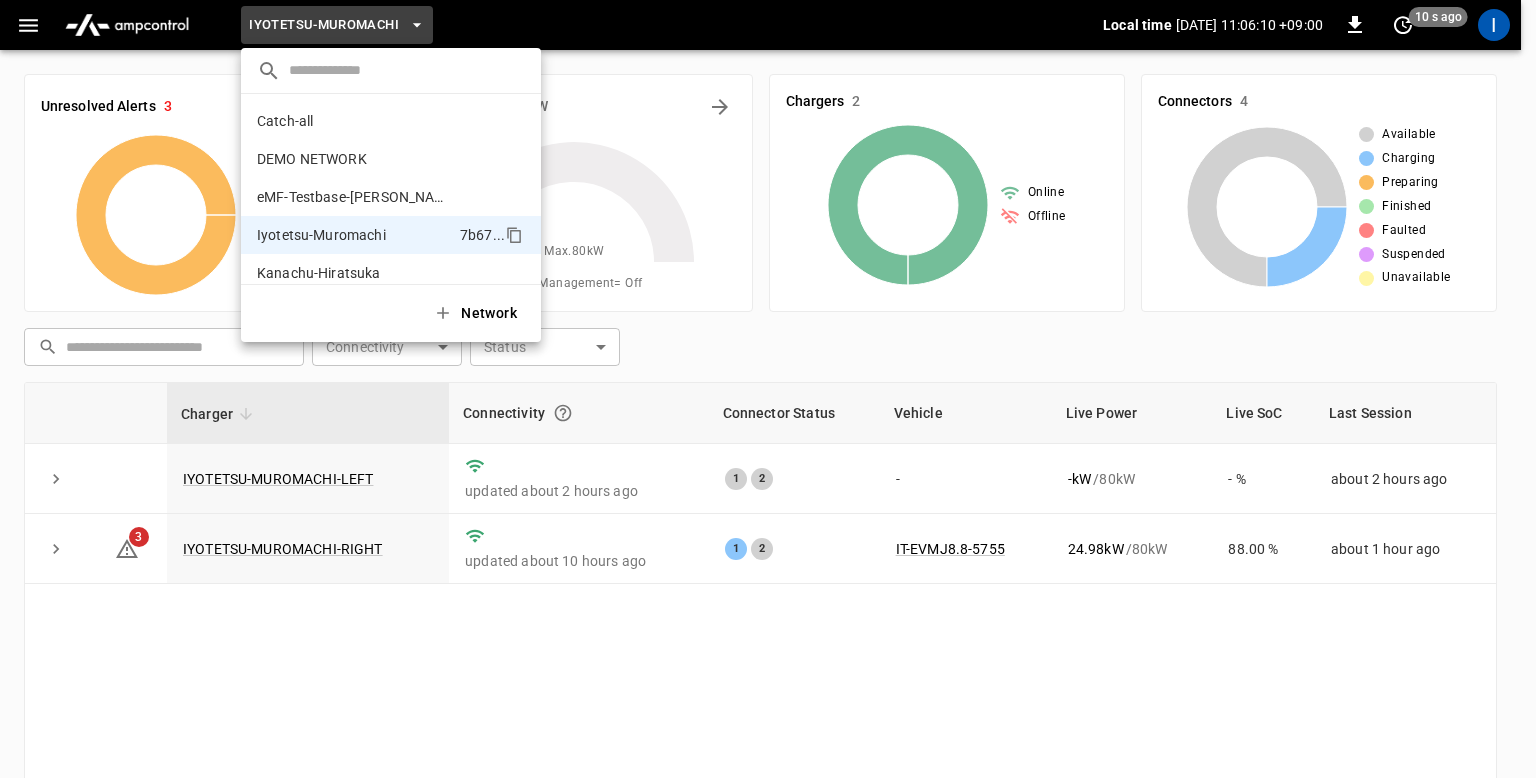 click at bounding box center [768, 389] 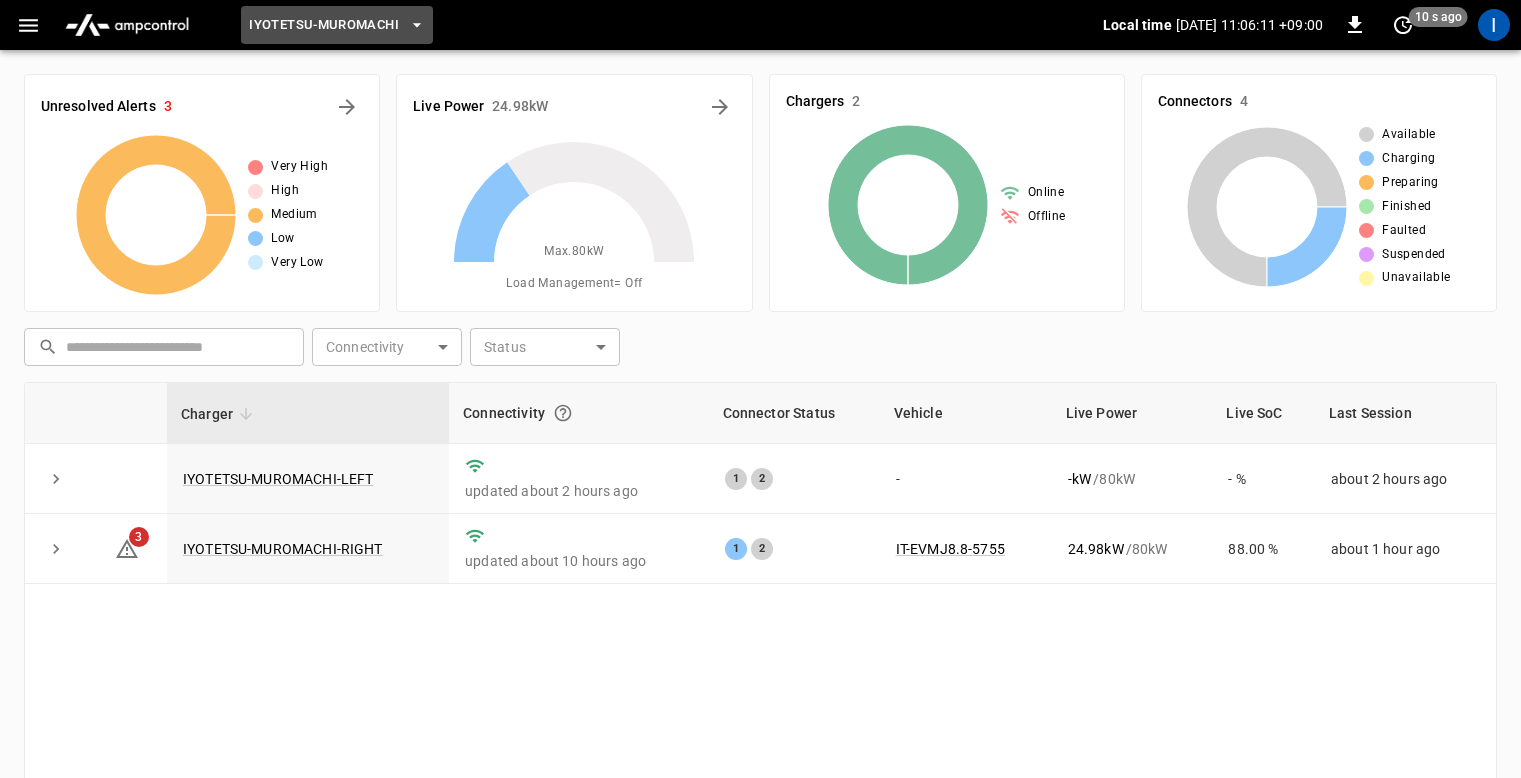 click on "Iyotetsu-Muromachi" at bounding box center [324, 25] 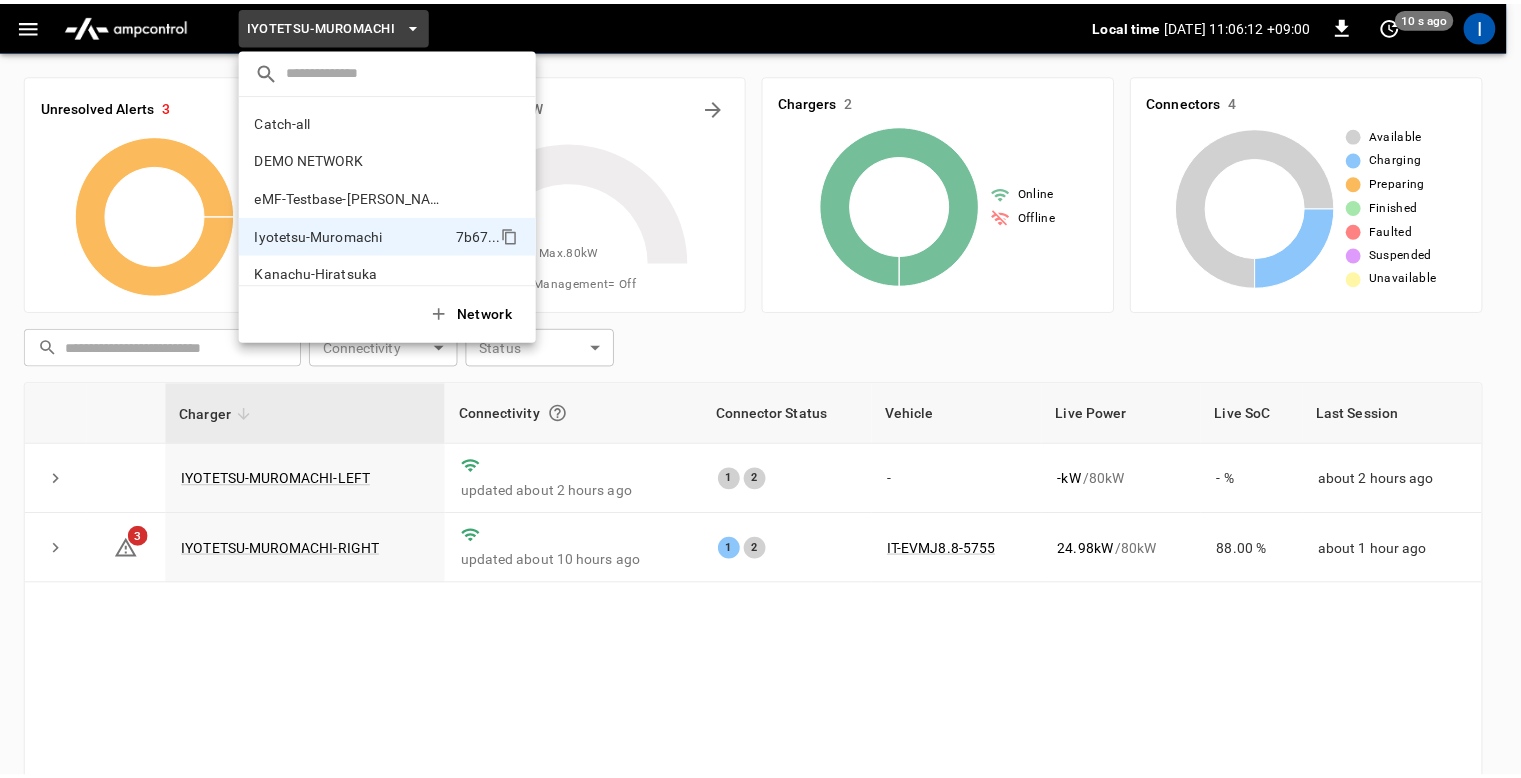 scroll, scrollTop: 54, scrollLeft: 0, axis: vertical 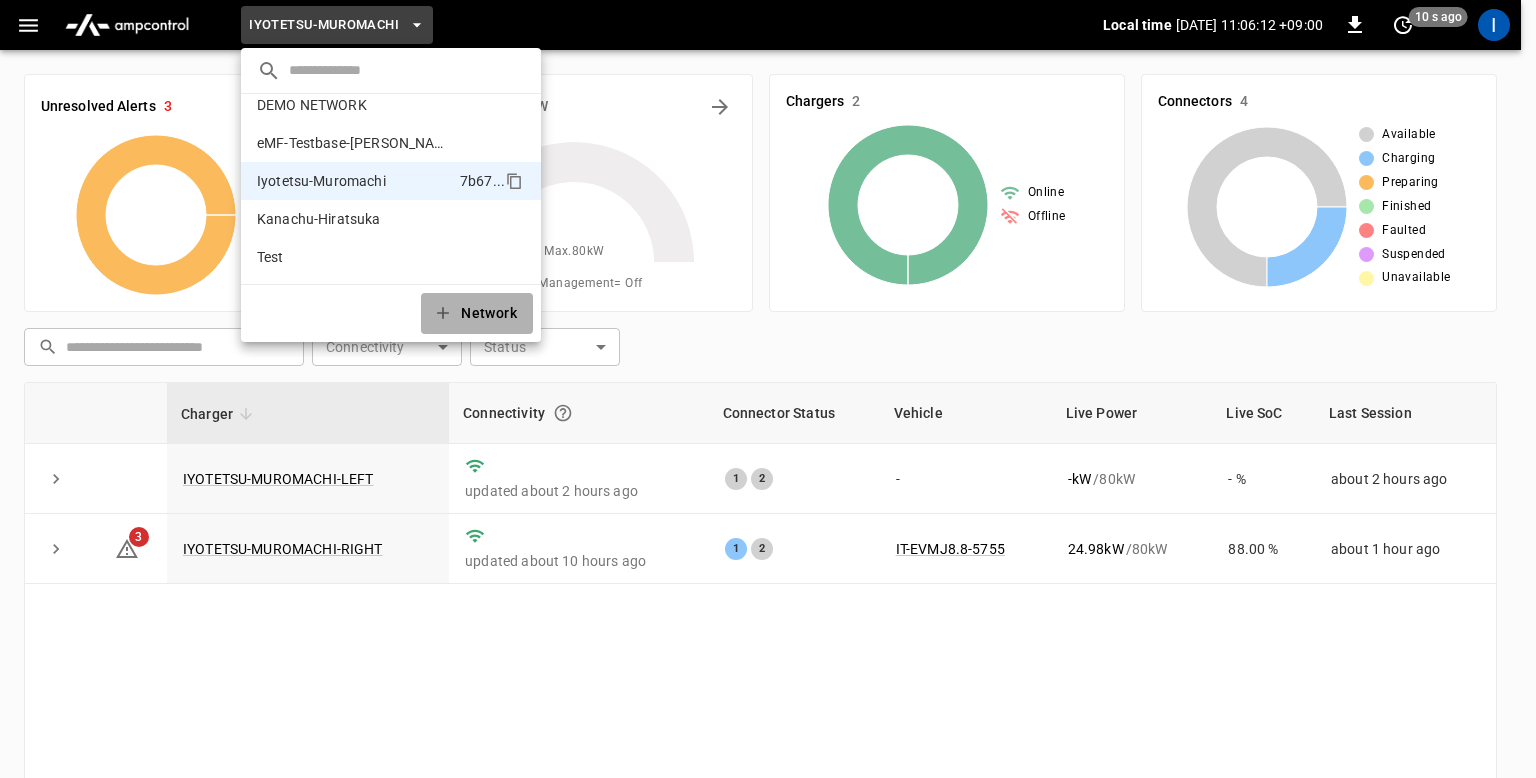 click on "Network" at bounding box center (477, 313) 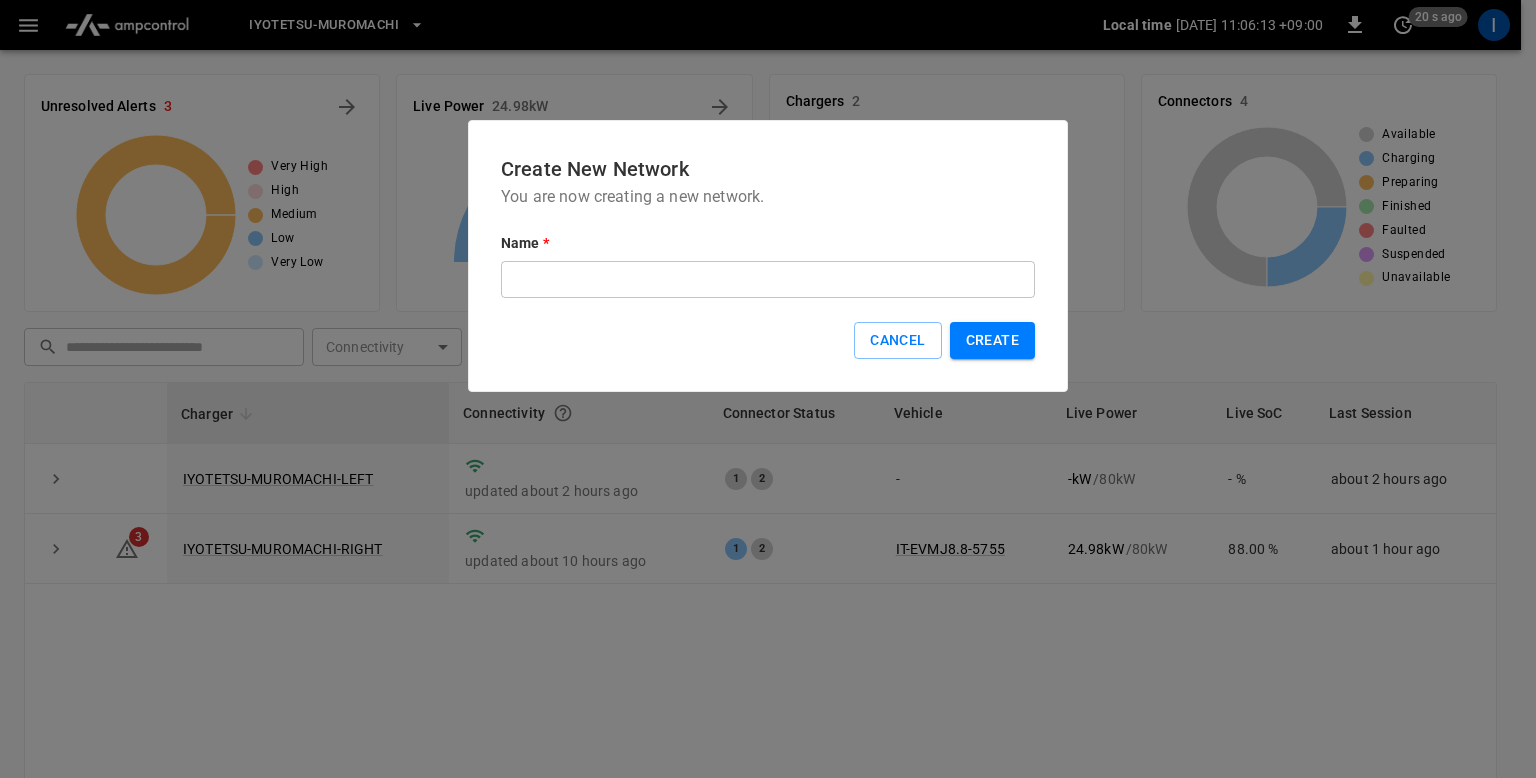 click at bounding box center [768, 279] 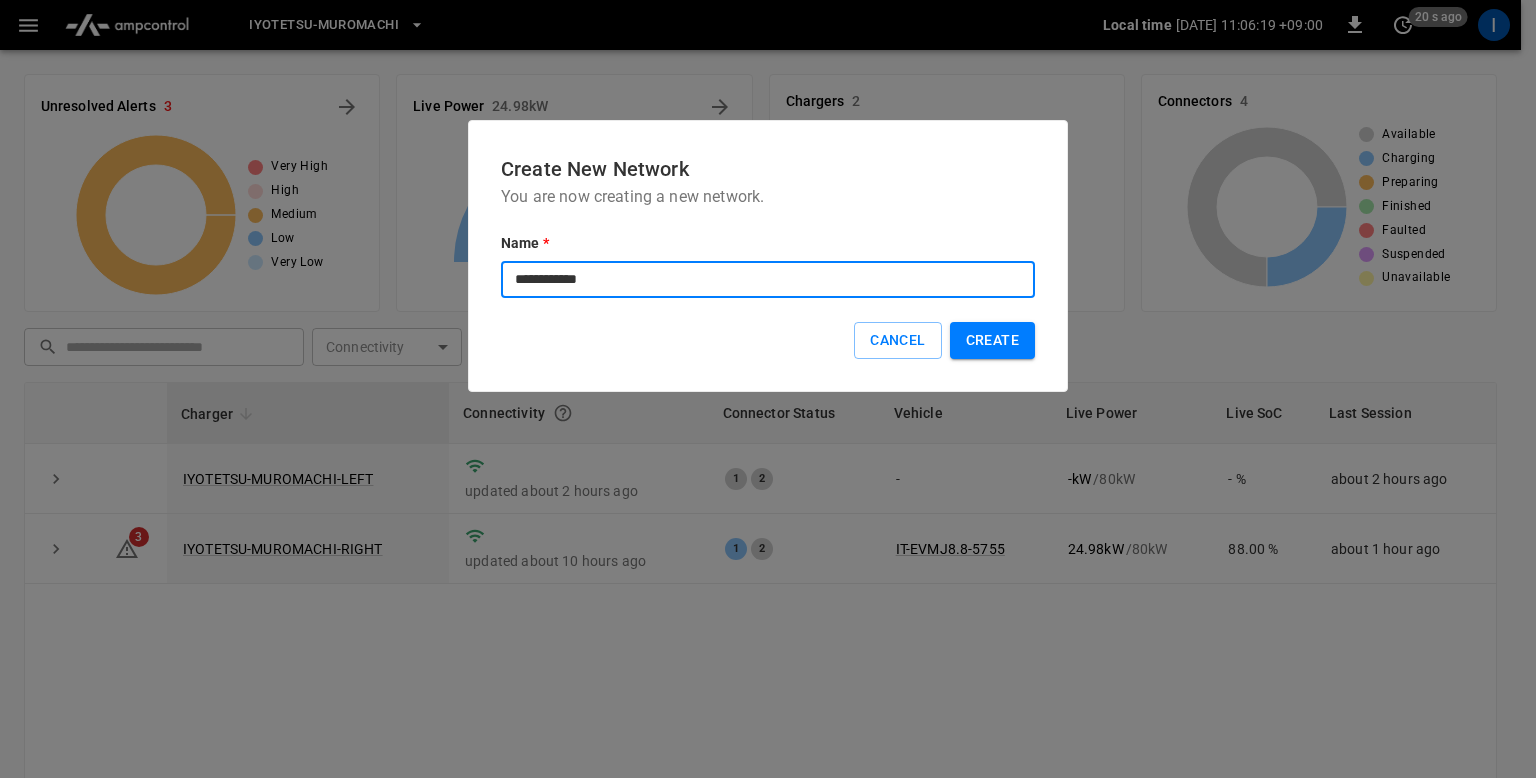 type on "**********" 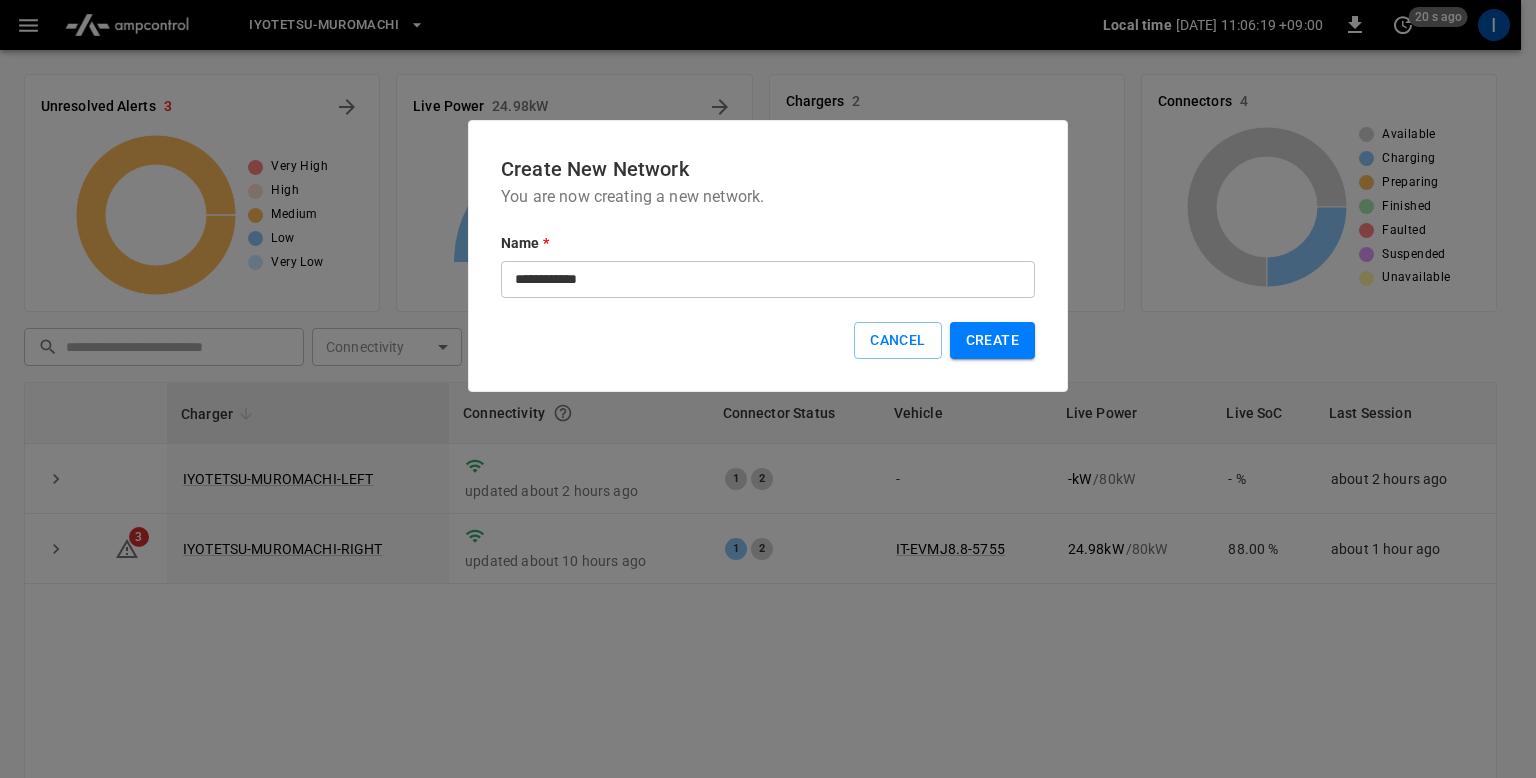 click on "Name   *" at bounding box center (768, 243) 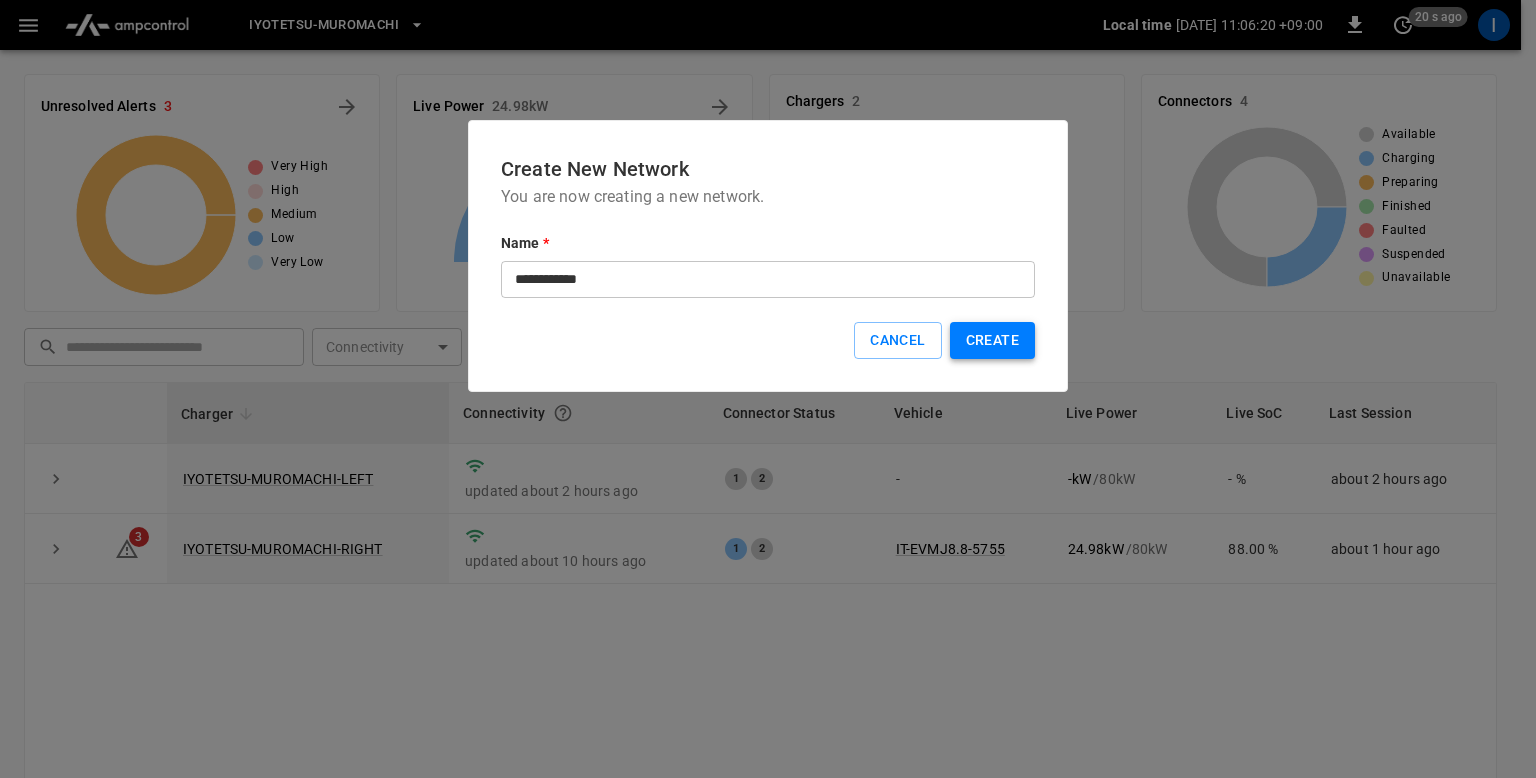 click on "Create" at bounding box center [992, 340] 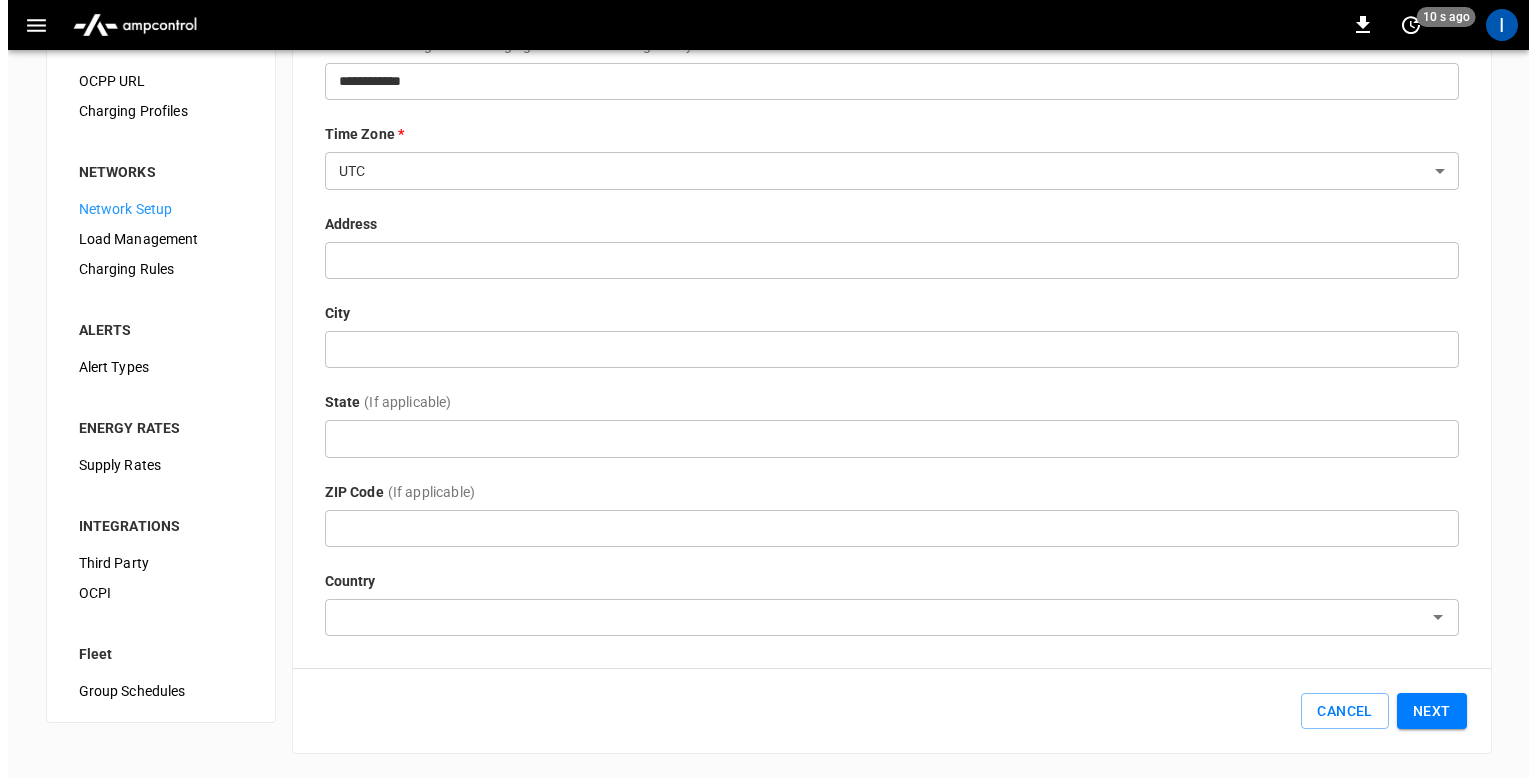 scroll, scrollTop: 0, scrollLeft: 0, axis: both 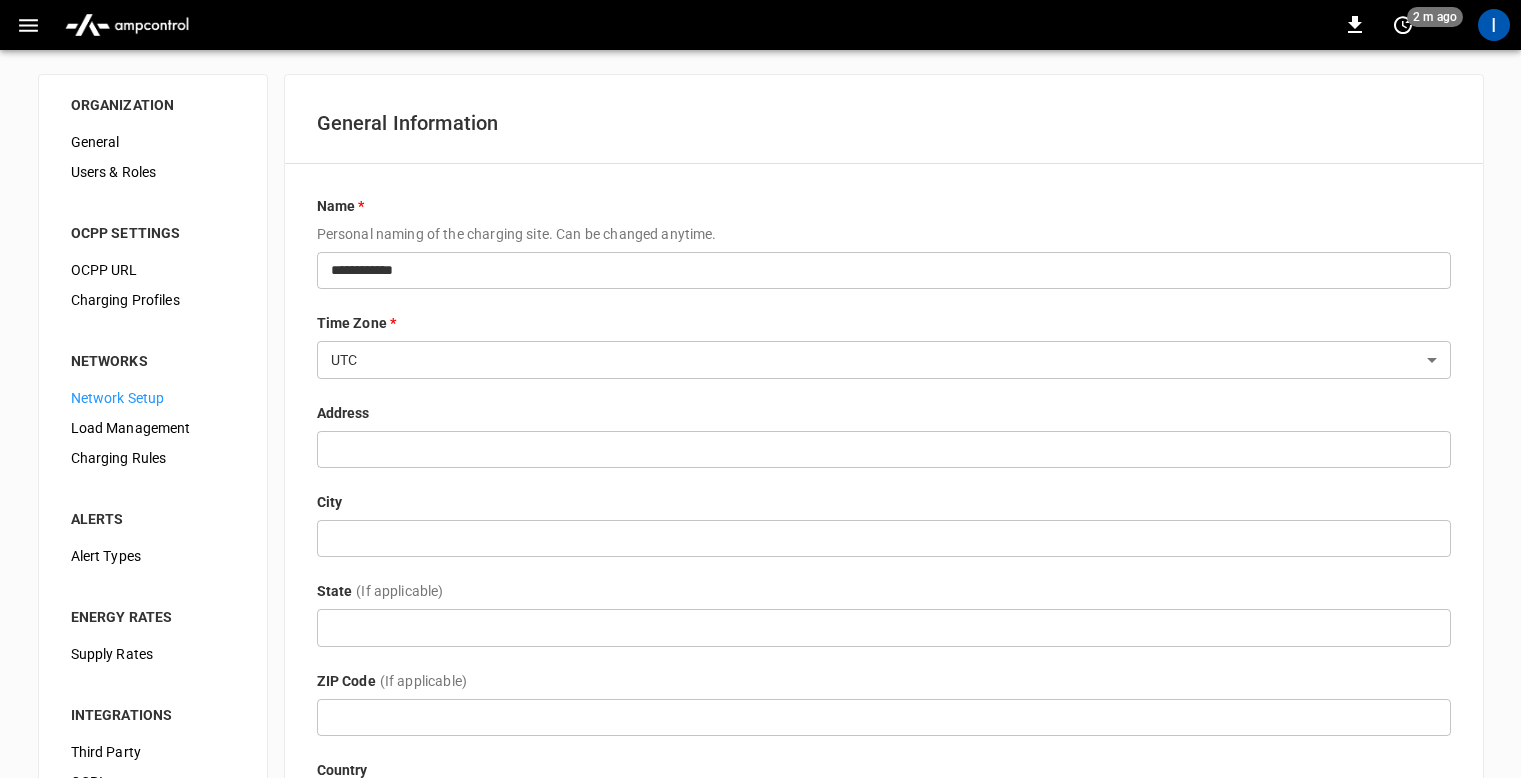 click at bounding box center [127, 25] 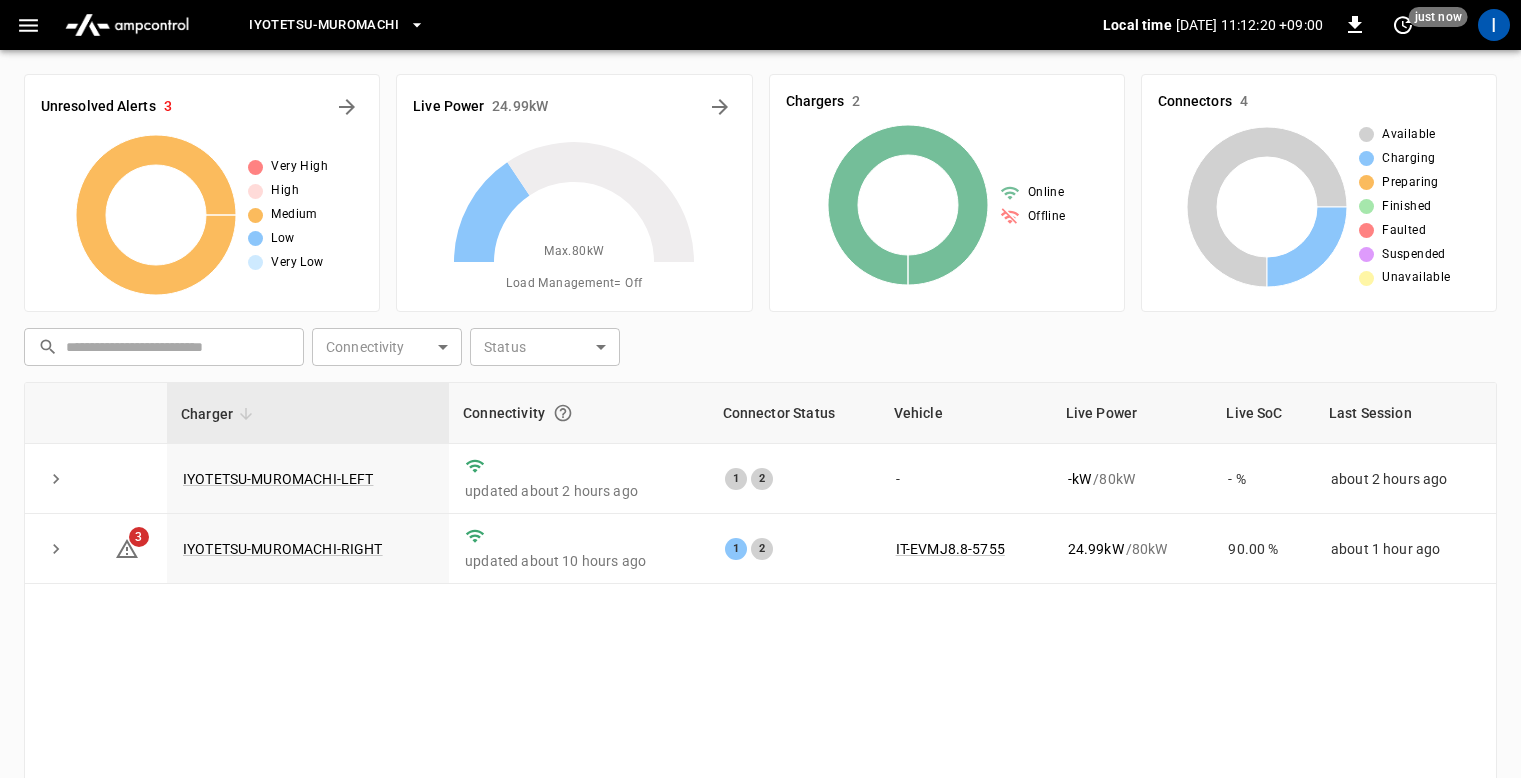 click on "Iyotetsu-Muromachi" at bounding box center [658, 25] 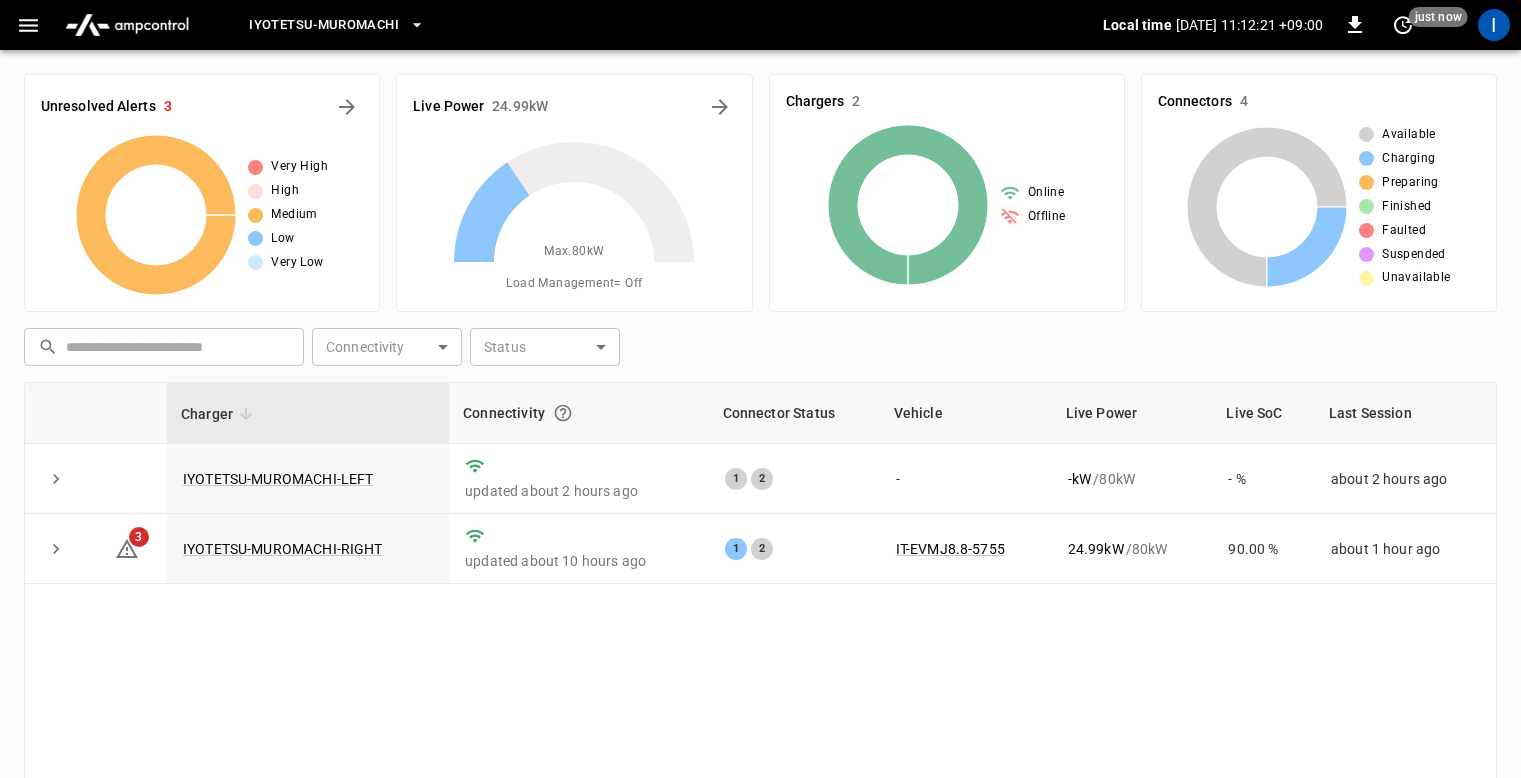 click on "Iyotetsu-Muromachi" at bounding box center (324, 25) 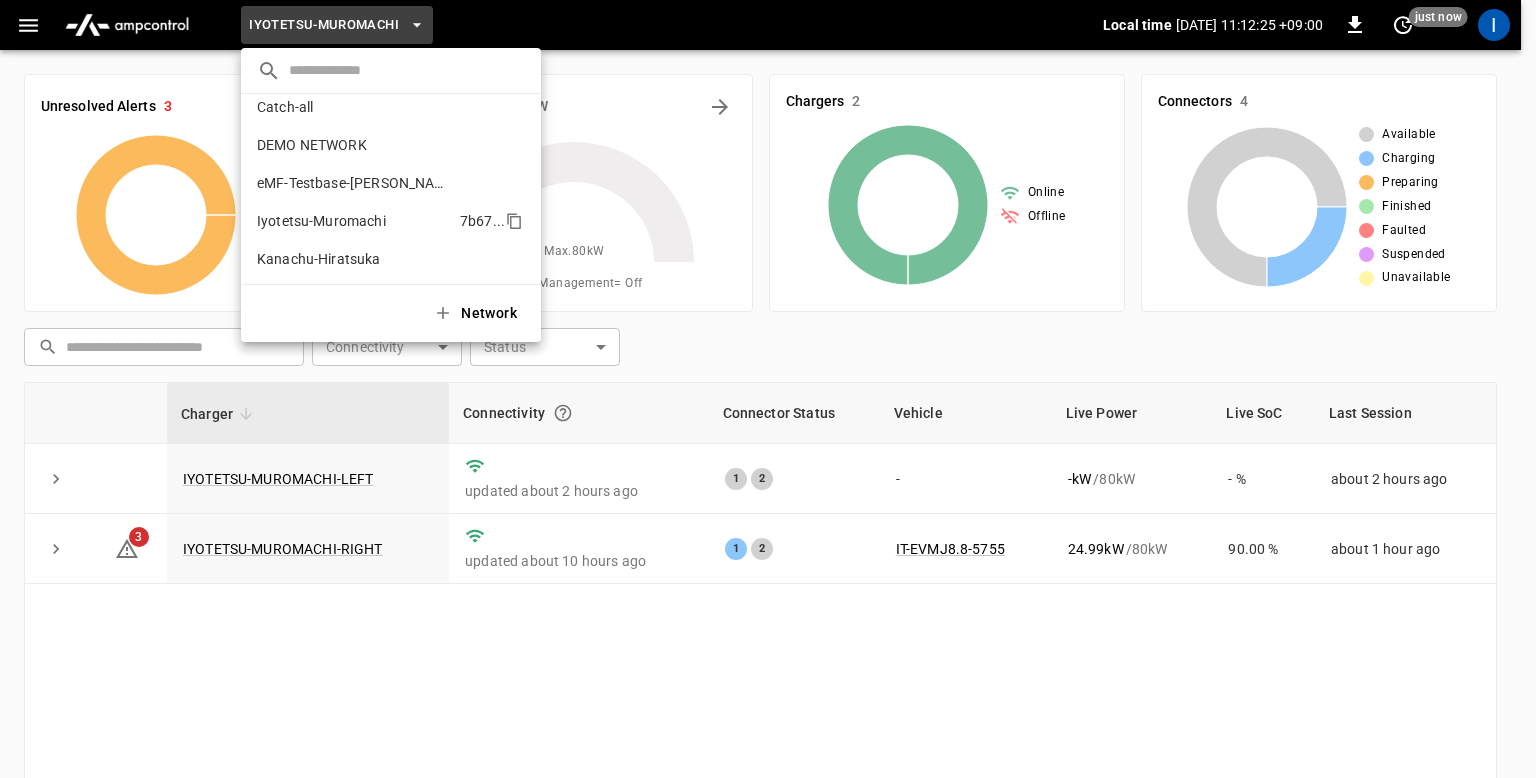 scroll, scrollTop: 0, scrollLeft: 0, axis: both 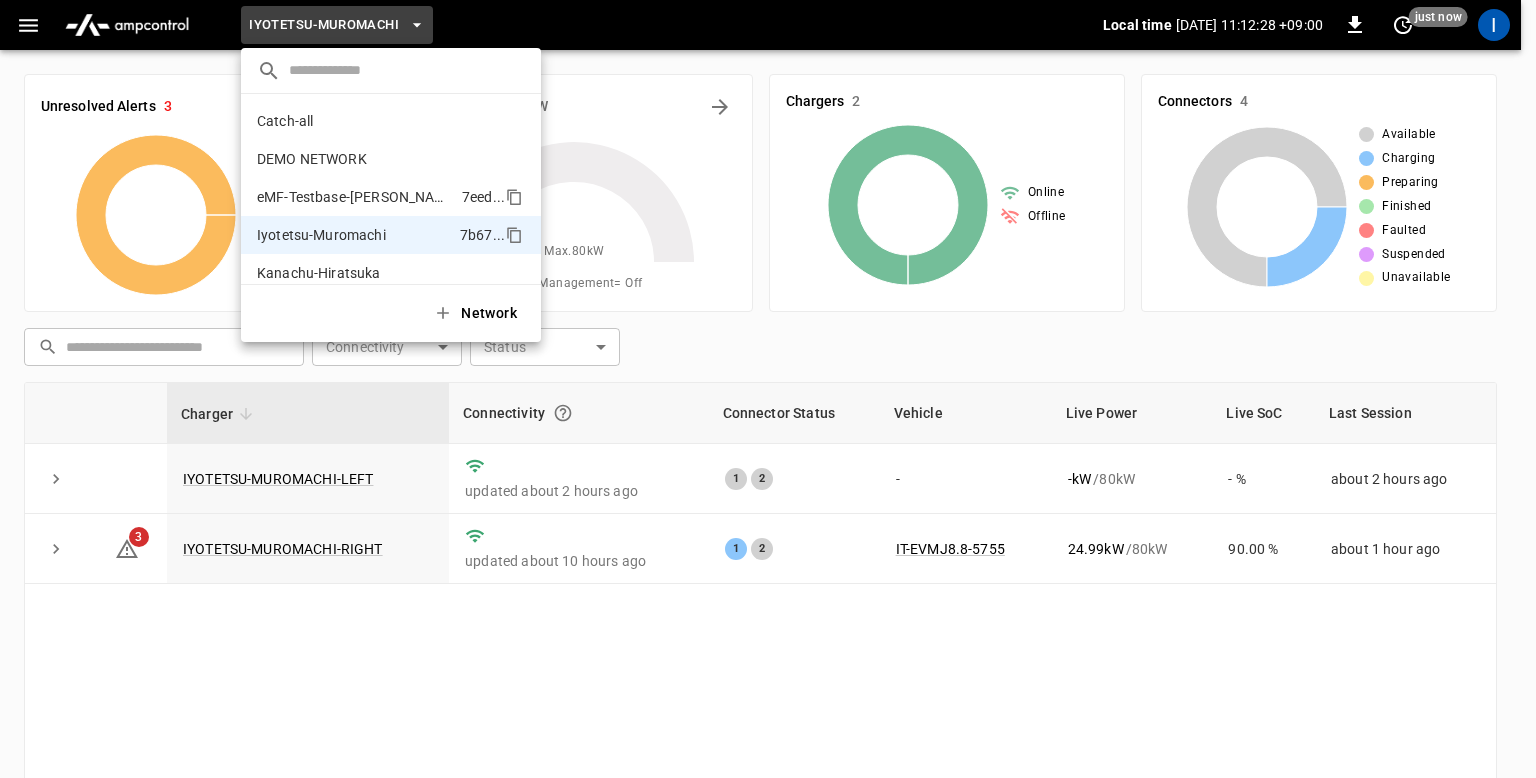 click on "eMF-Testbase-Musashimurayama" at bounding box center (355, 197) 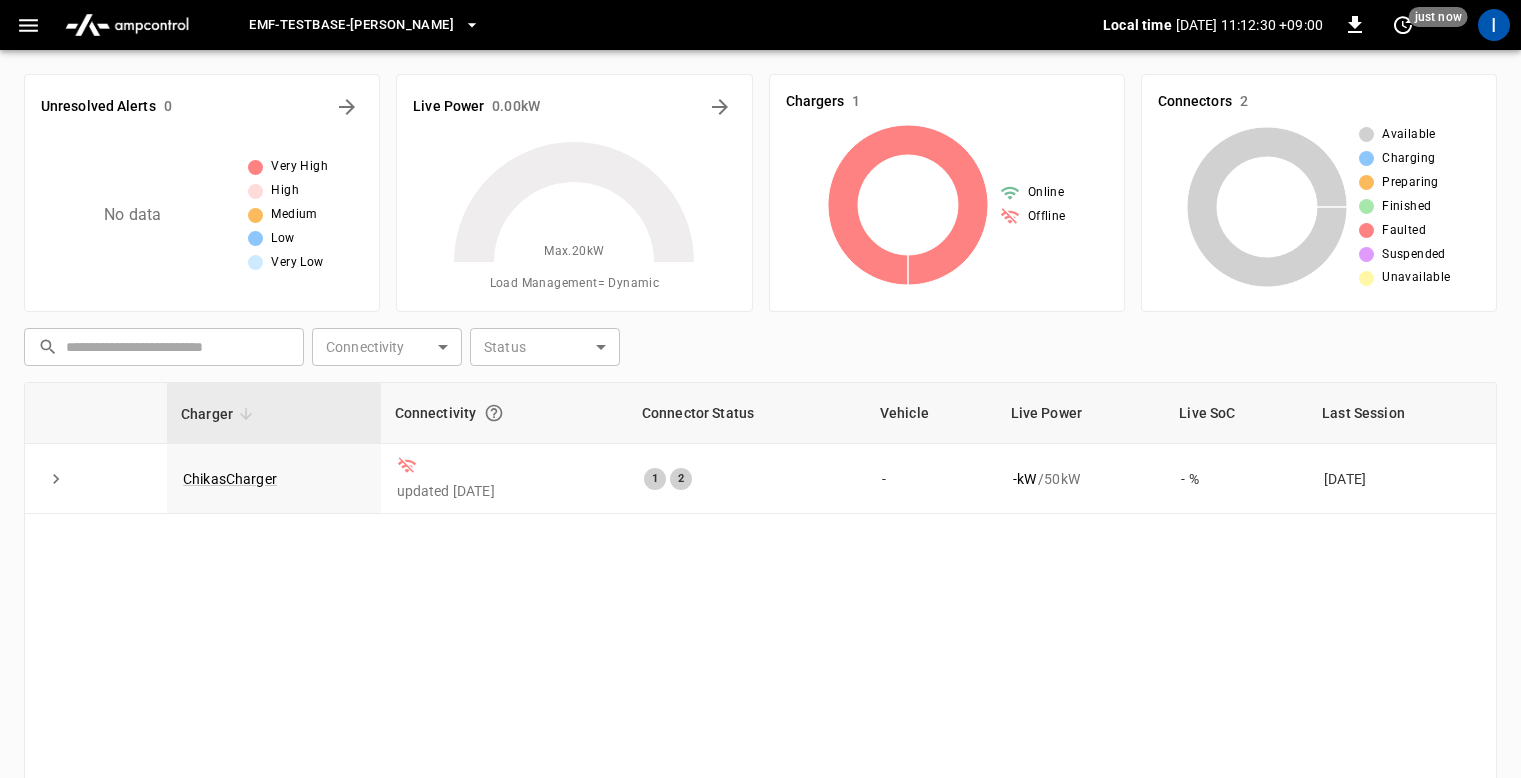 drag, startPoint x: 319, startPoint y: 29, endPoint x: 506, endPoint y: 32, distance: 187.02406 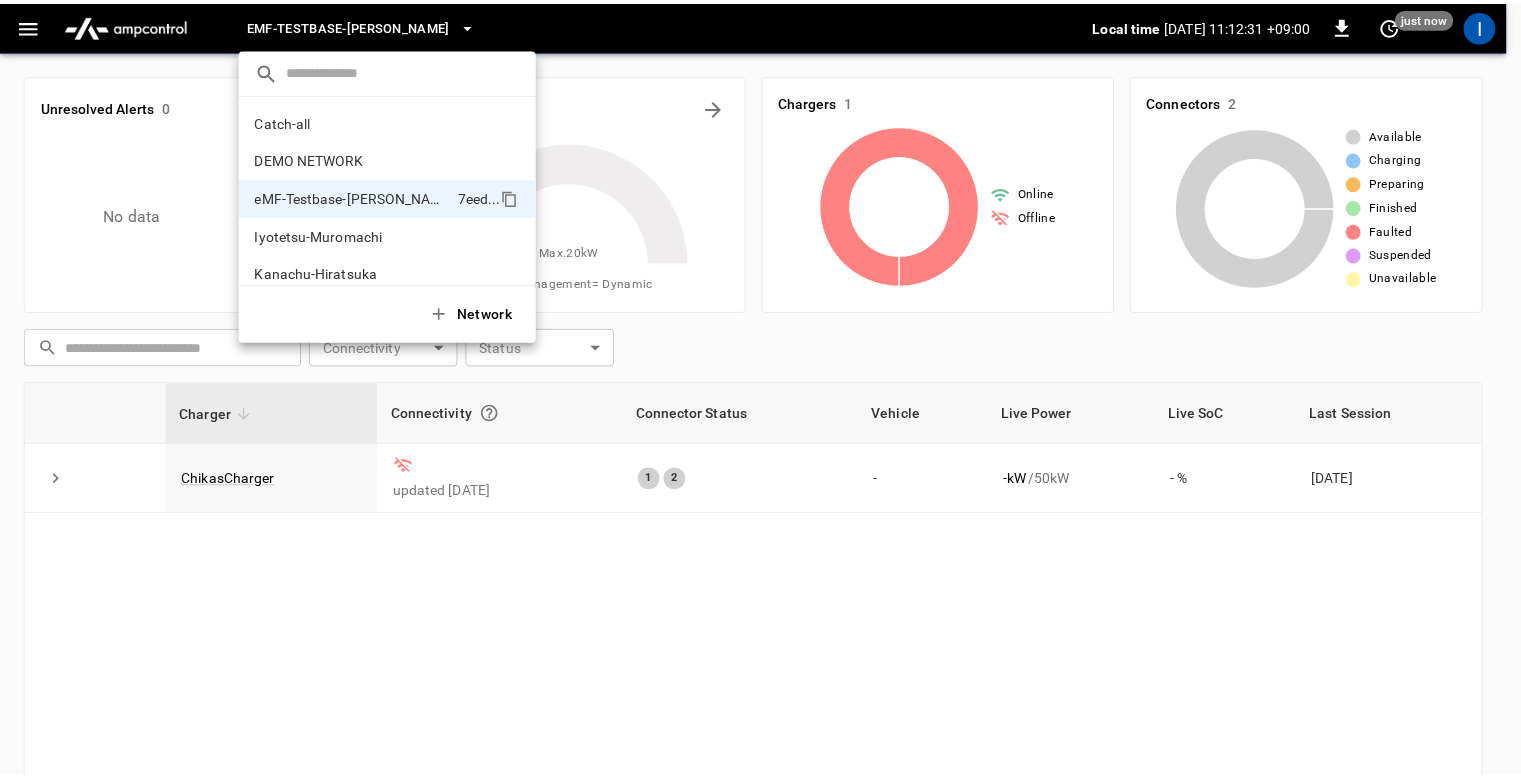 scroll, scrollTop: 54, scrollLeft: 0, axis: vertical 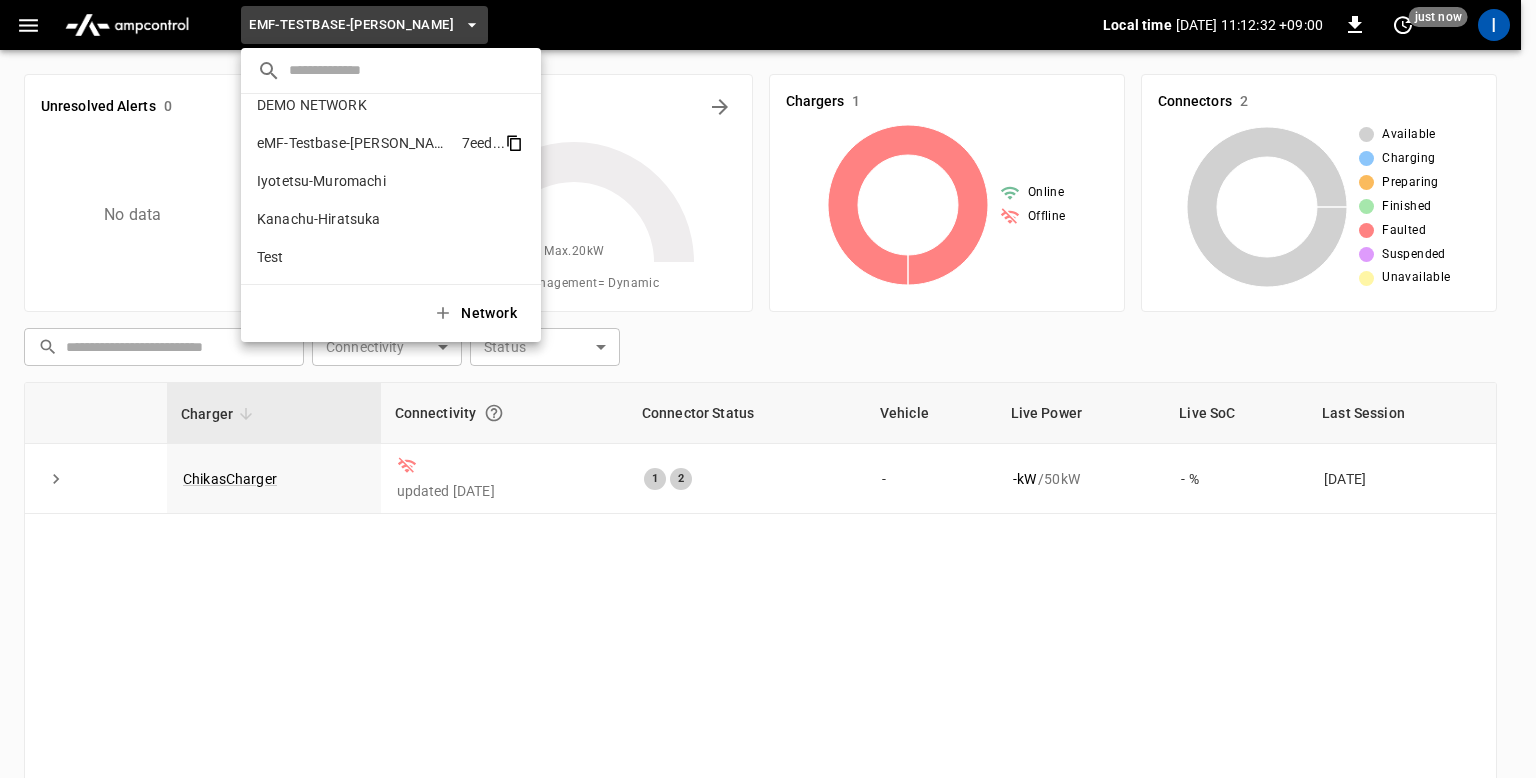 click 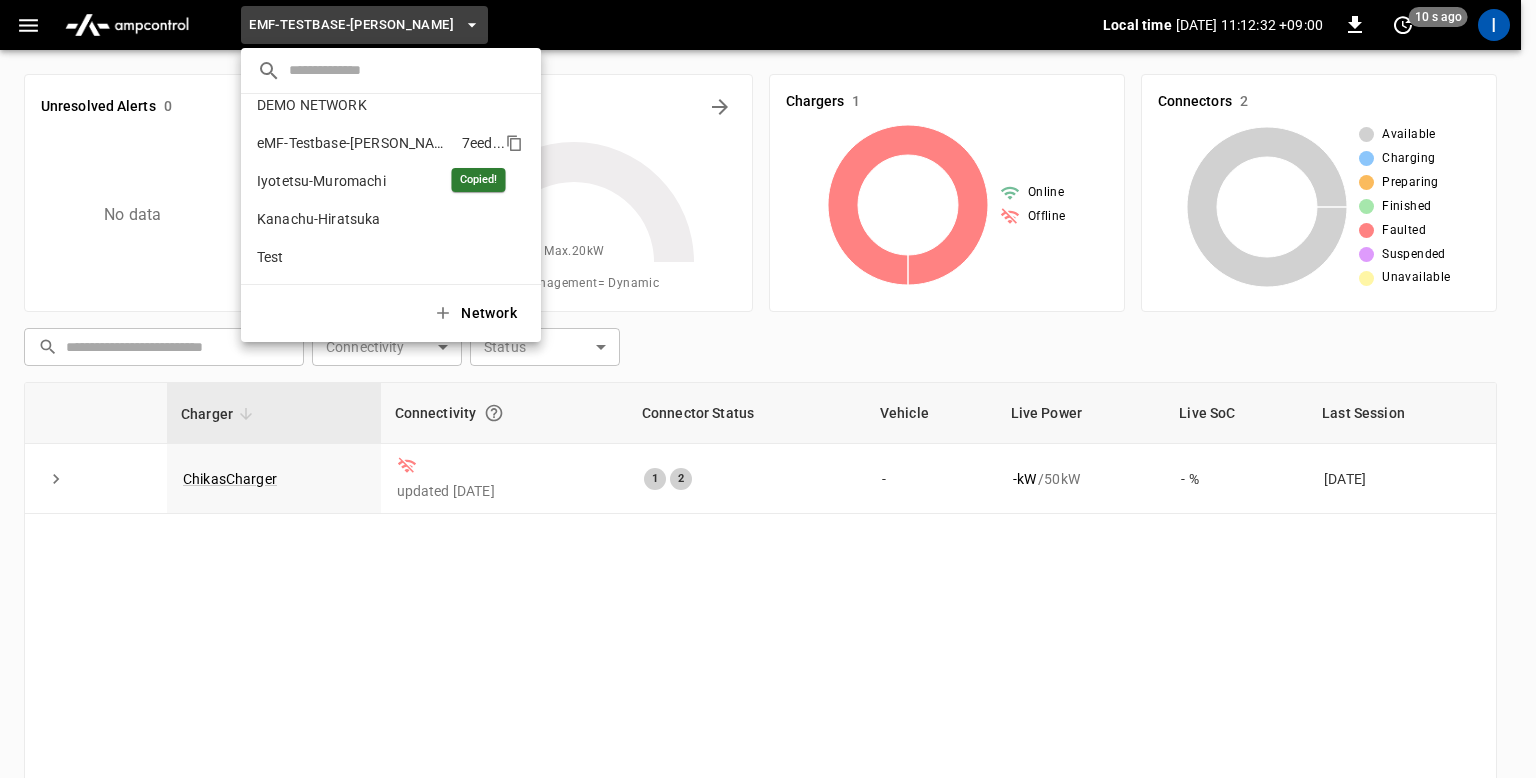 click at bounding box center (768, 389) 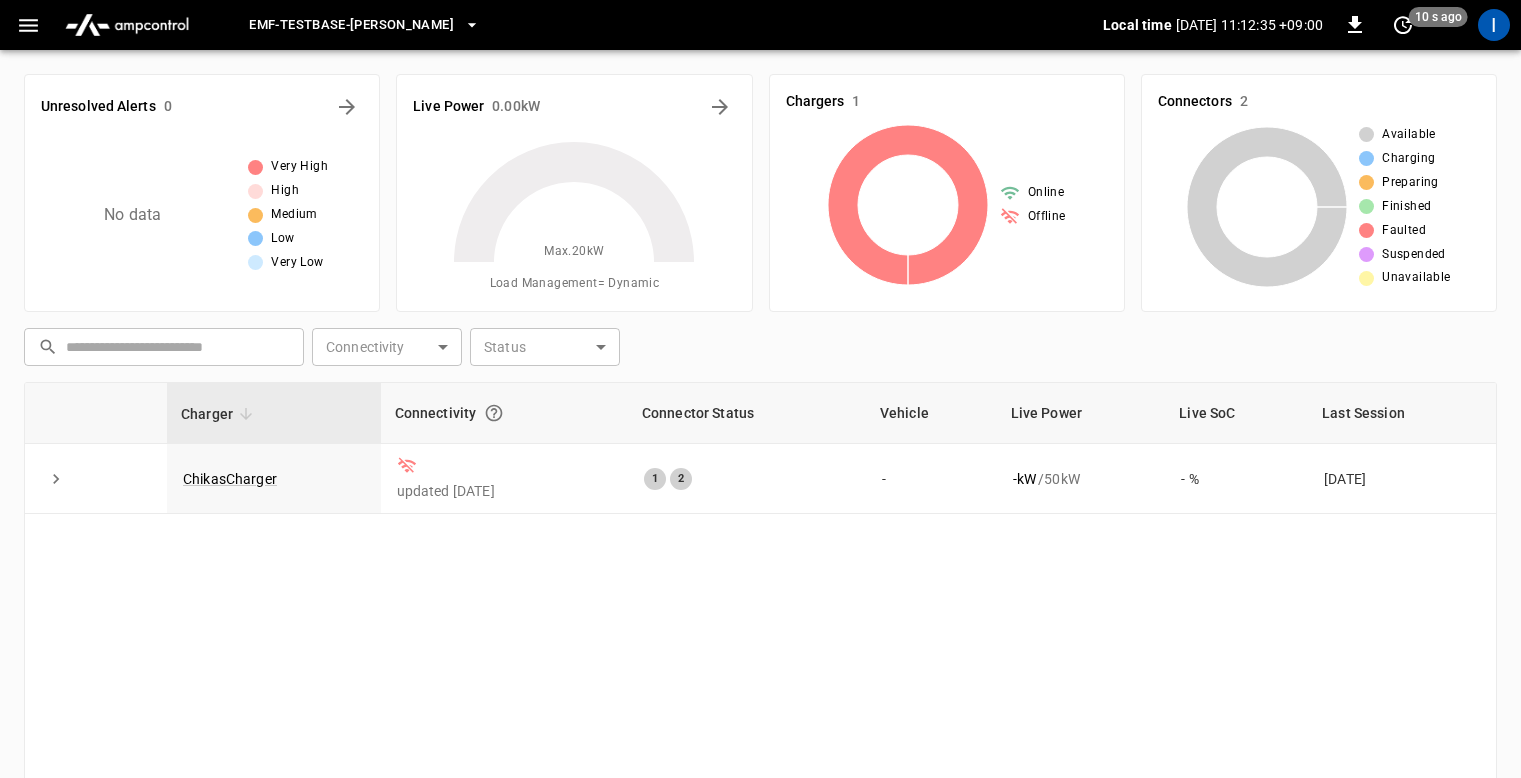 click on "Charger Connectivity Connector Status Vehicle Live Power Live SoC Last Session ChikasCharger updated 17 days ago 1 2 - -  kW /  50  kW - % 17 days ago" at bounding box center [760, 654] 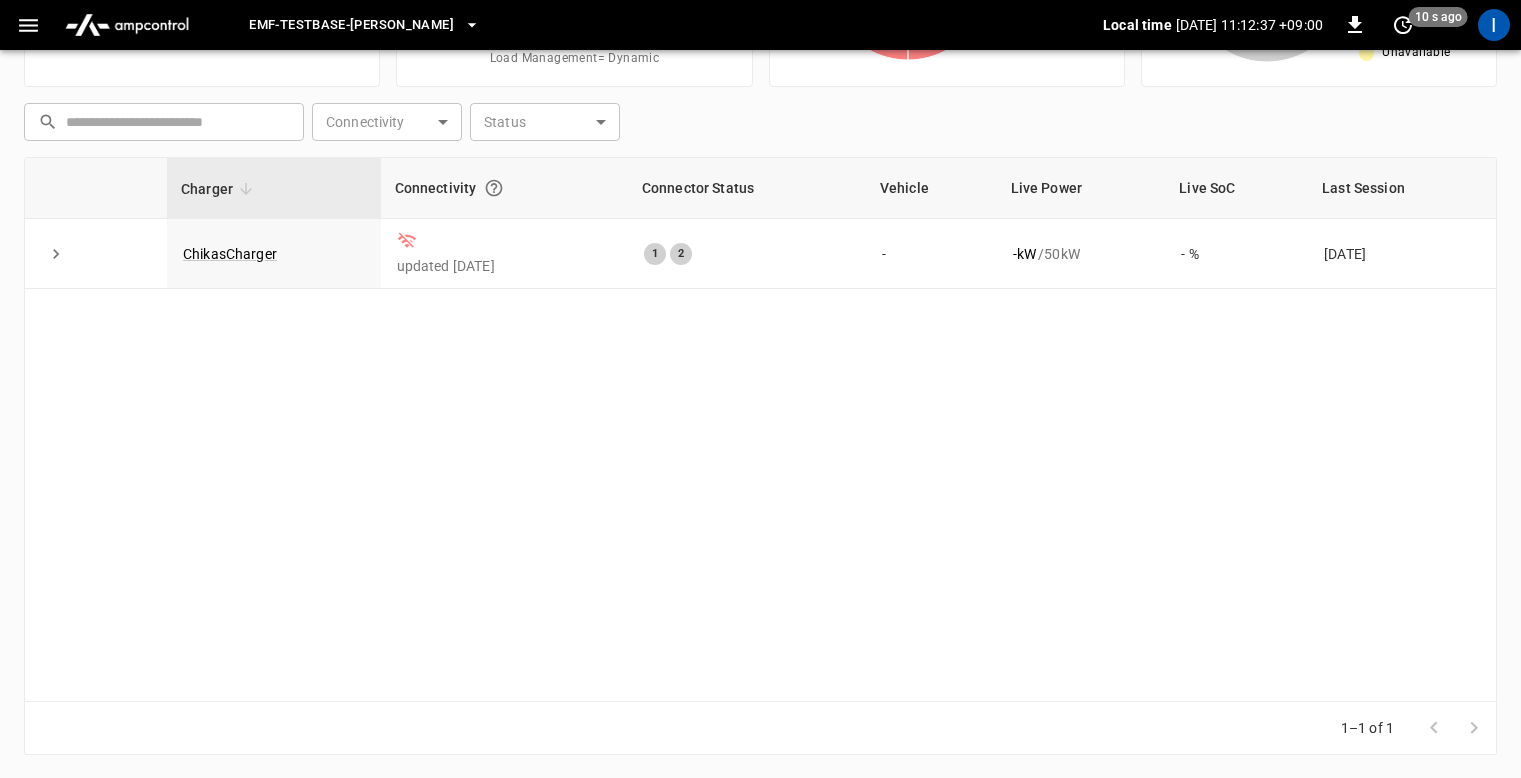 scroll, scrollTop: 0, scrollLeft: 0, axis: both 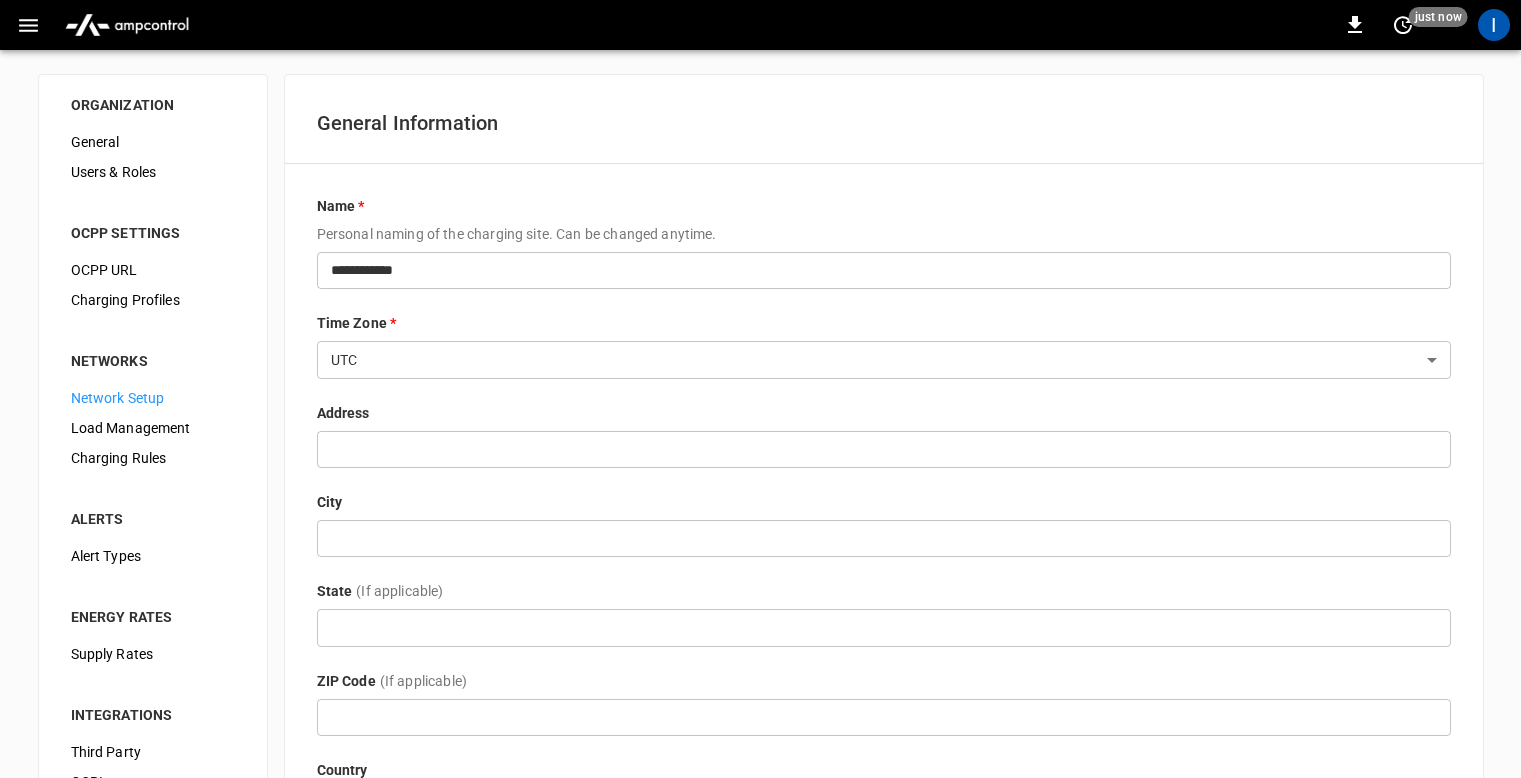 click at bounding box center [127, 25] 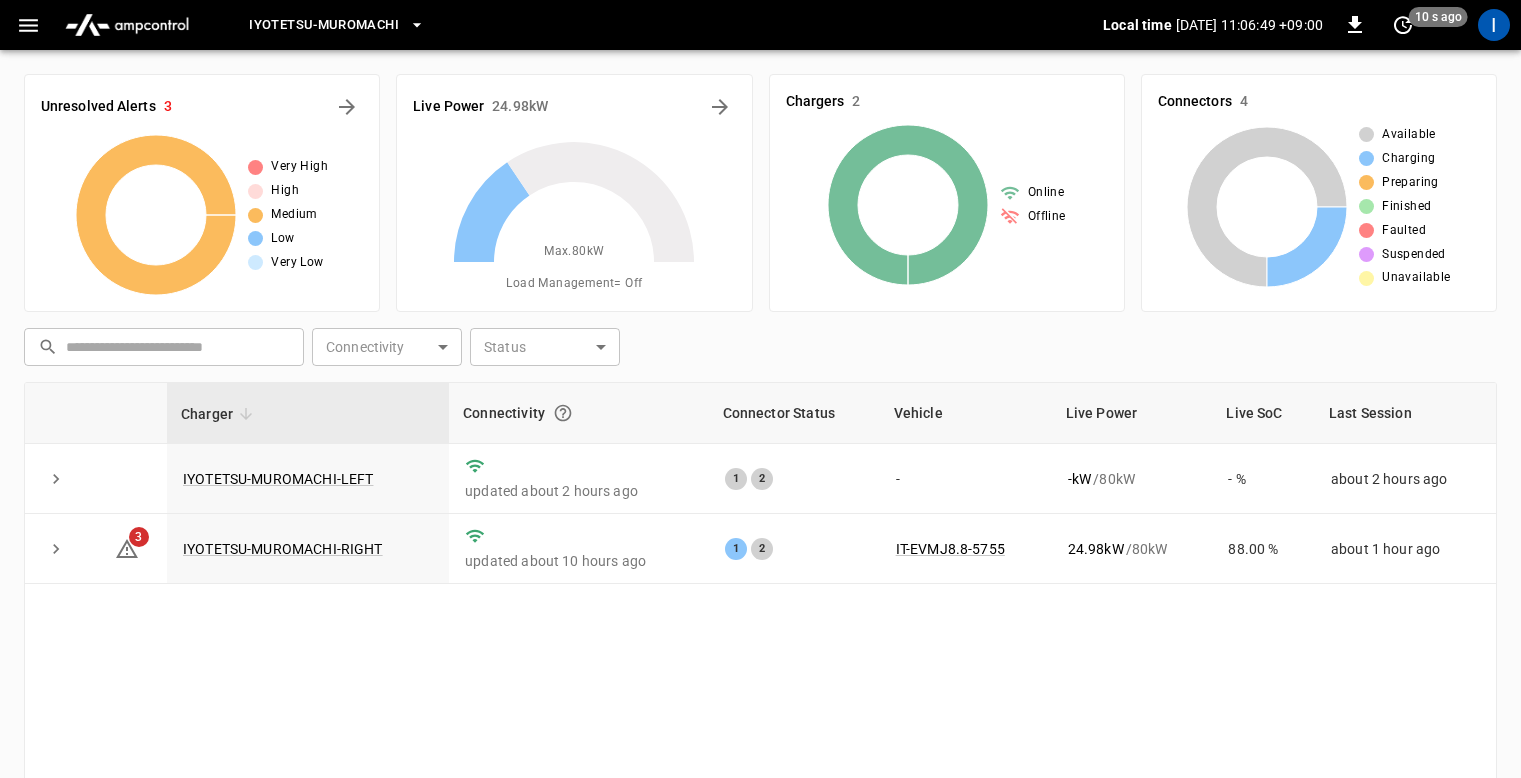 click on "Iyotetsu-Muromachi" at bounding box center [324, 25] 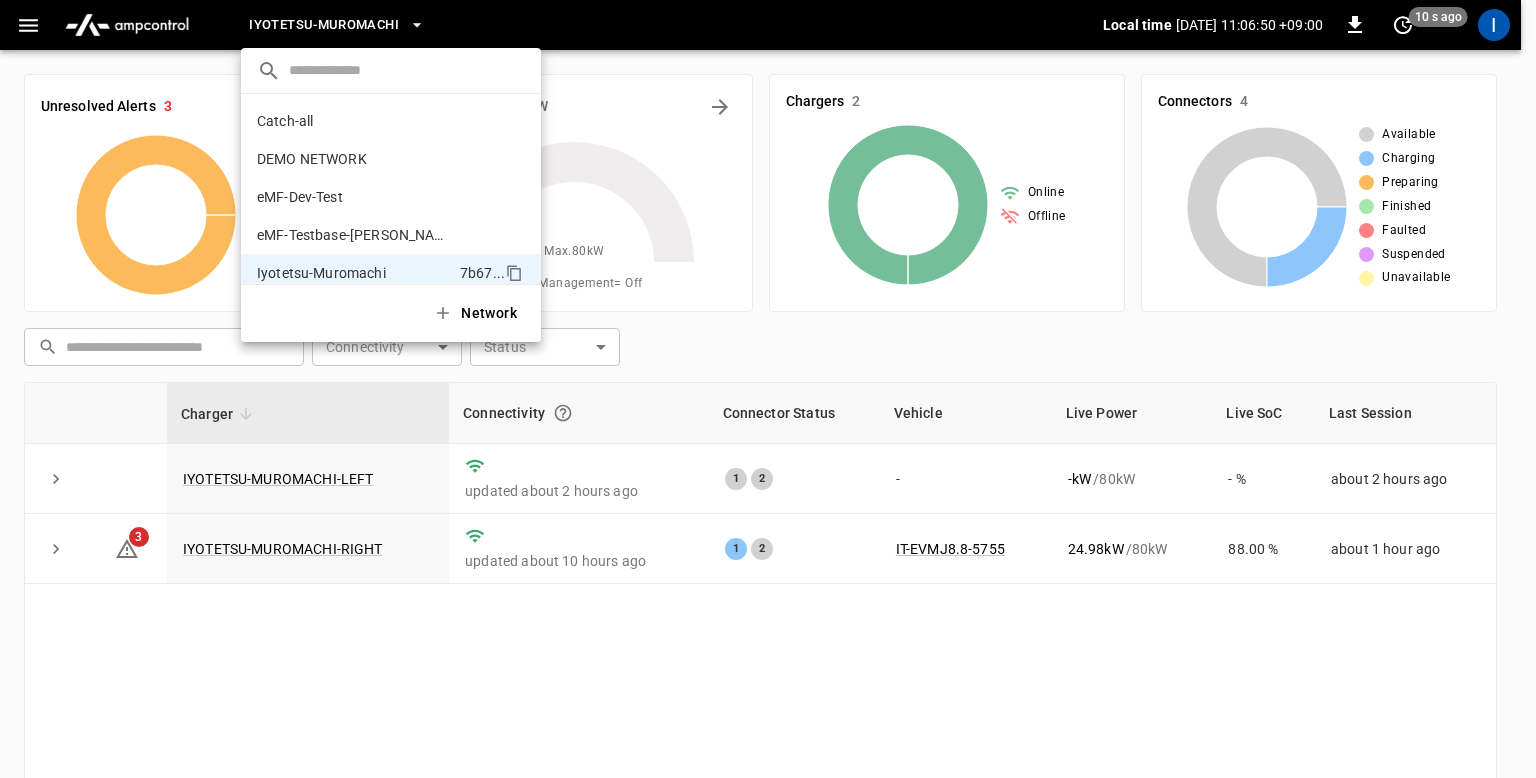 scroll, scrollTop: 92, scrollLeft: 0, axis: vertical 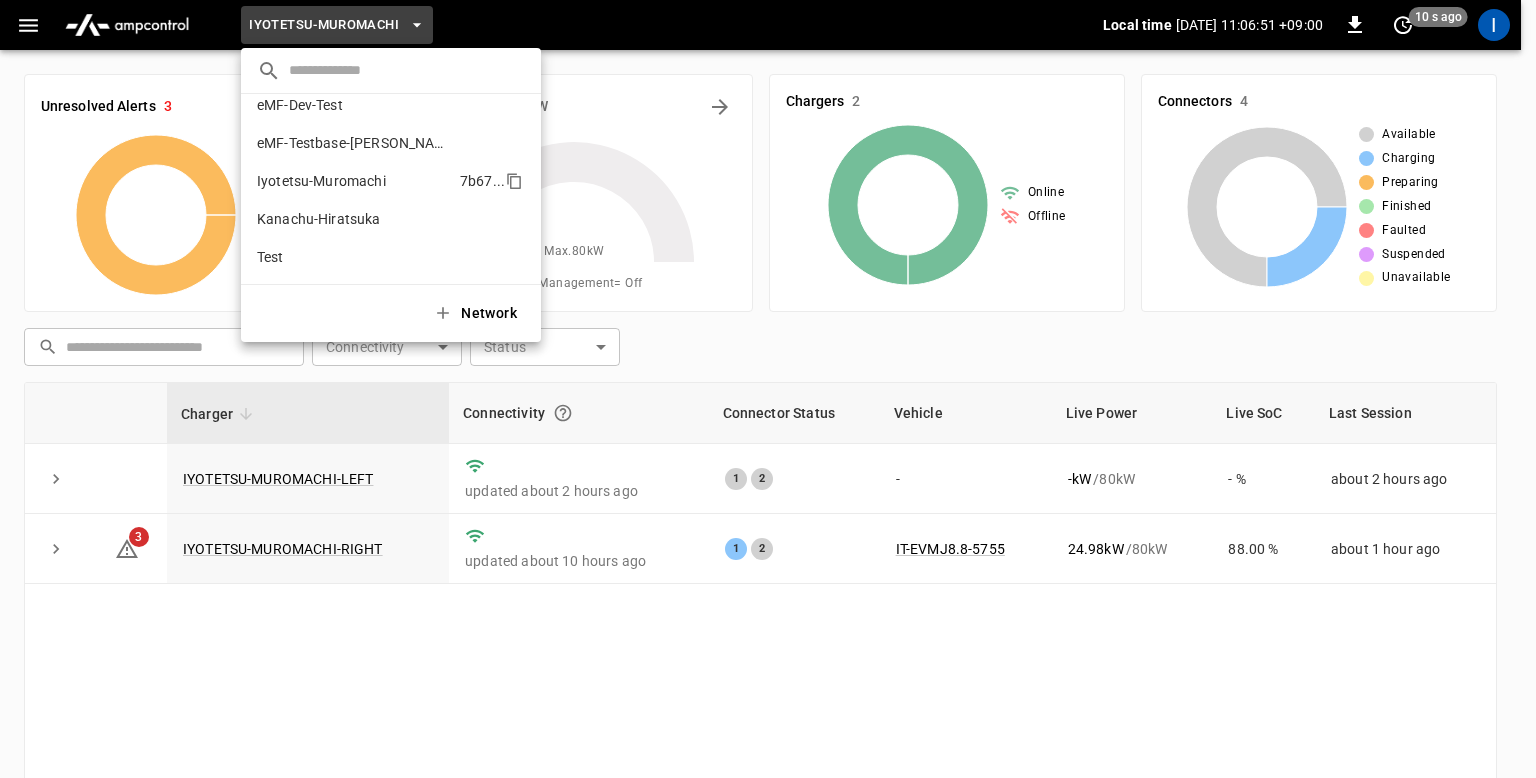 click on "Iyotetsu-Muromachi" at bounding box center [321, 181] 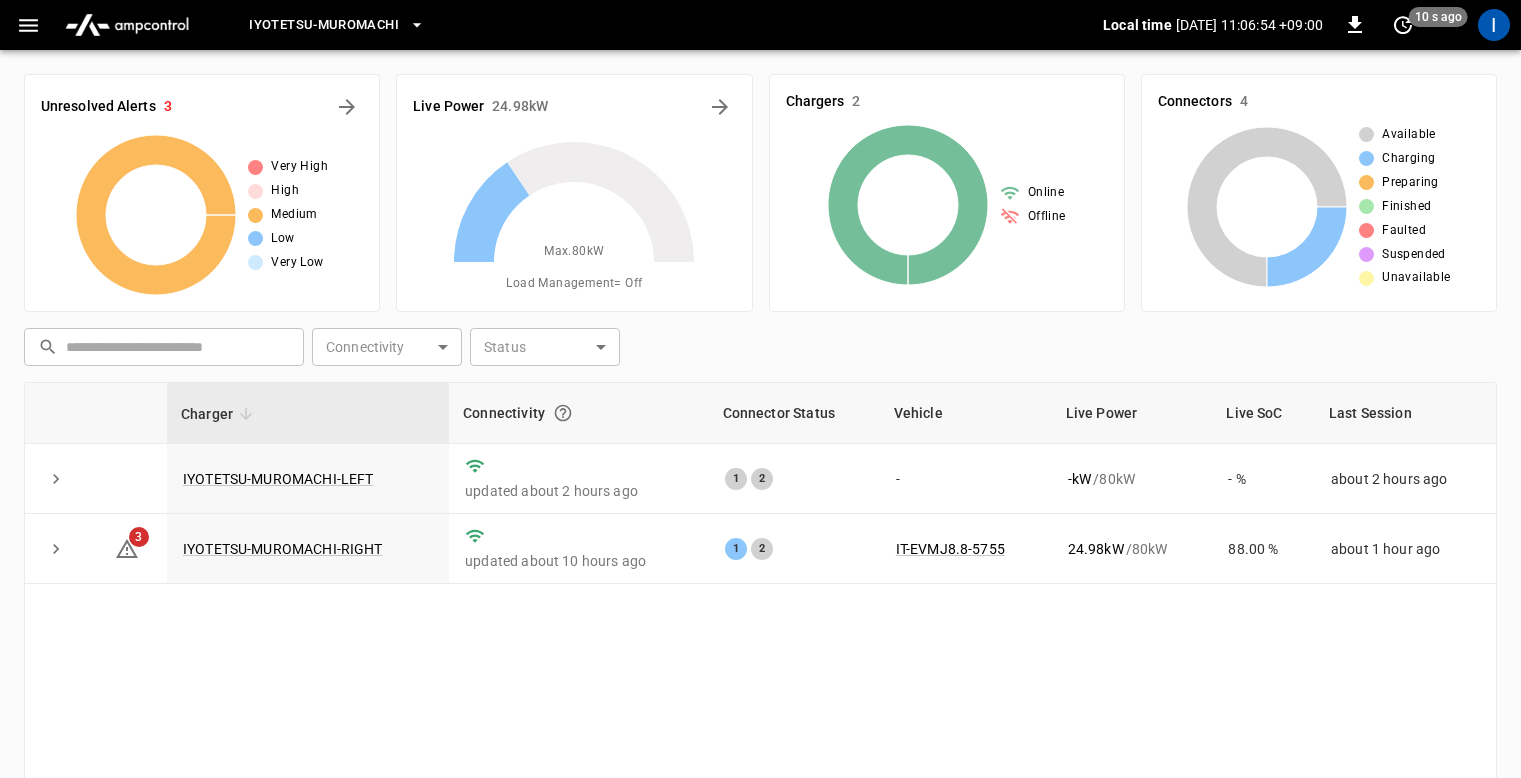 click 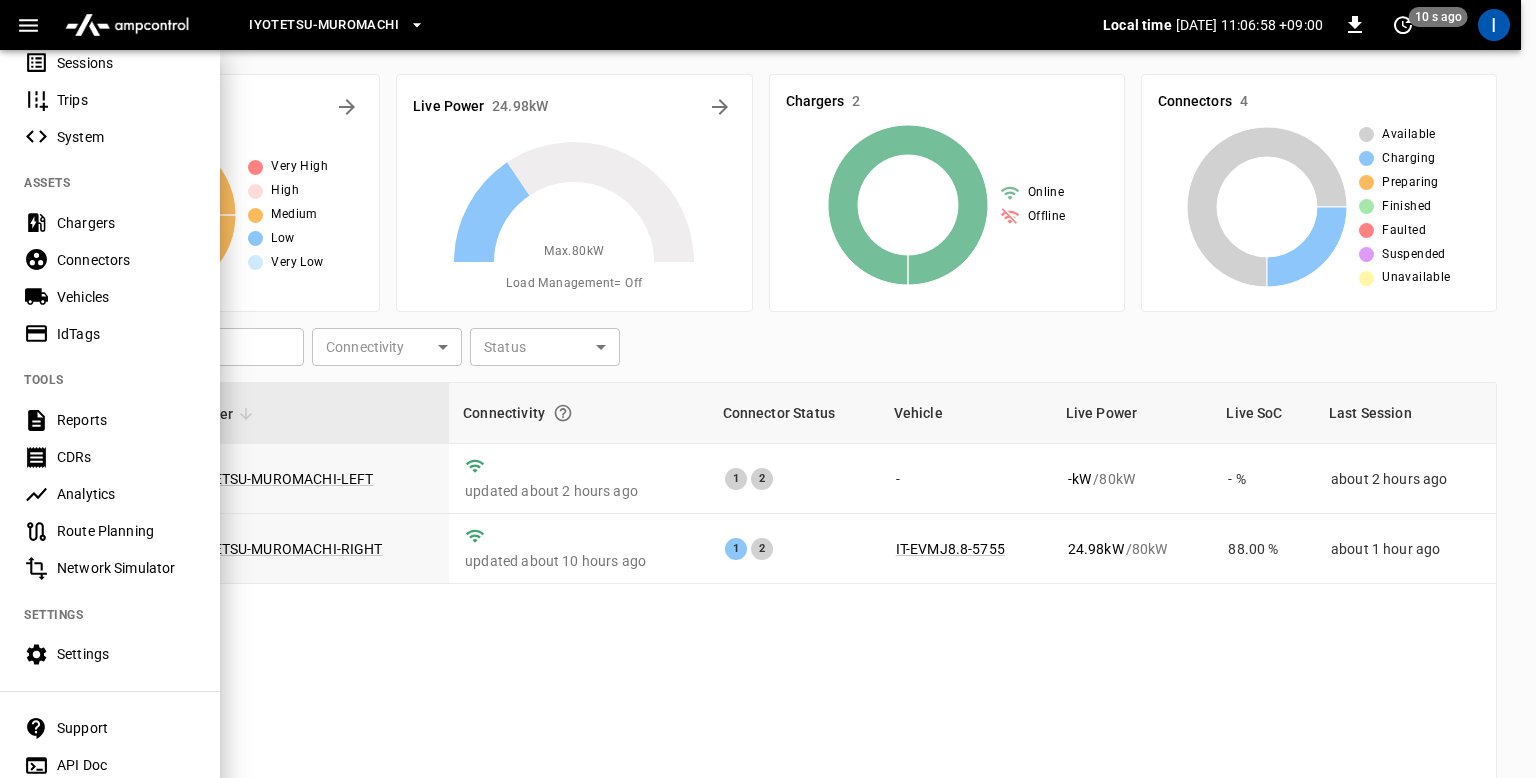 scroll, scrollTop: 364, scrollLeft: 0, axis: vertical 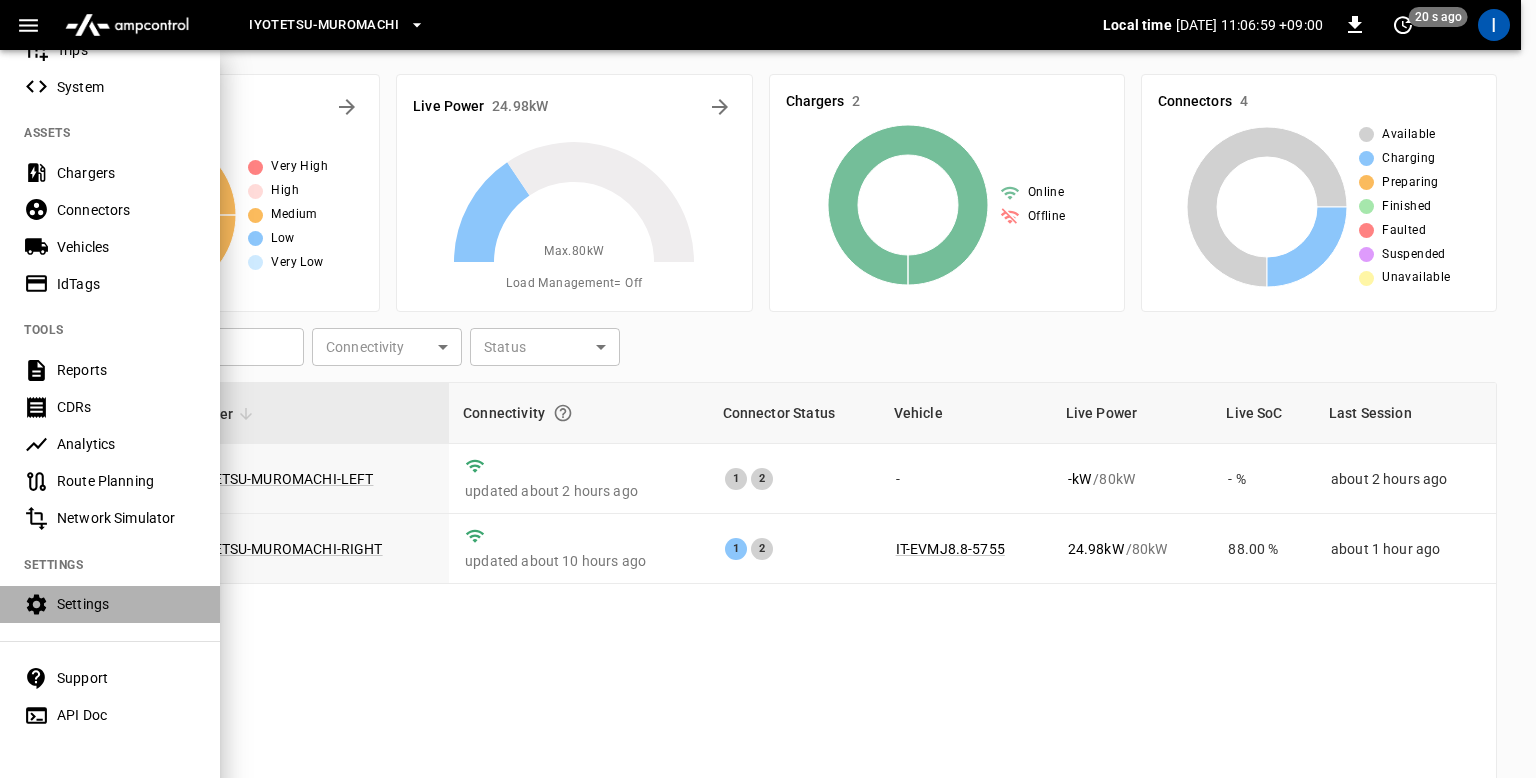 click on "Settings" at bounding box center (126, 604) 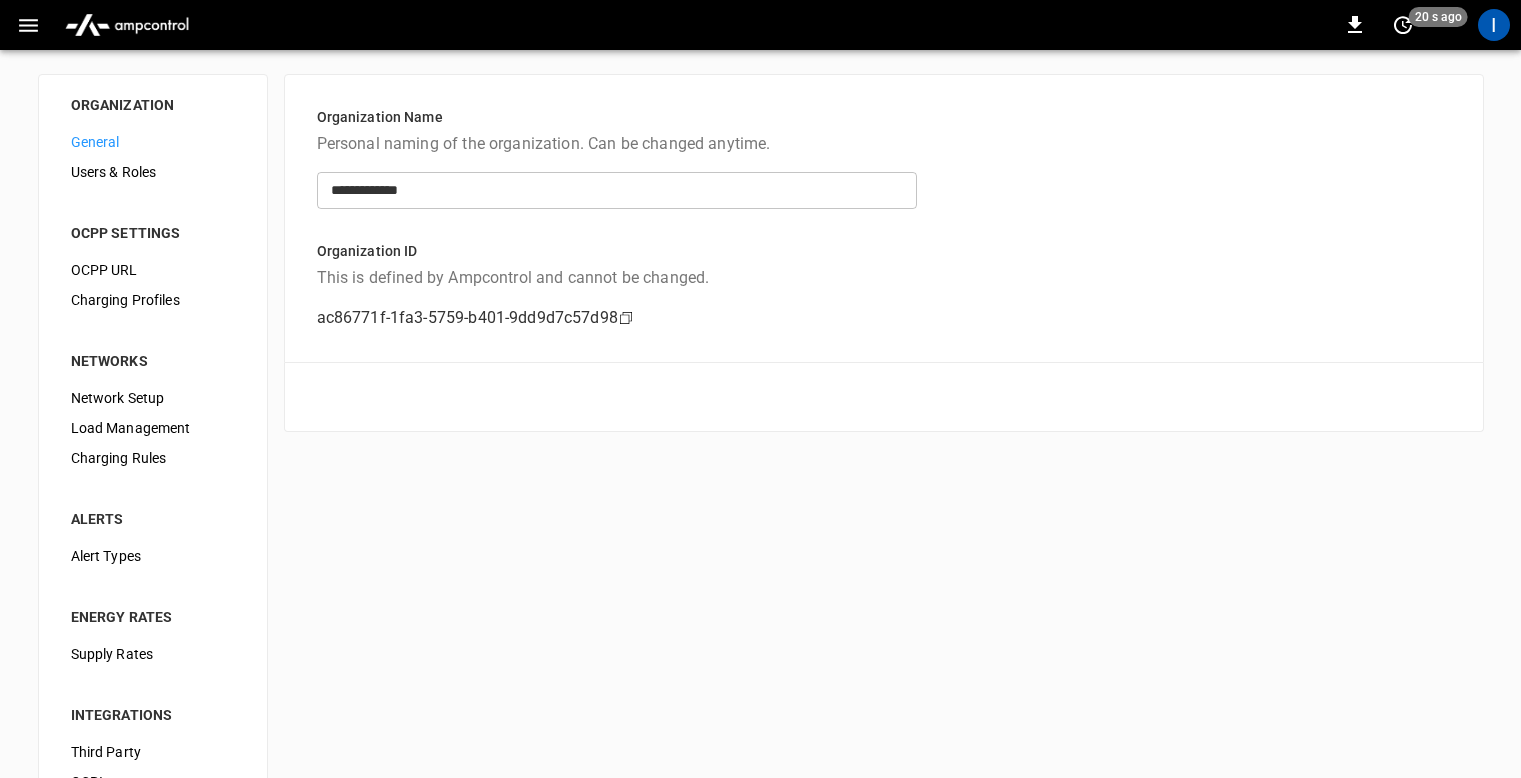 click on "OCPP URL" at bounding box center [153, 270] 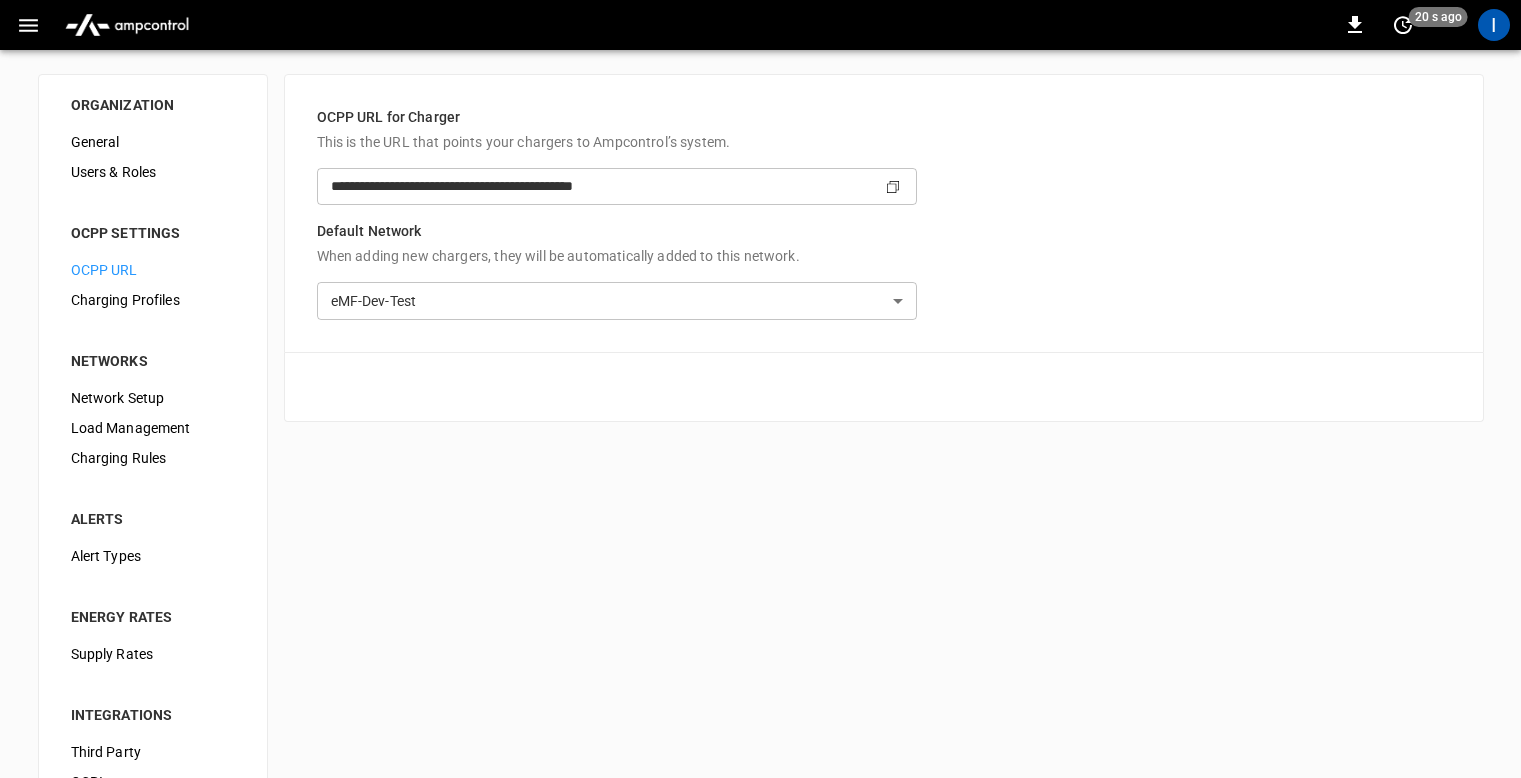 type on "**********" 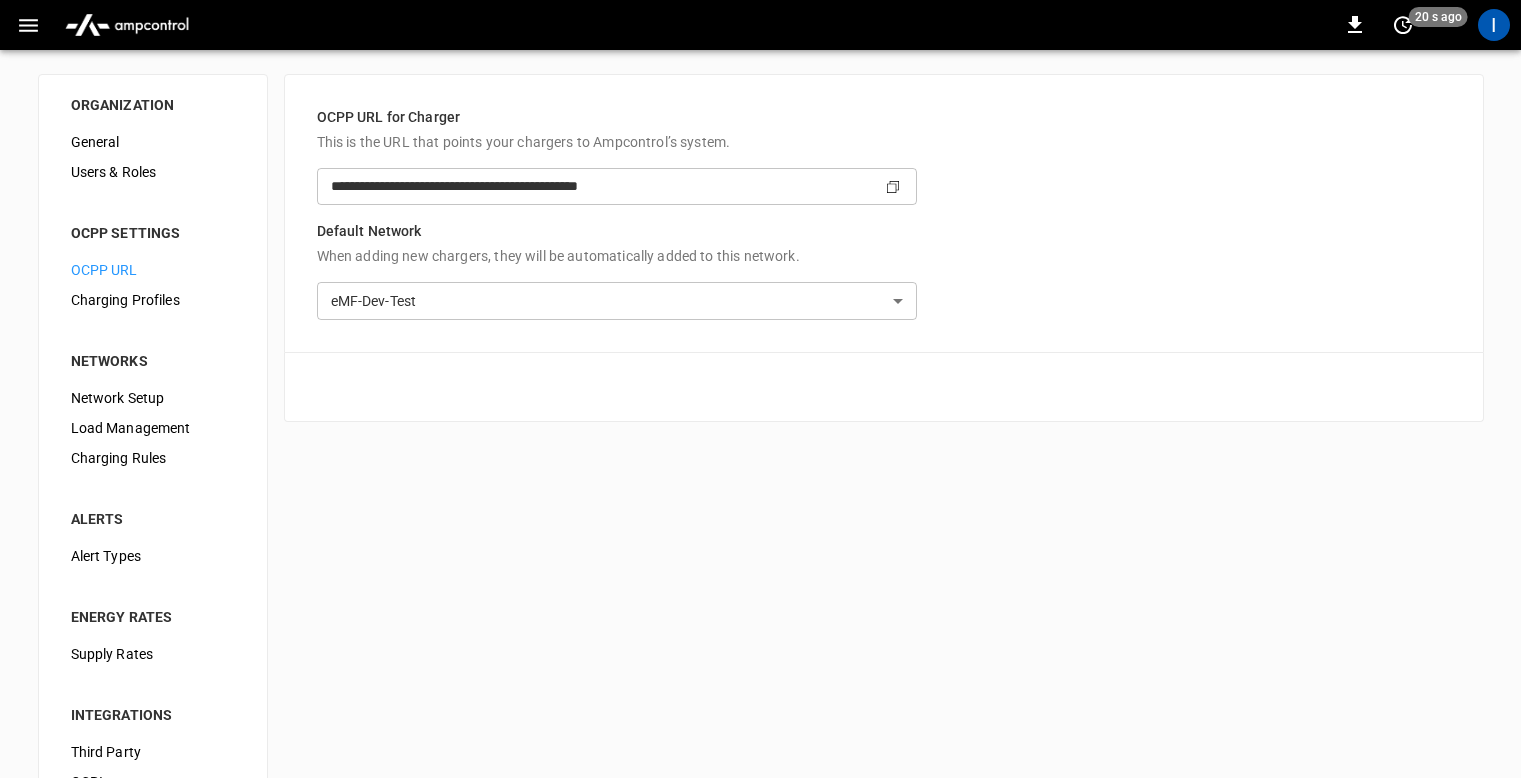 type on "**********" 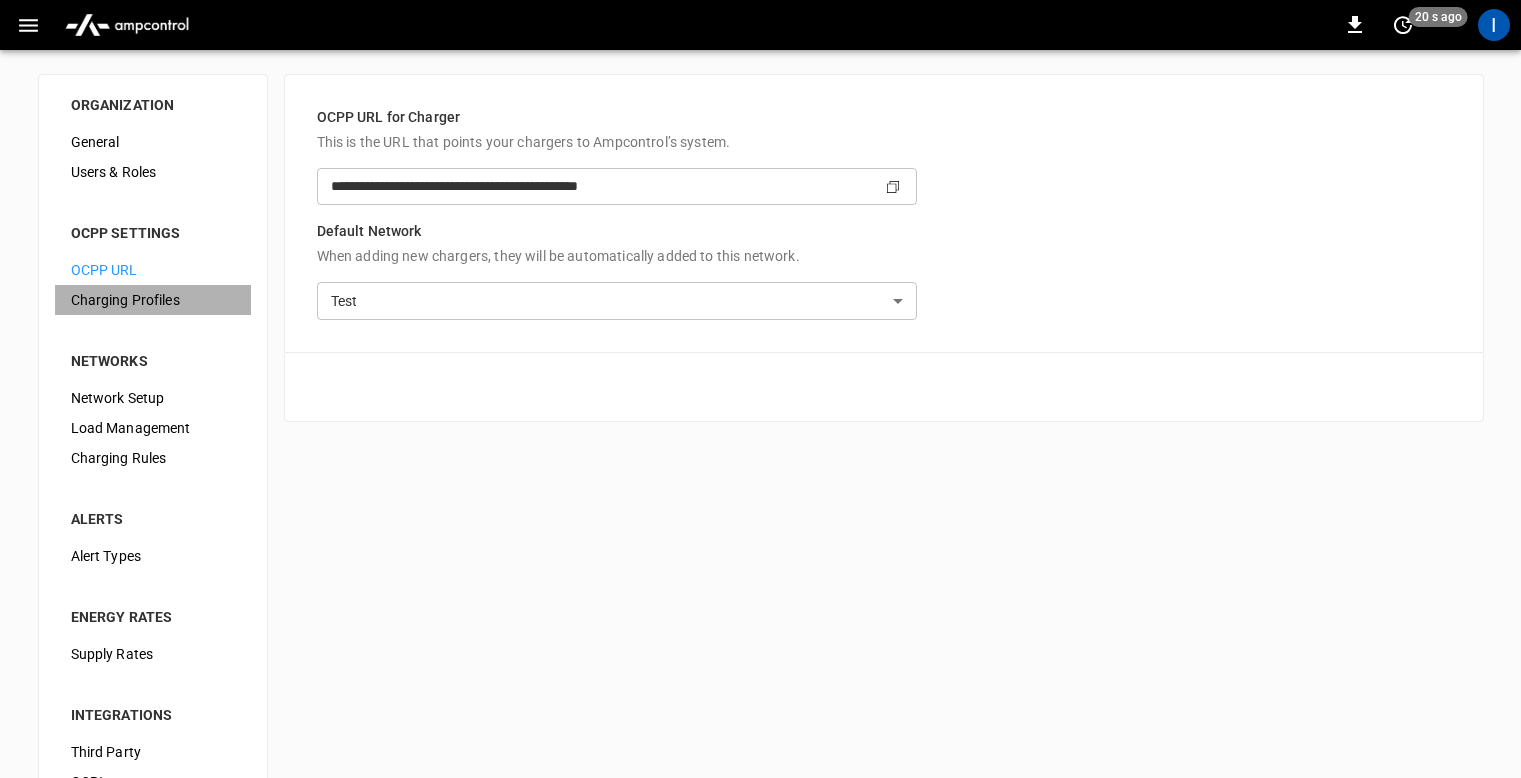 click on "Charging Profiles" at bounding box center [153, 300] 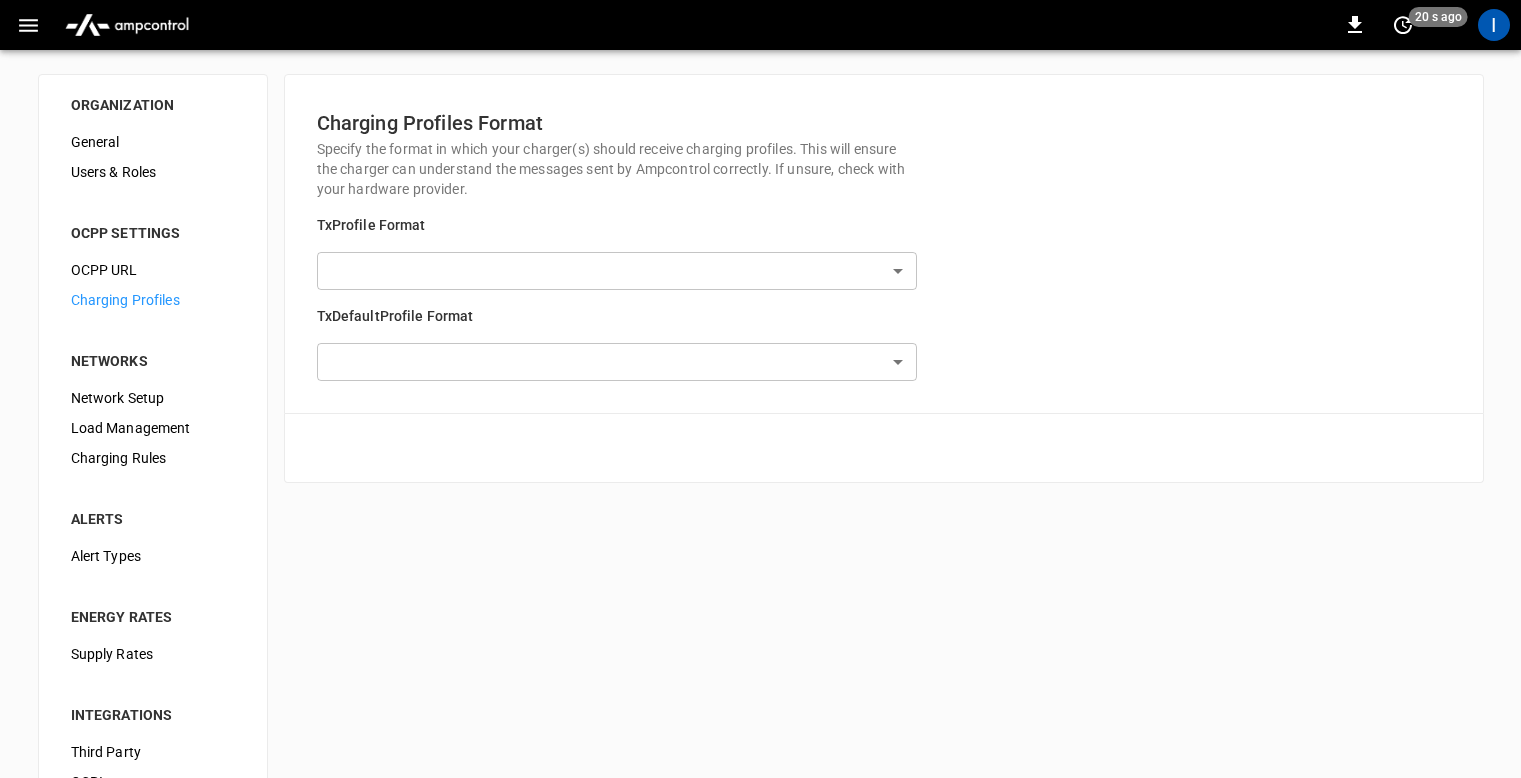 type on "**********" 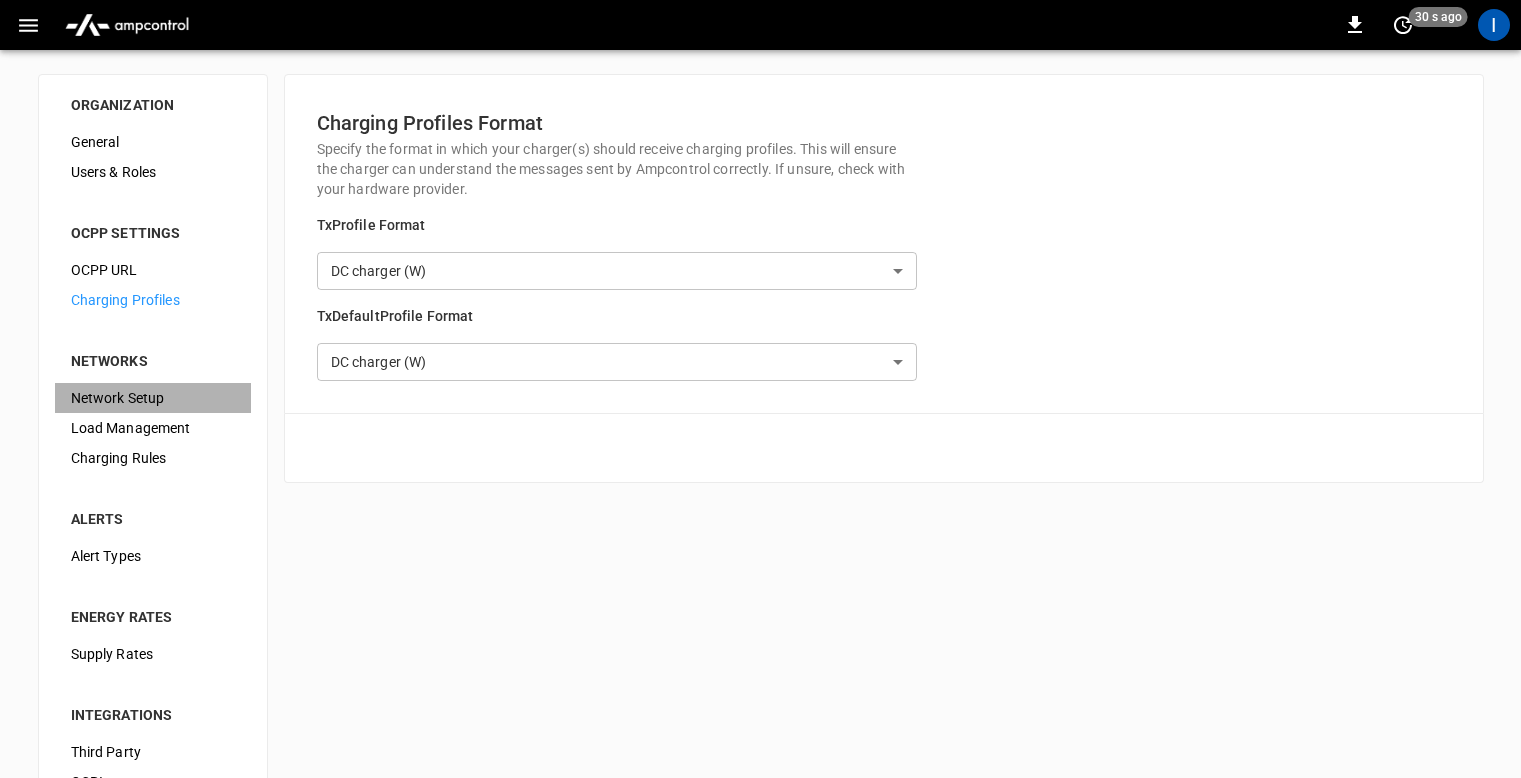 click on "Network Setup" at bounding box center (153, 398) 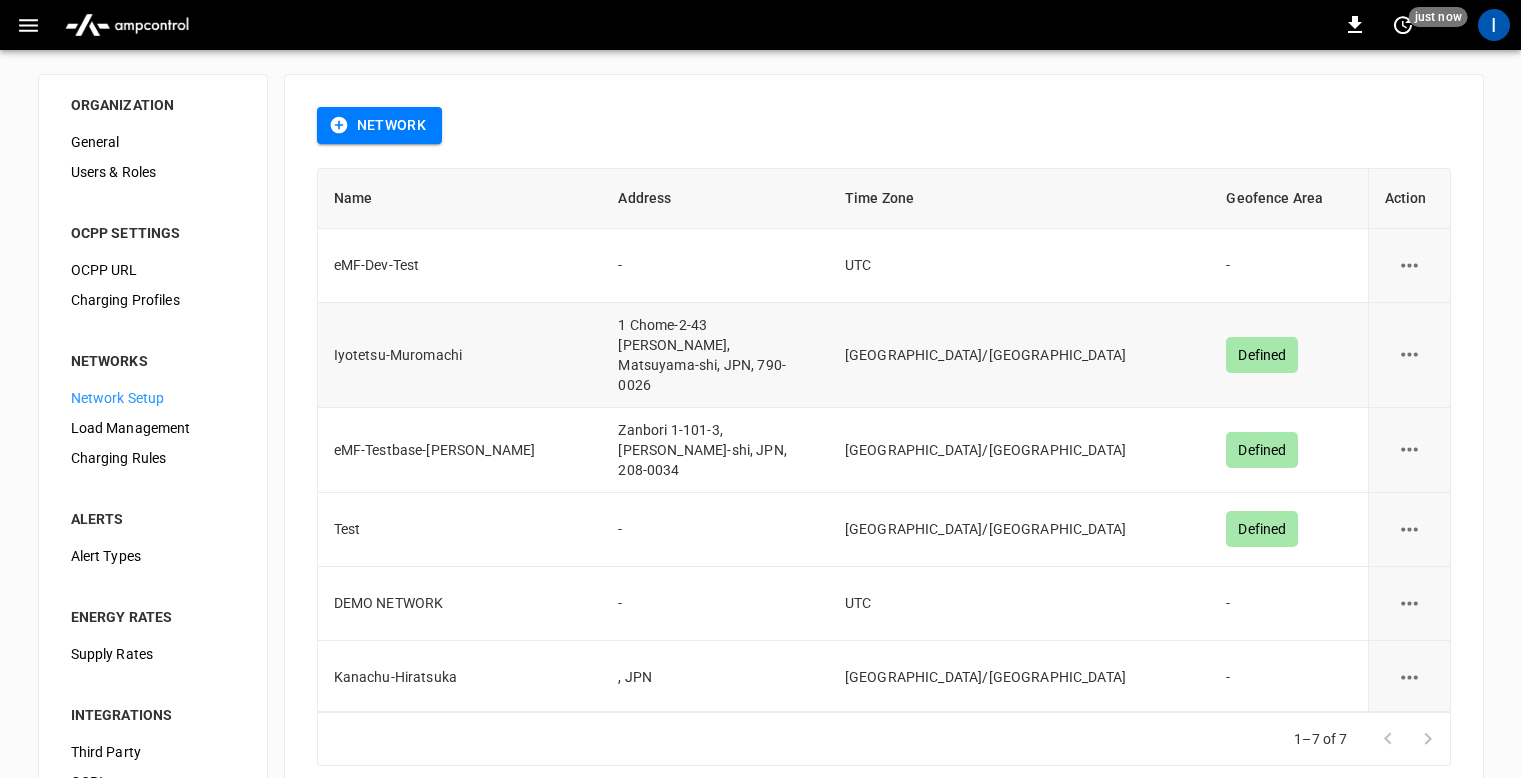 click on "Iyotetsu-Muromachi" at bounding box center (460, 355) 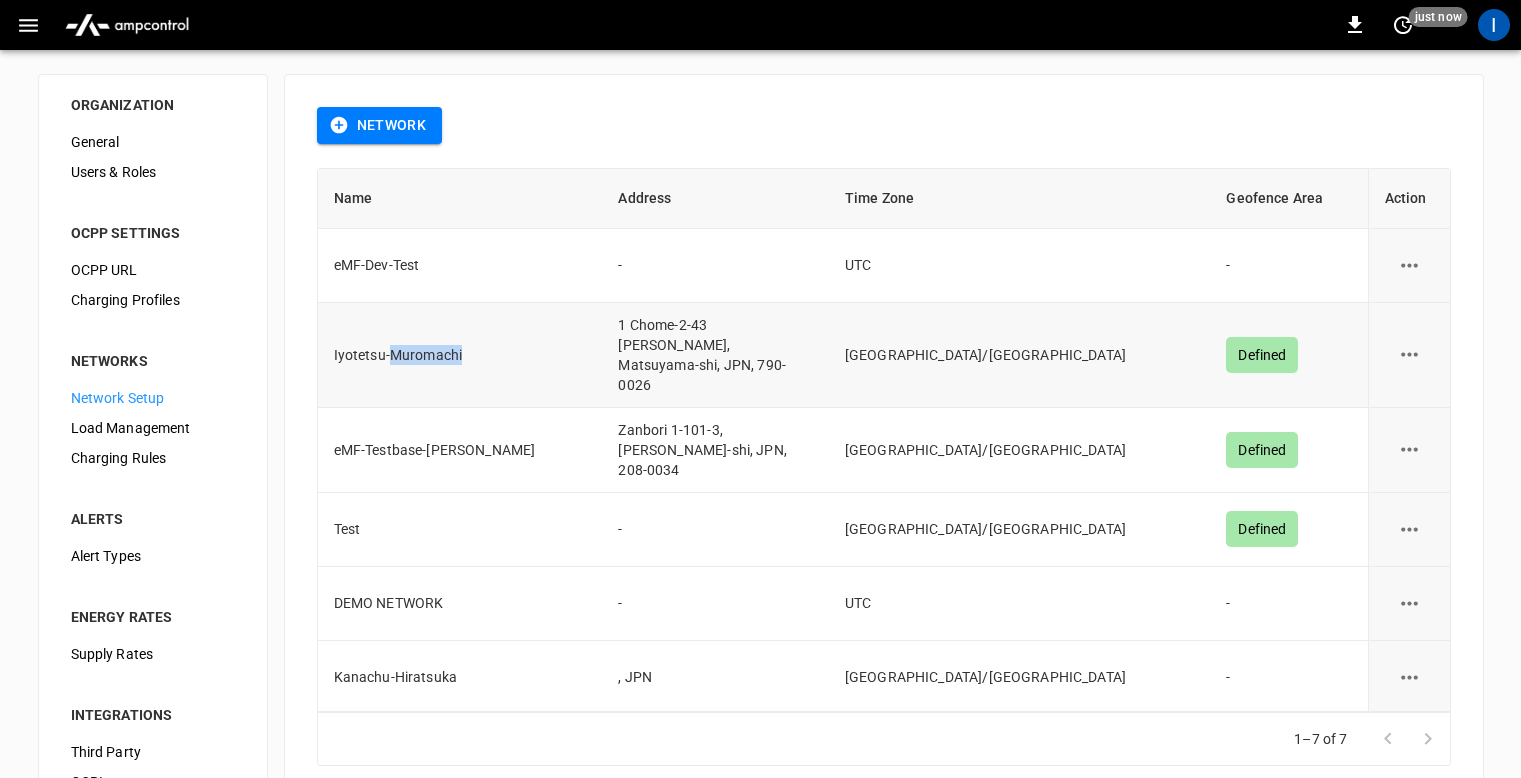 click on "Iyotetsu-Muromachi" at bounding box center [460, 355] 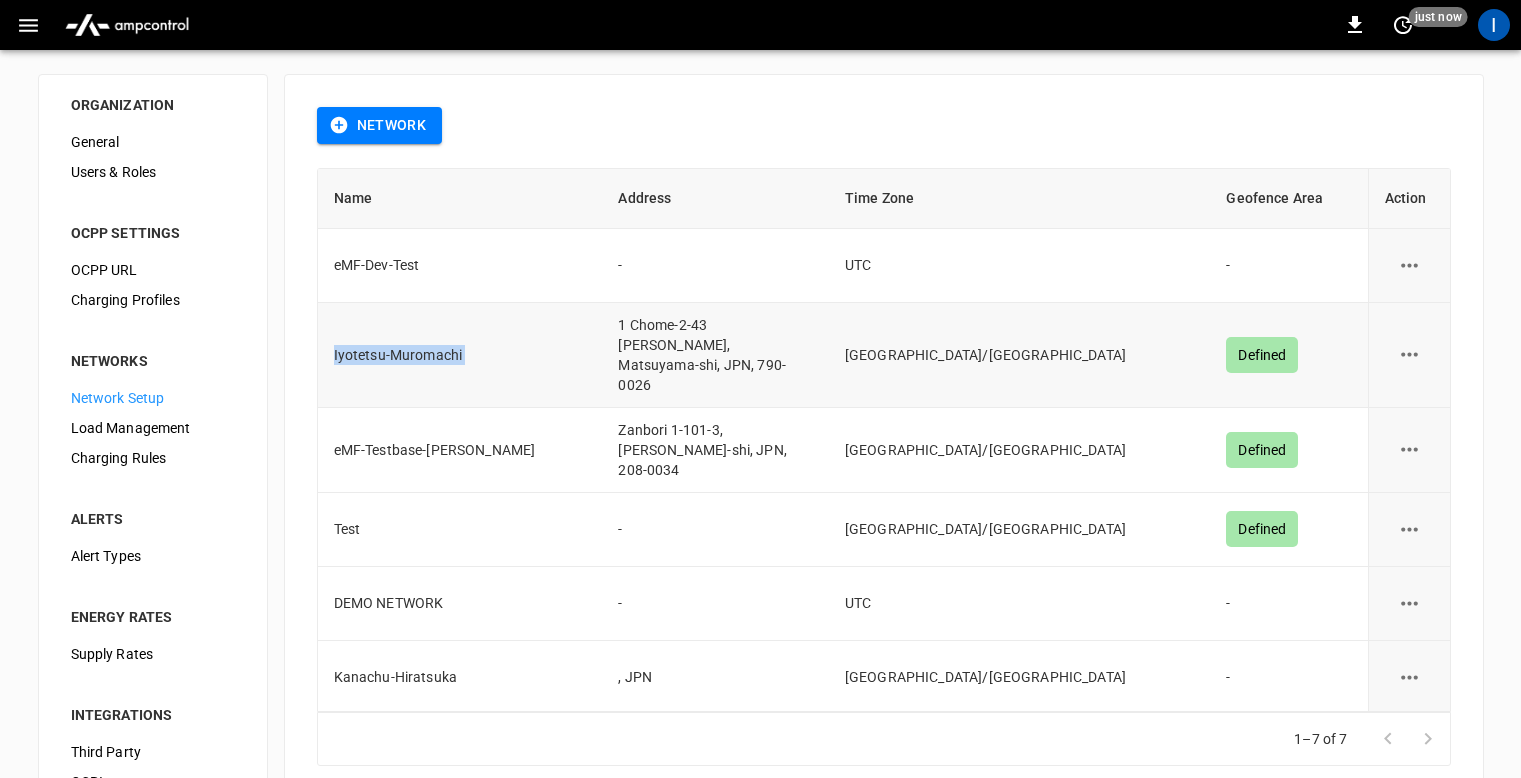 click on "Iyotetsu-Muromachi" at bounding box center (460, 355) 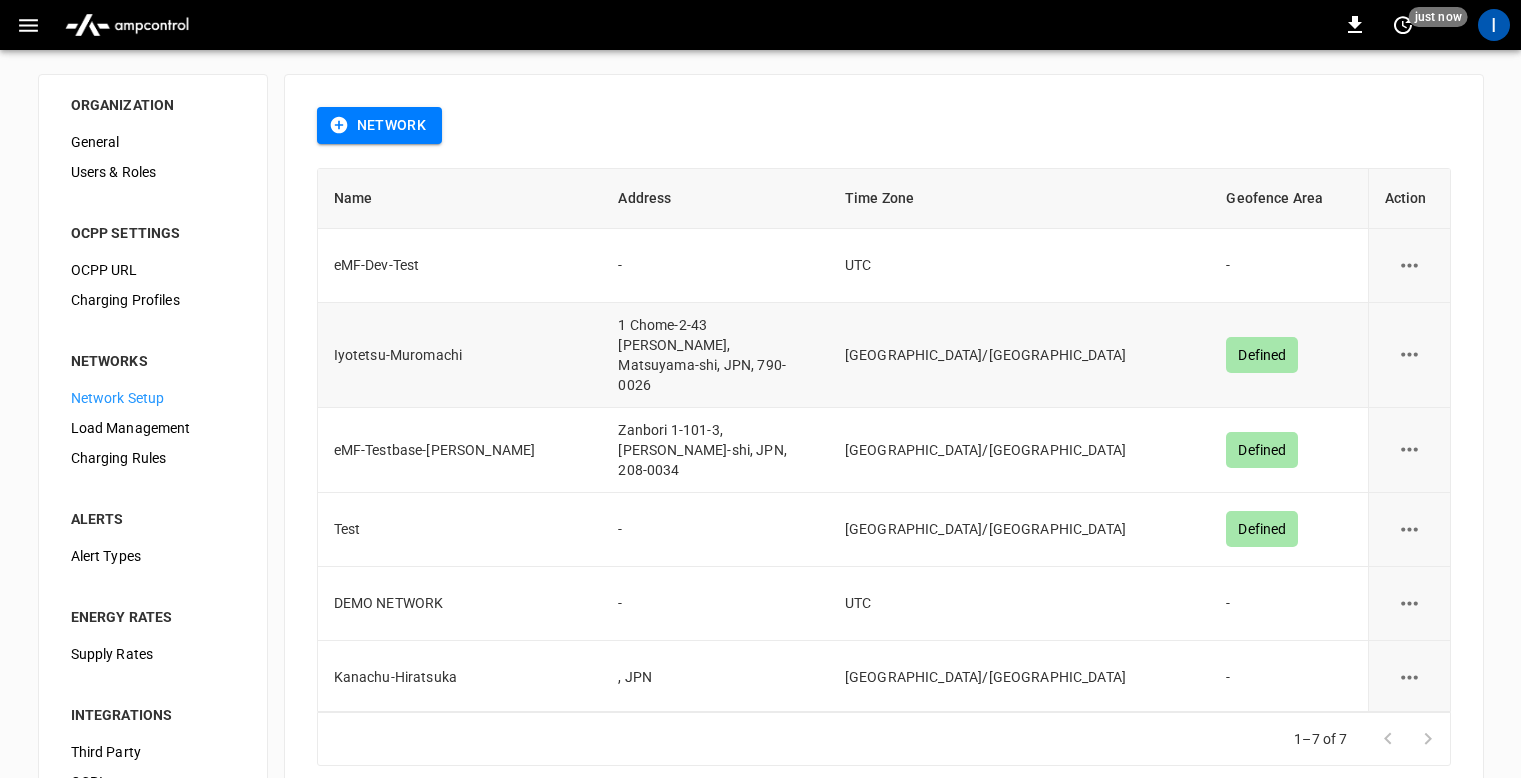 click on "1 Chome-2-43 Muromachi, Matsuyama-shi, JPN, 790-0026" at bounding box center (715, 355) 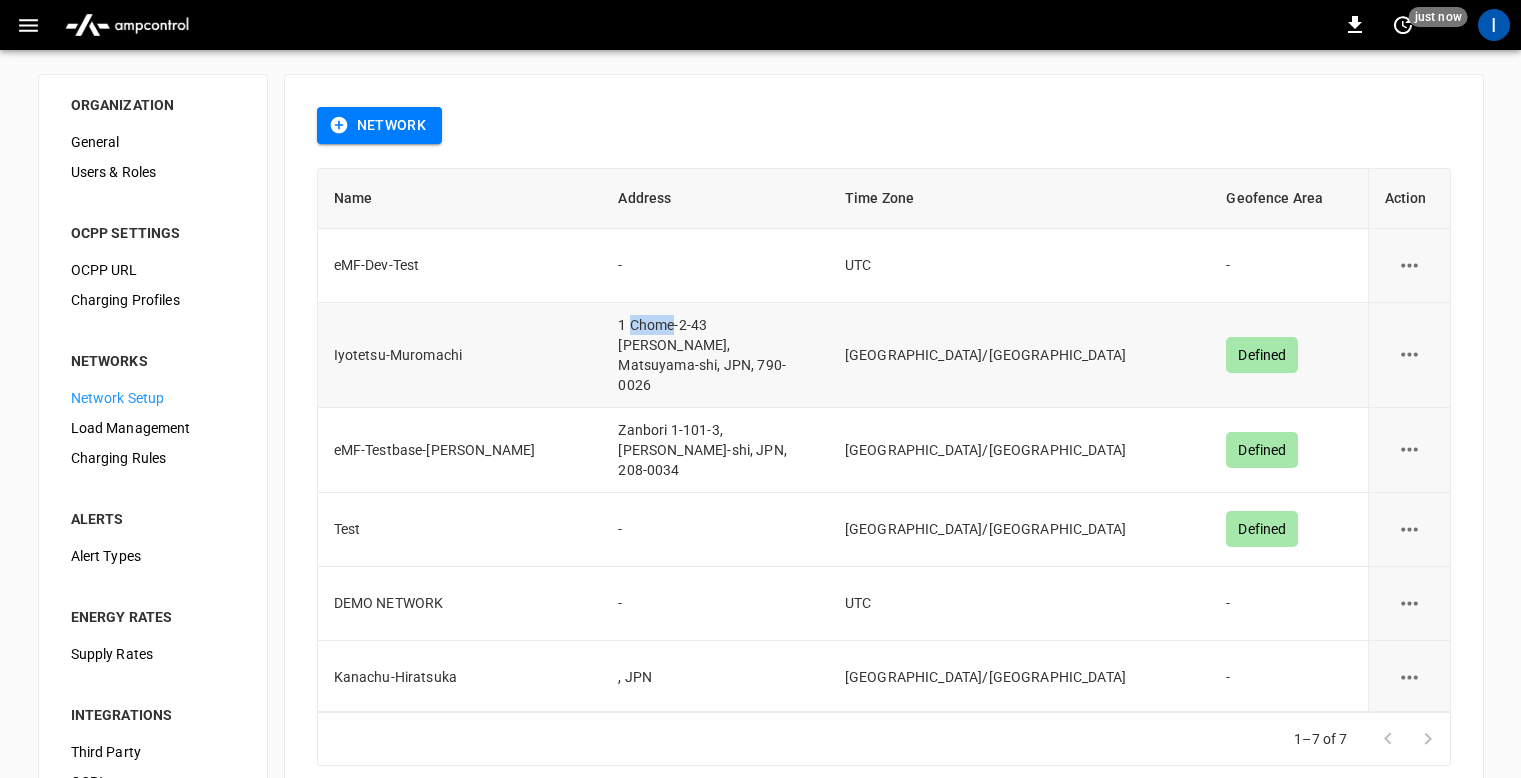 click on "1 Chome-2-43 Muromachi, Matsuyama-shi, JPN, 790-0026" at bounding box center (715, 355) 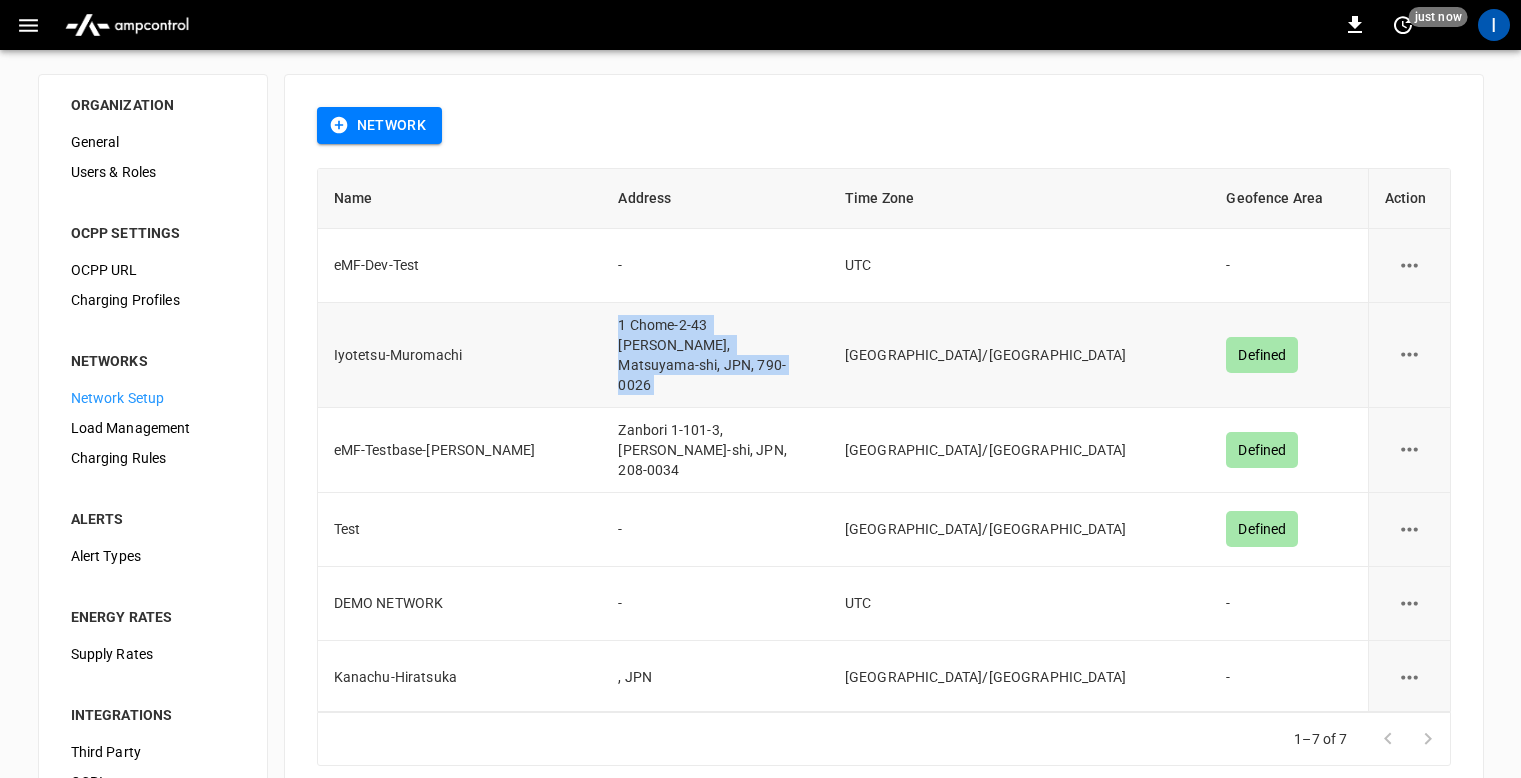 click on "1 Chome-2-43 Muromachi, Matsuyama-shi, JPN, 790-0026" at bounding box center (715, 355) 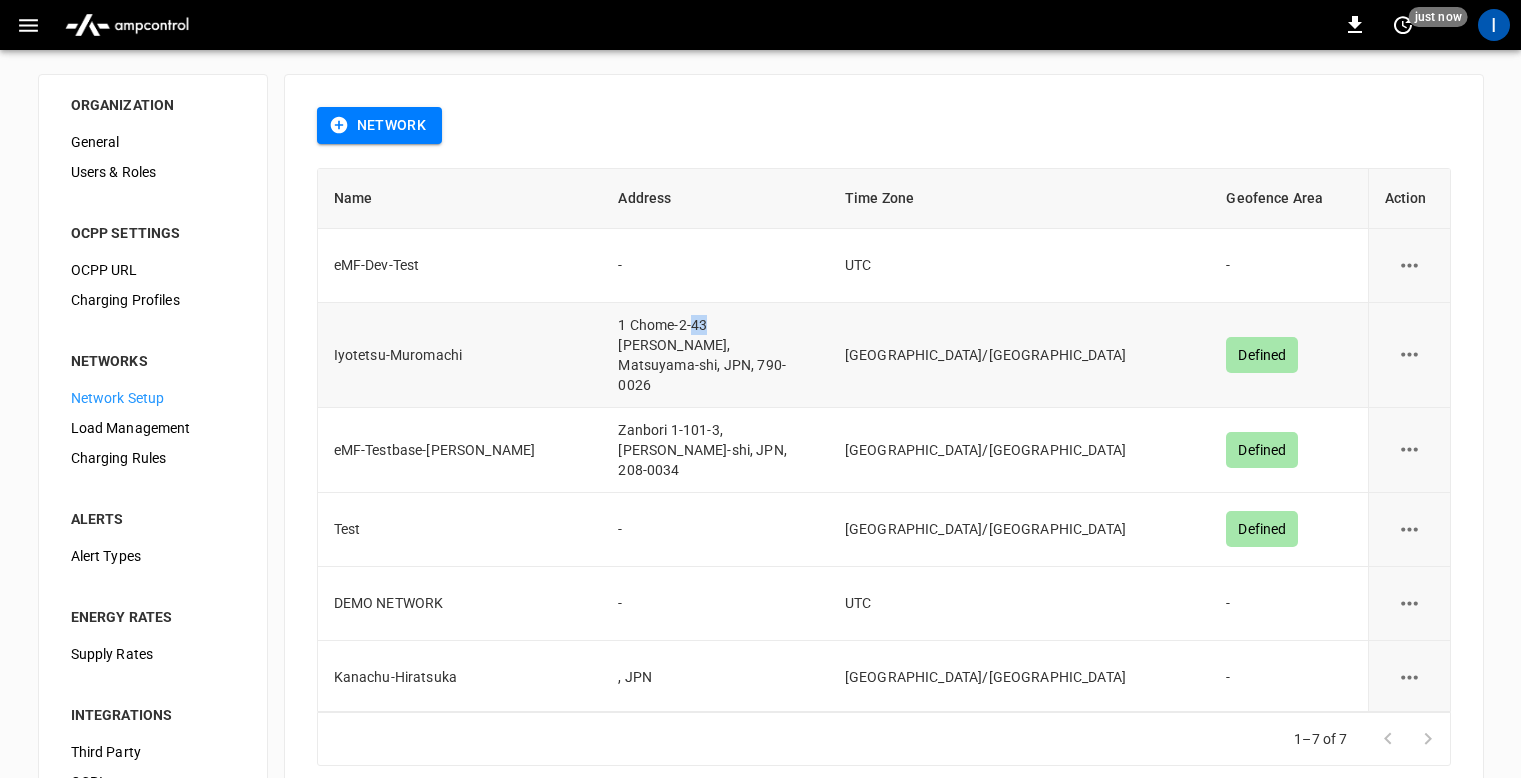 click on "1 Chome-2-43 Muromachi, Matsuyama-shi, JPN, 790-0026" at bounding box center (715, 355) 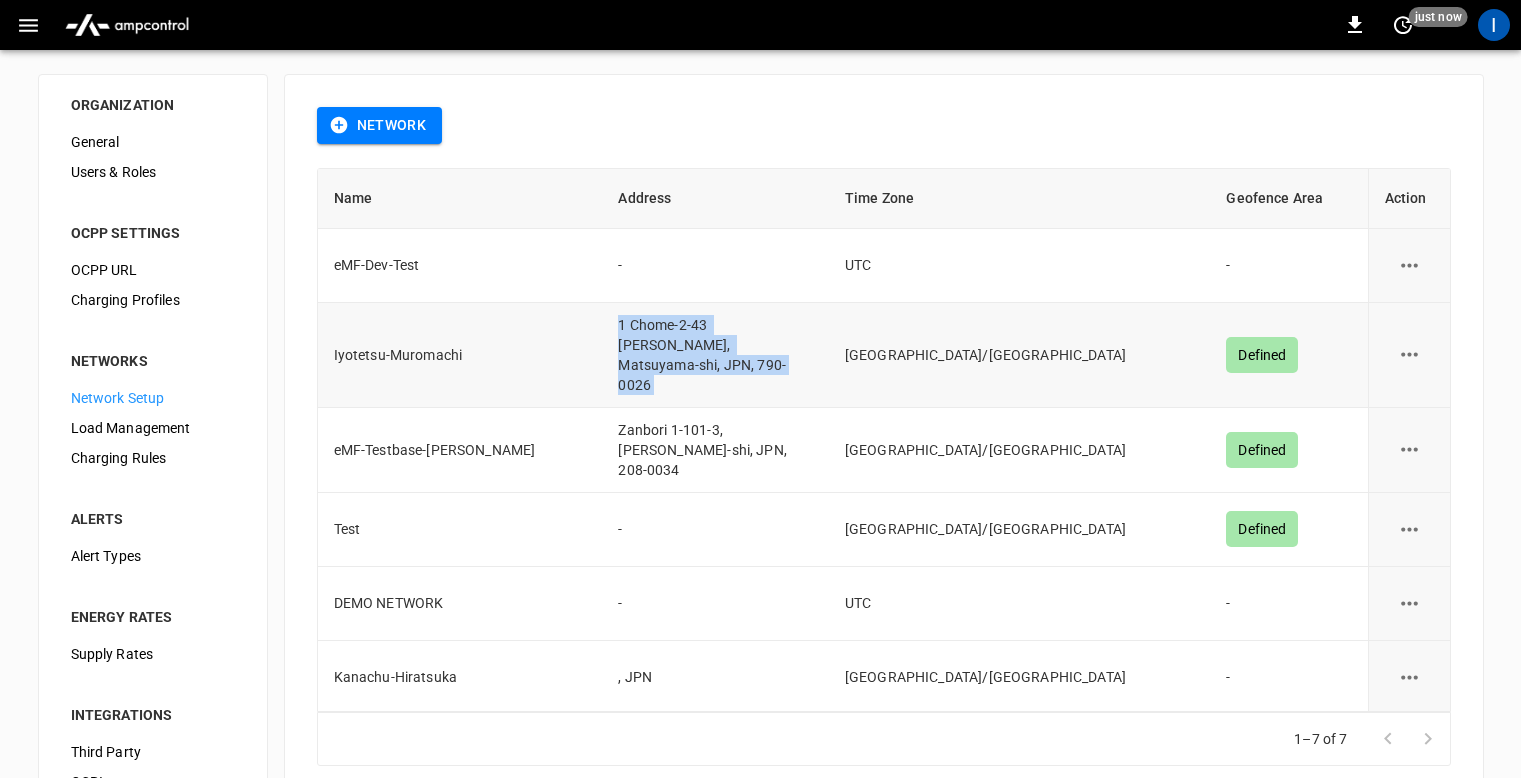 click on "1 Chome-2-43 Muromachi, Matsuyama-shi, JPN, 790-0026" at bounding box center [715, 355] 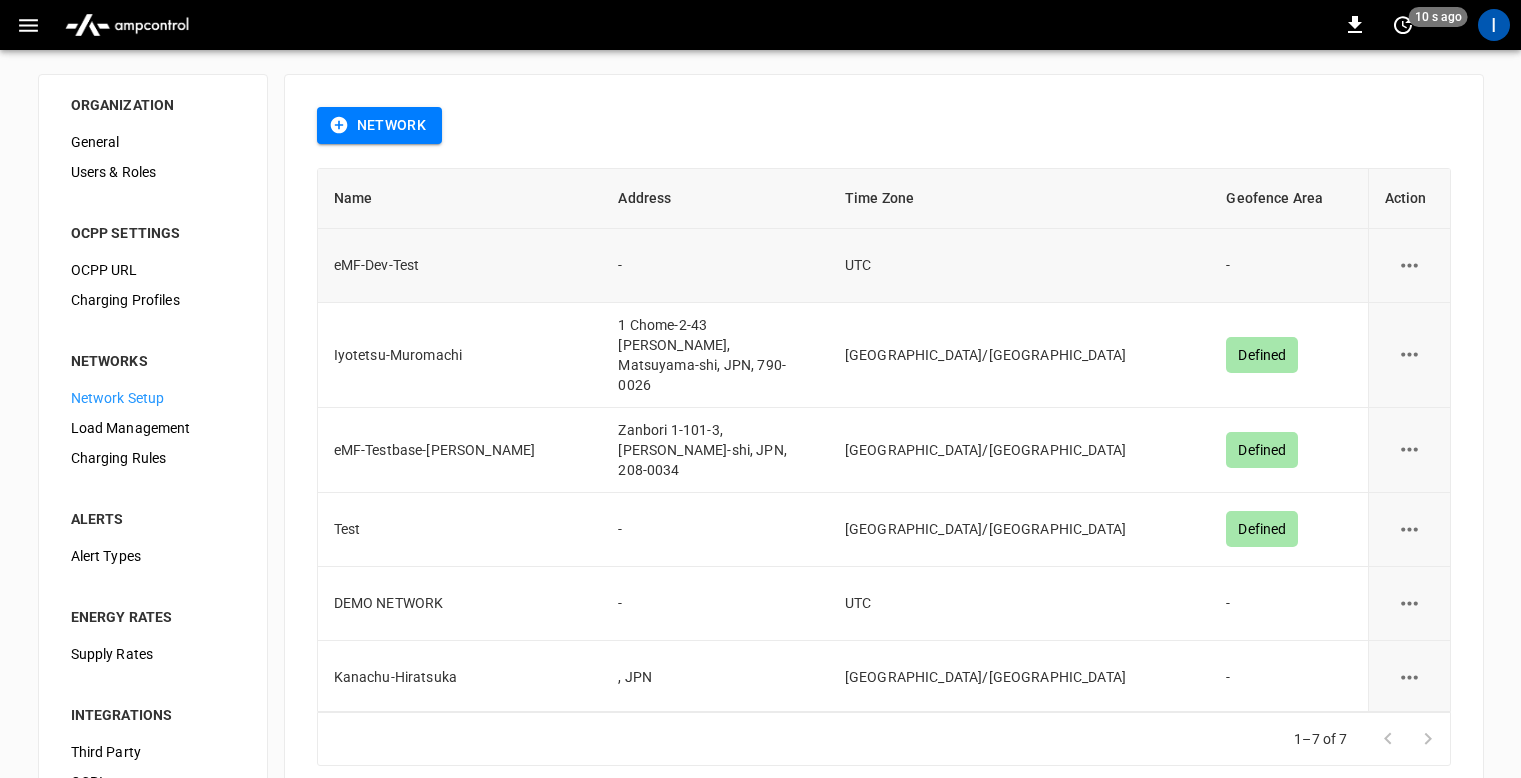 click at bounding box center (1409, 265) 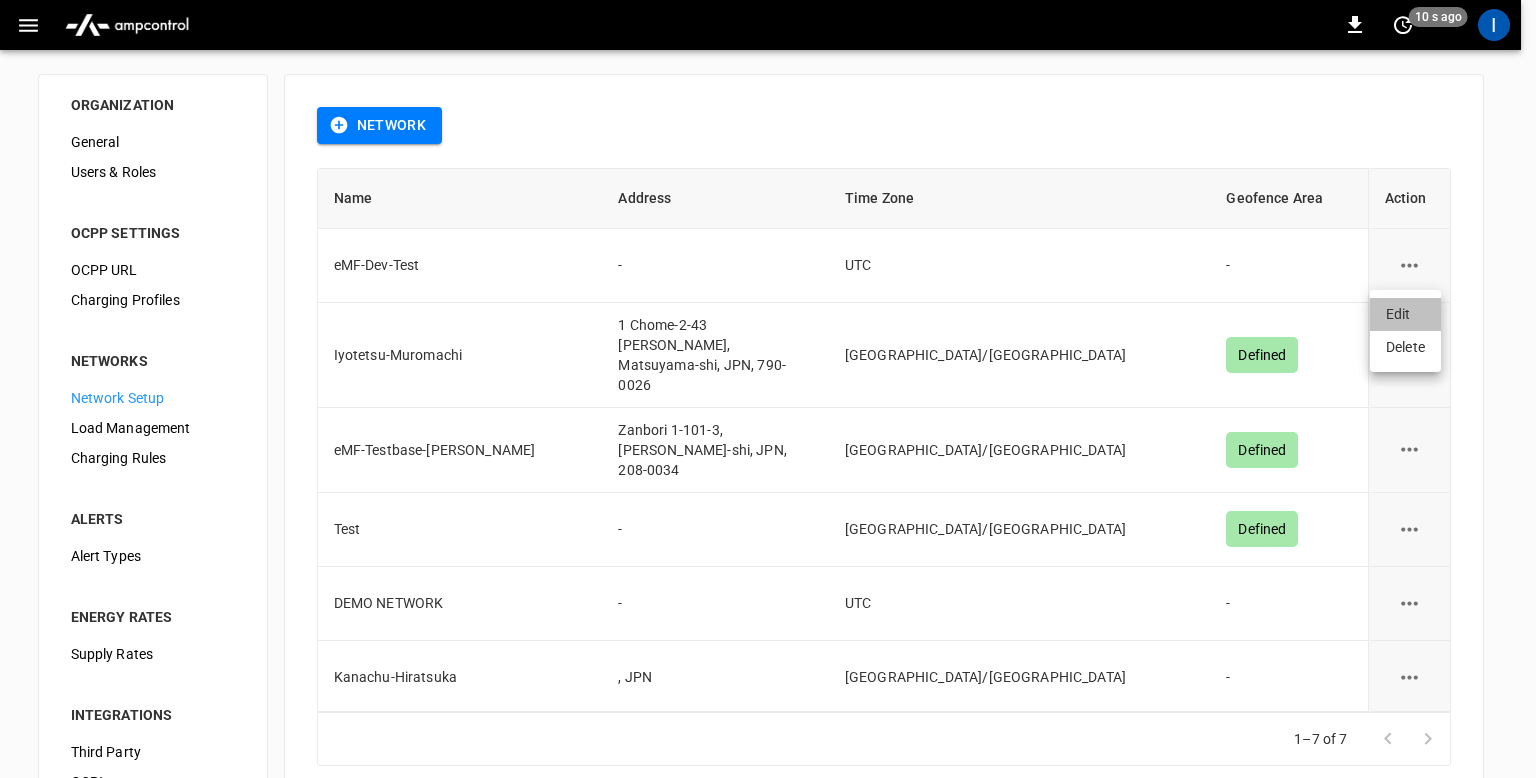 click on "Edit" at bounding box center (1405, 314) 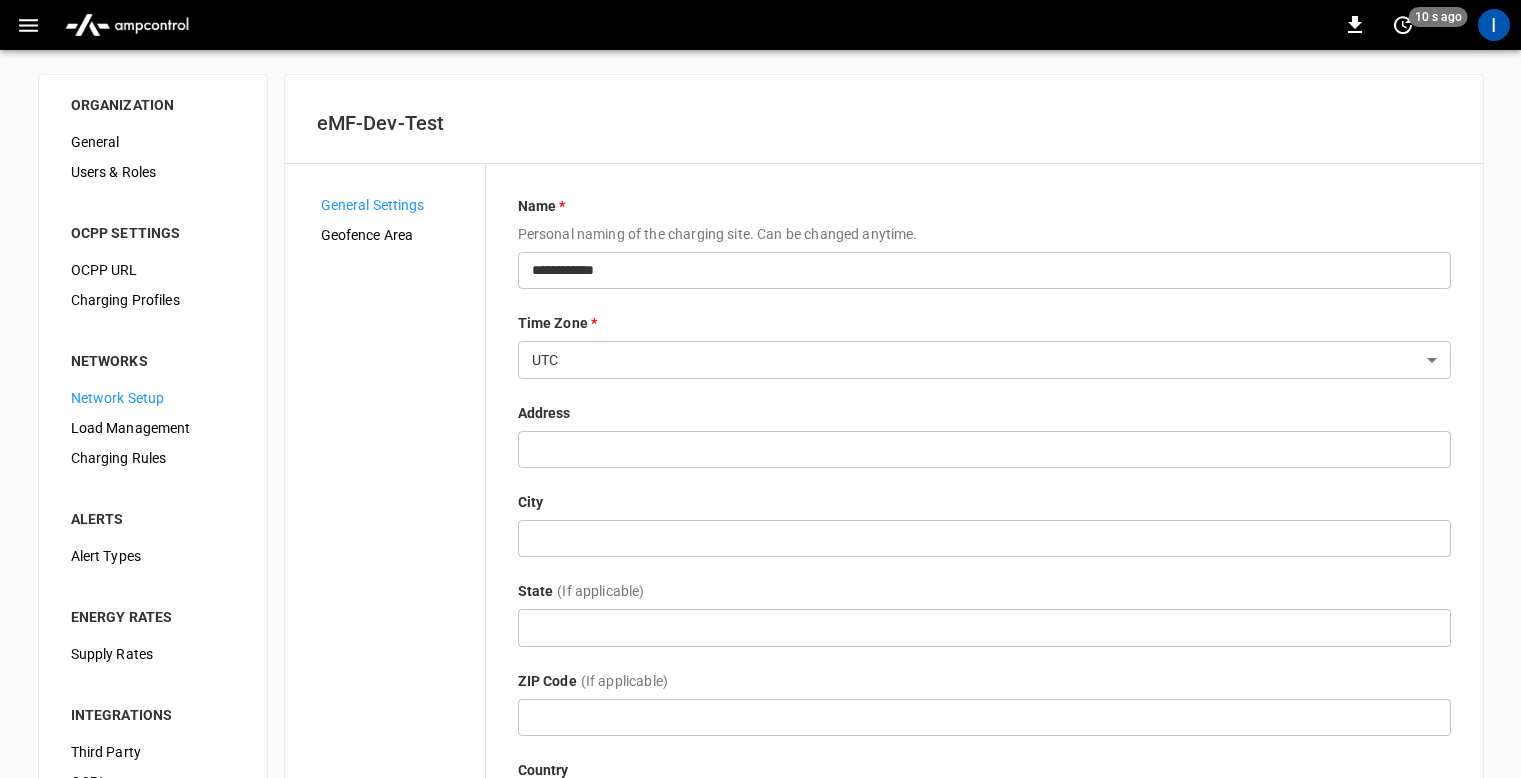click on "**********" at bounding box center (760, 483) 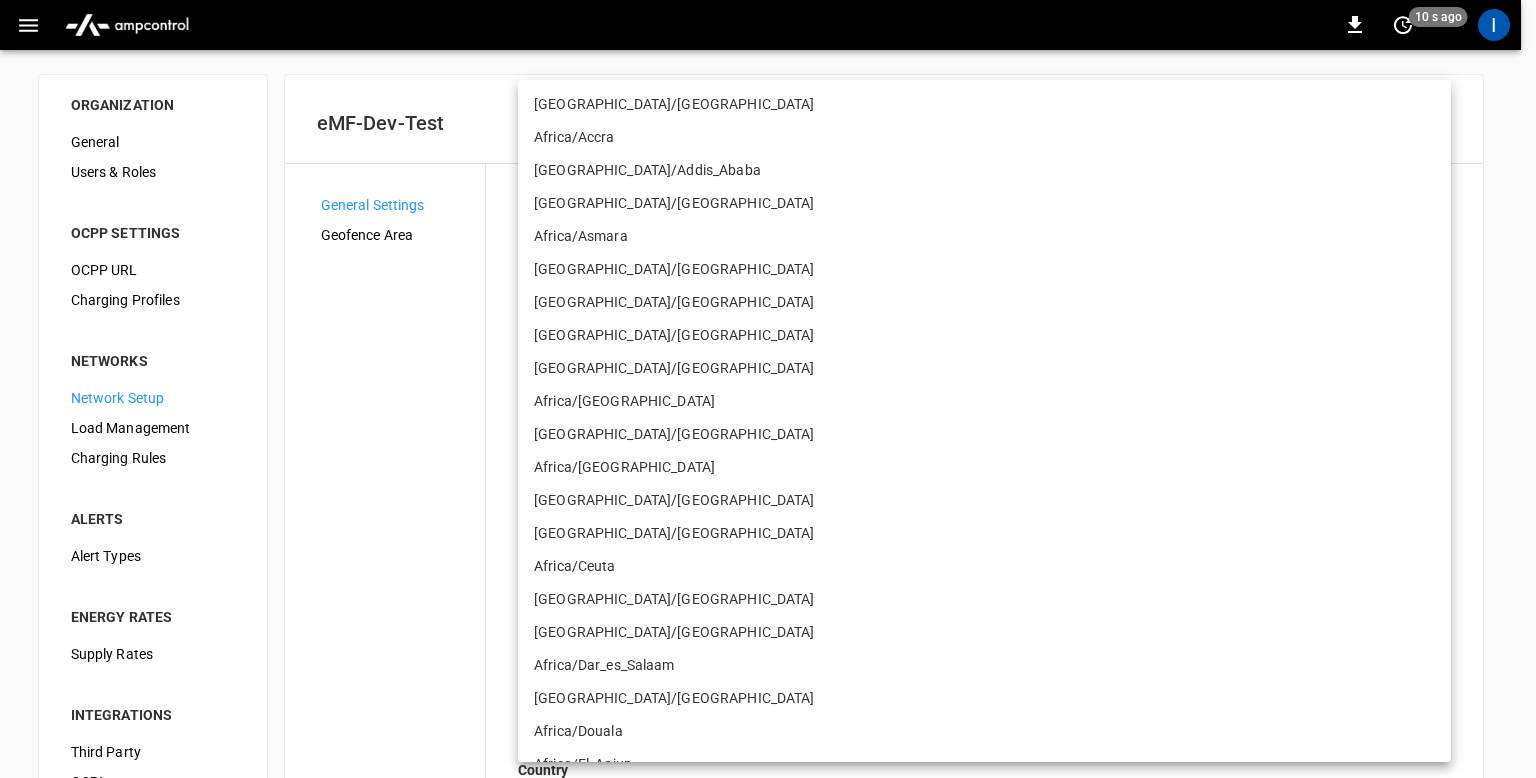 scroll, scrollTop: 13623, scrollLeft: 0, axis: vertical 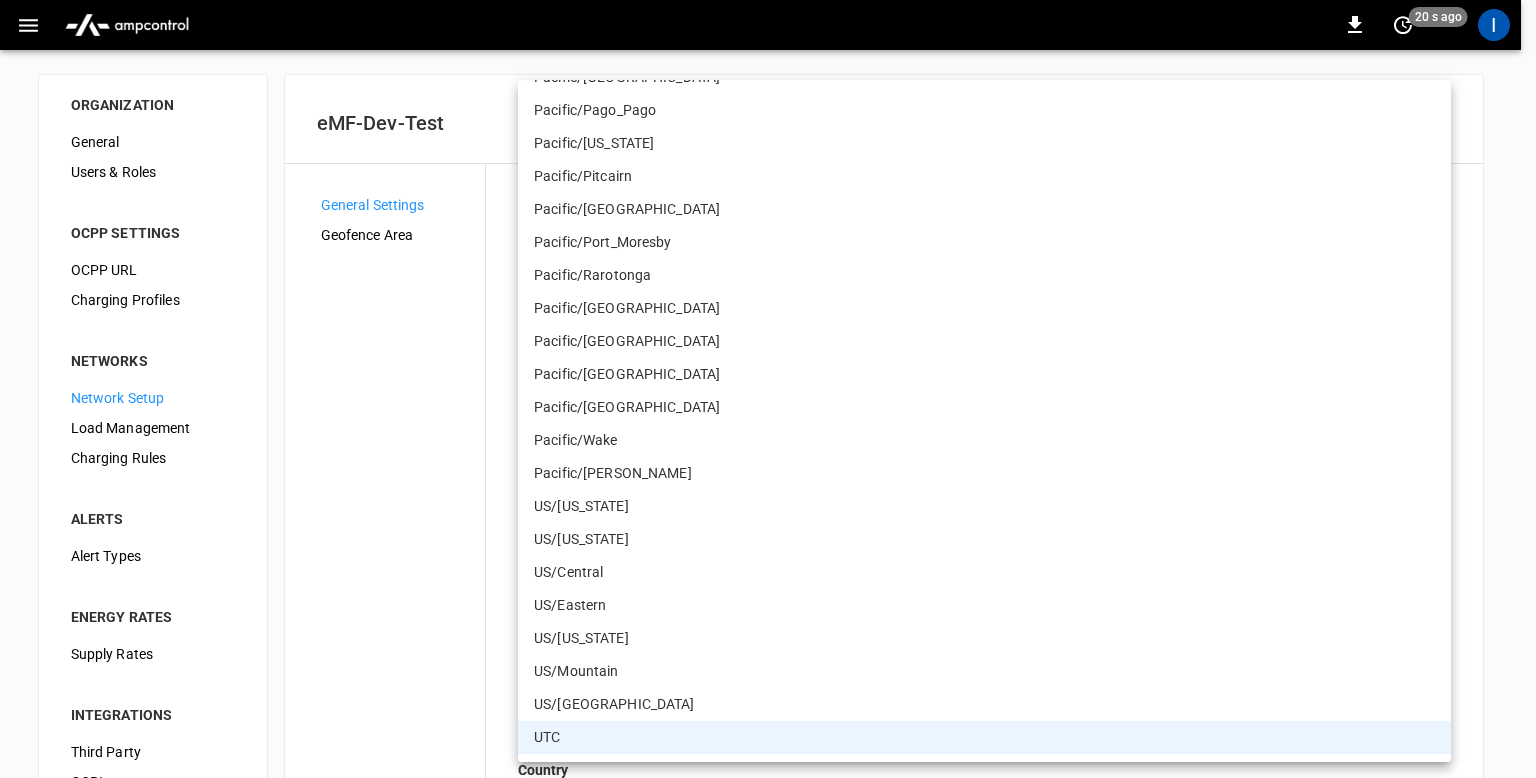 type 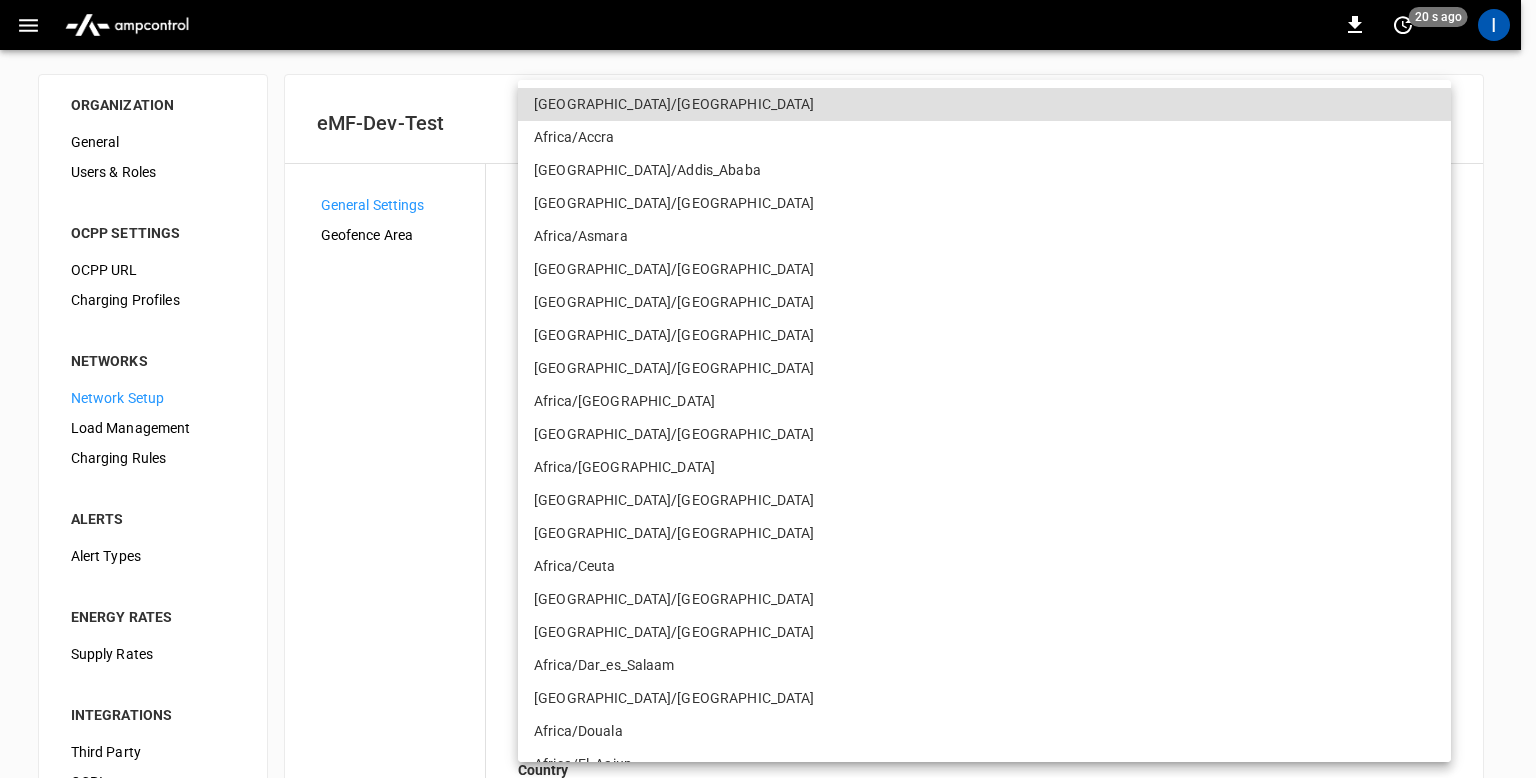 type 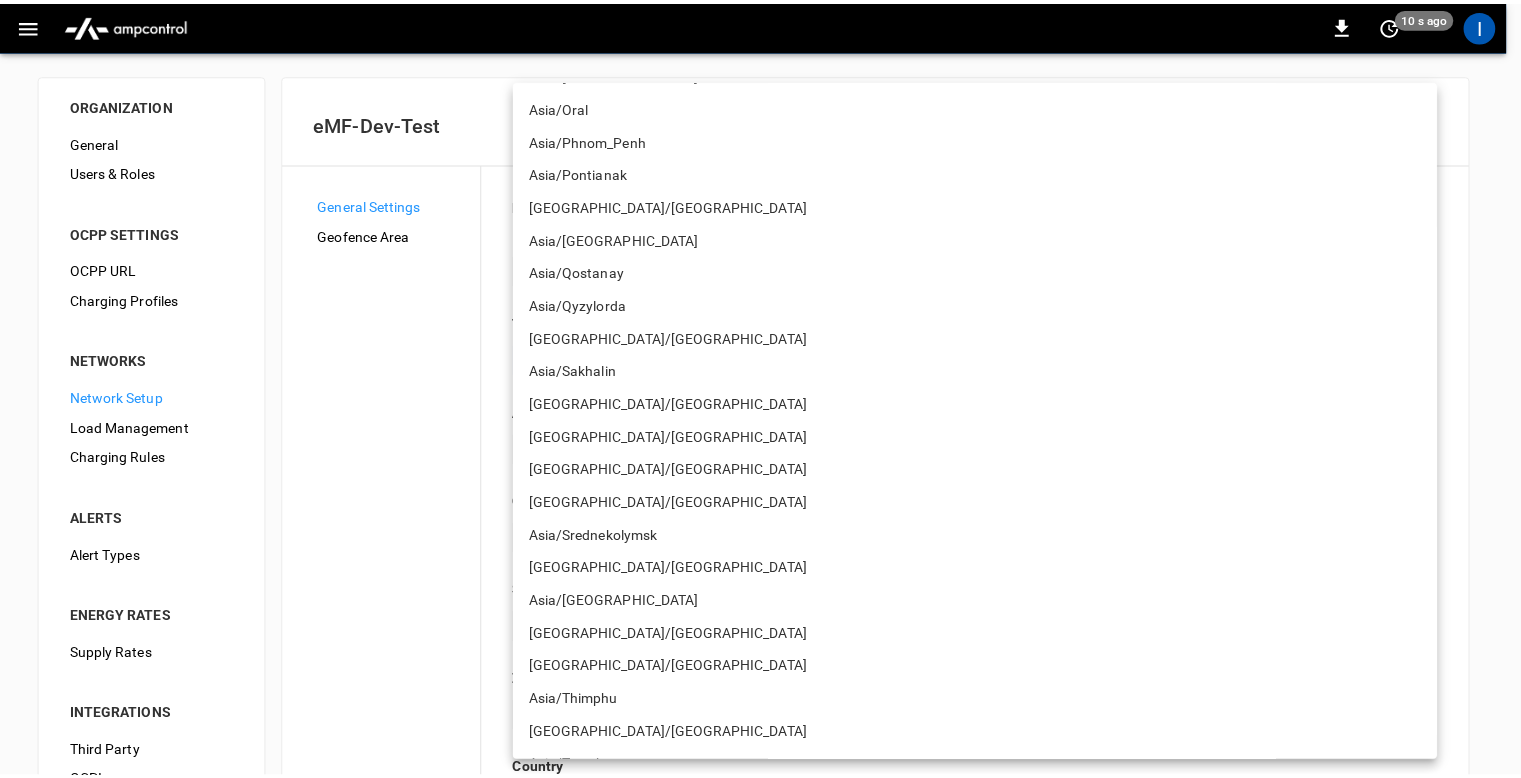 scroll, scrollTop: 8723, scrollLeft: 0, axis: vertical 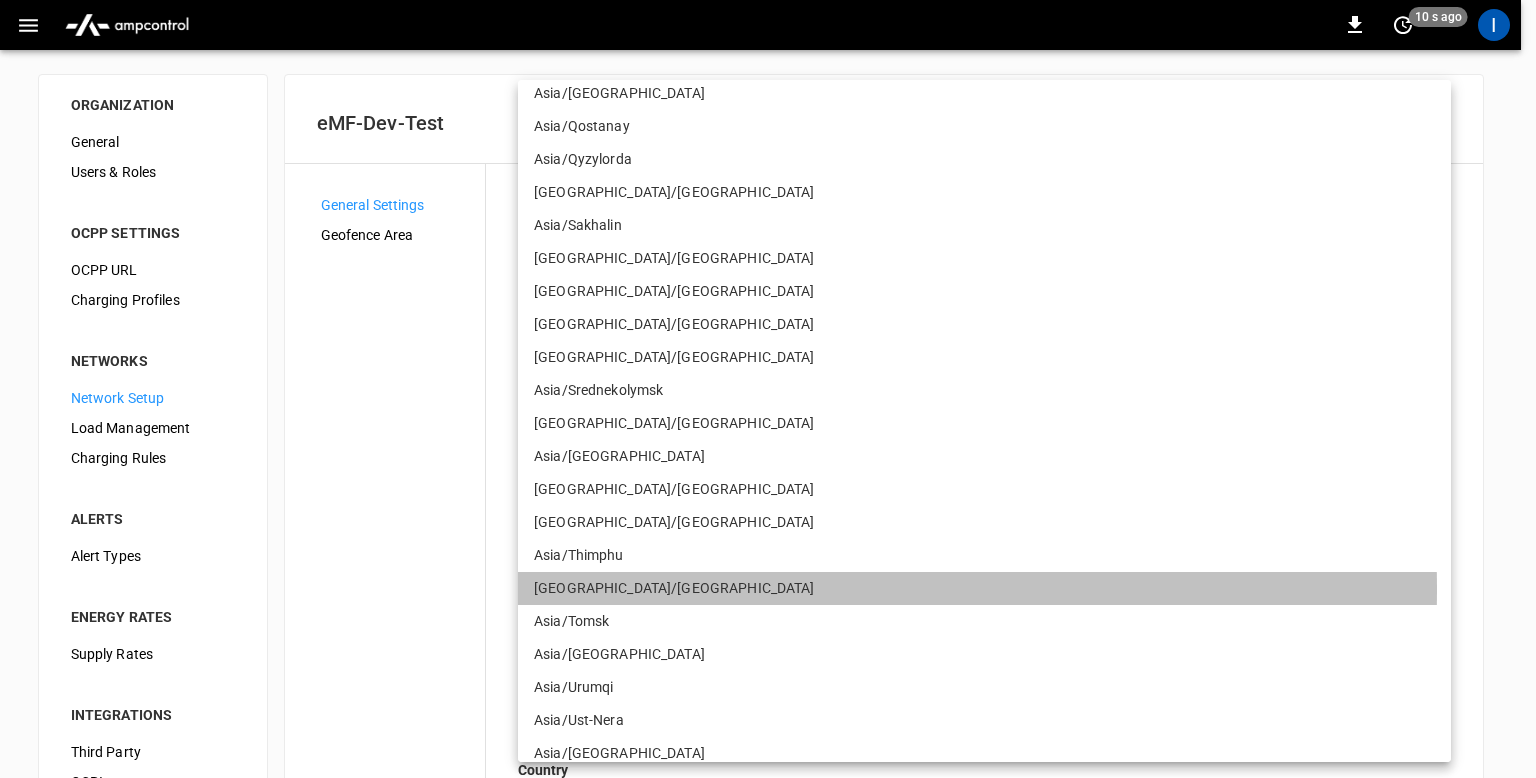 click on "Asia/Tokyo" at bounding box center [984, 588] 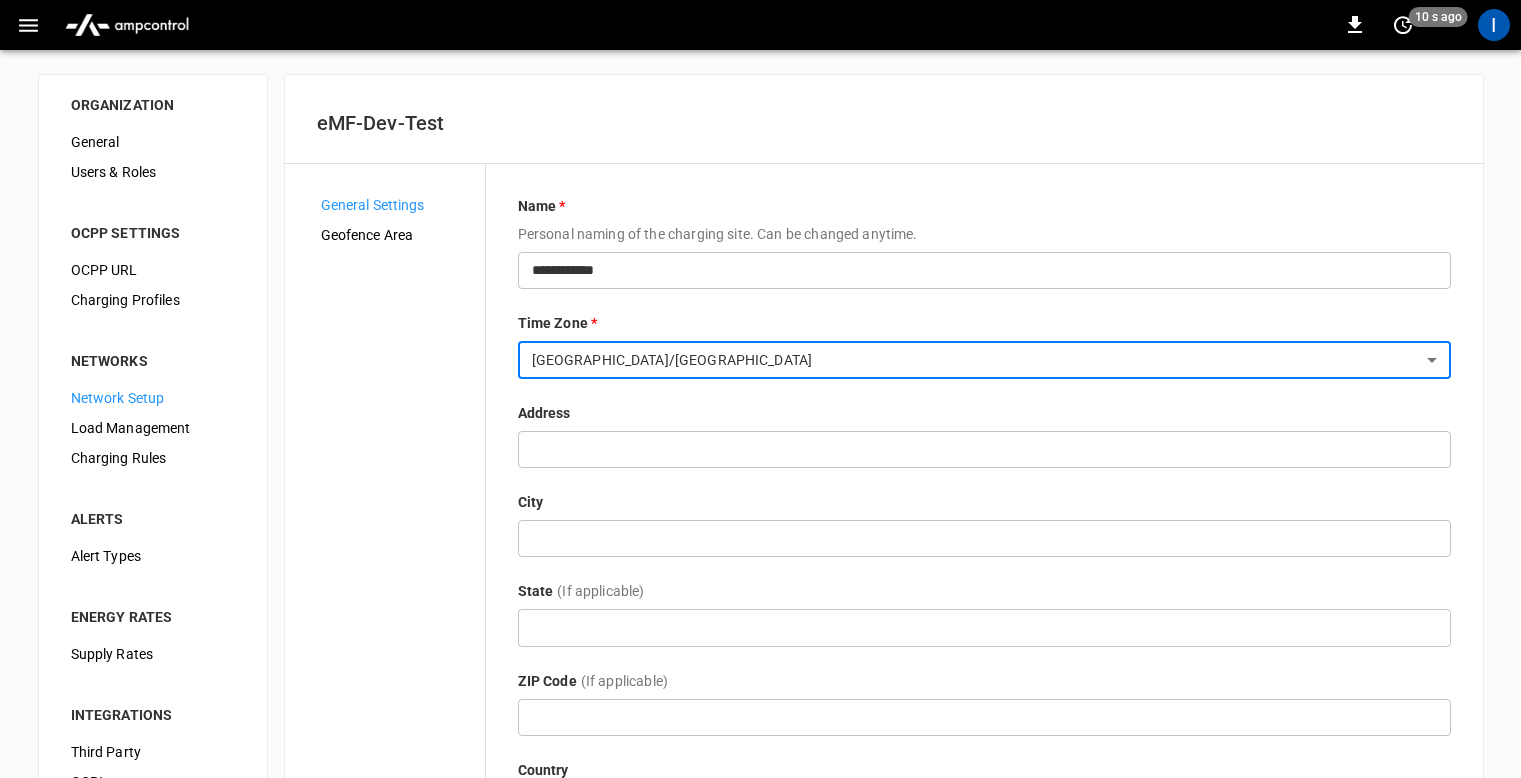 click on "**********" at bounding box center [884, 466] 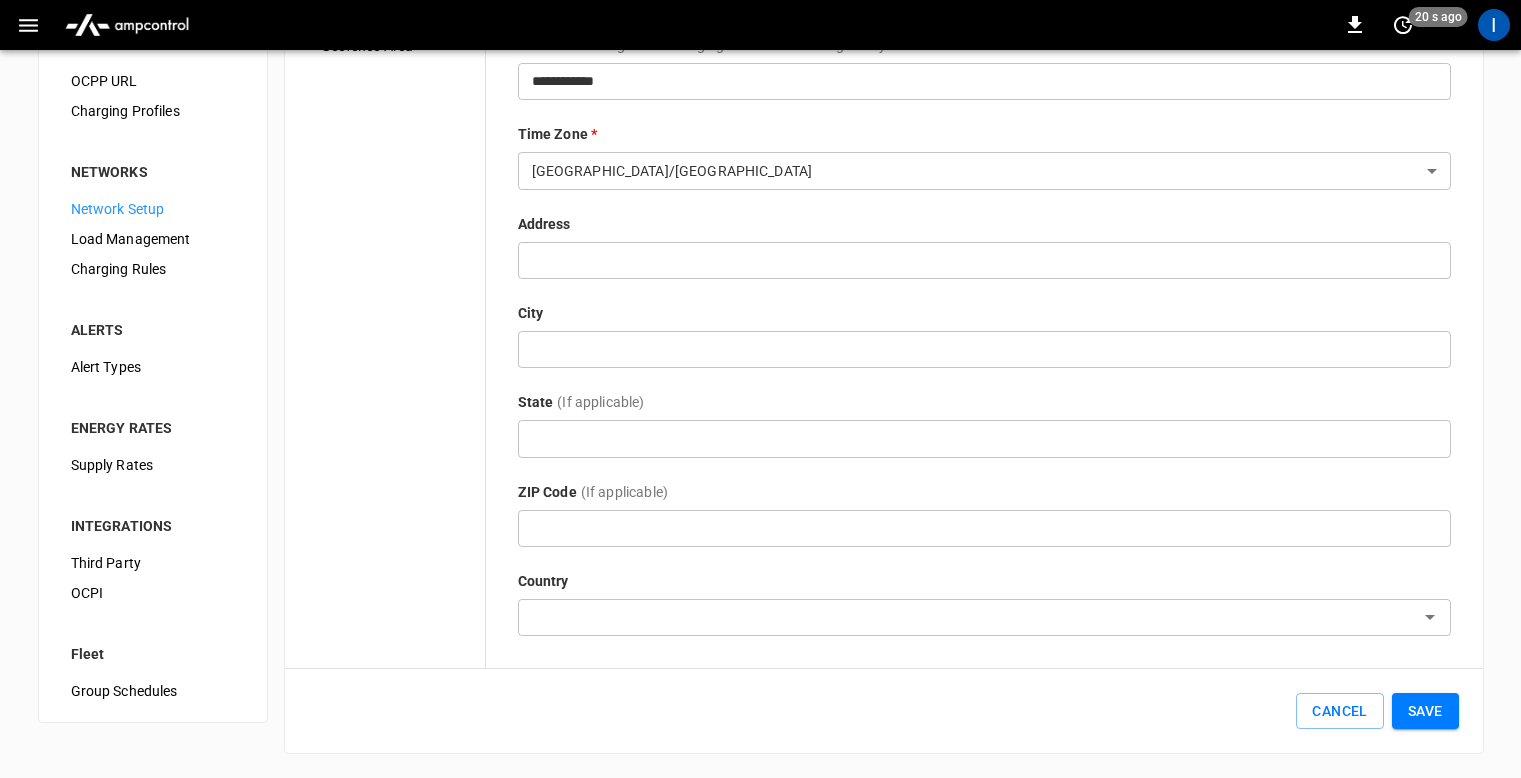 scroll, scrollTop: 0, scrollLeft: 0, axis: both 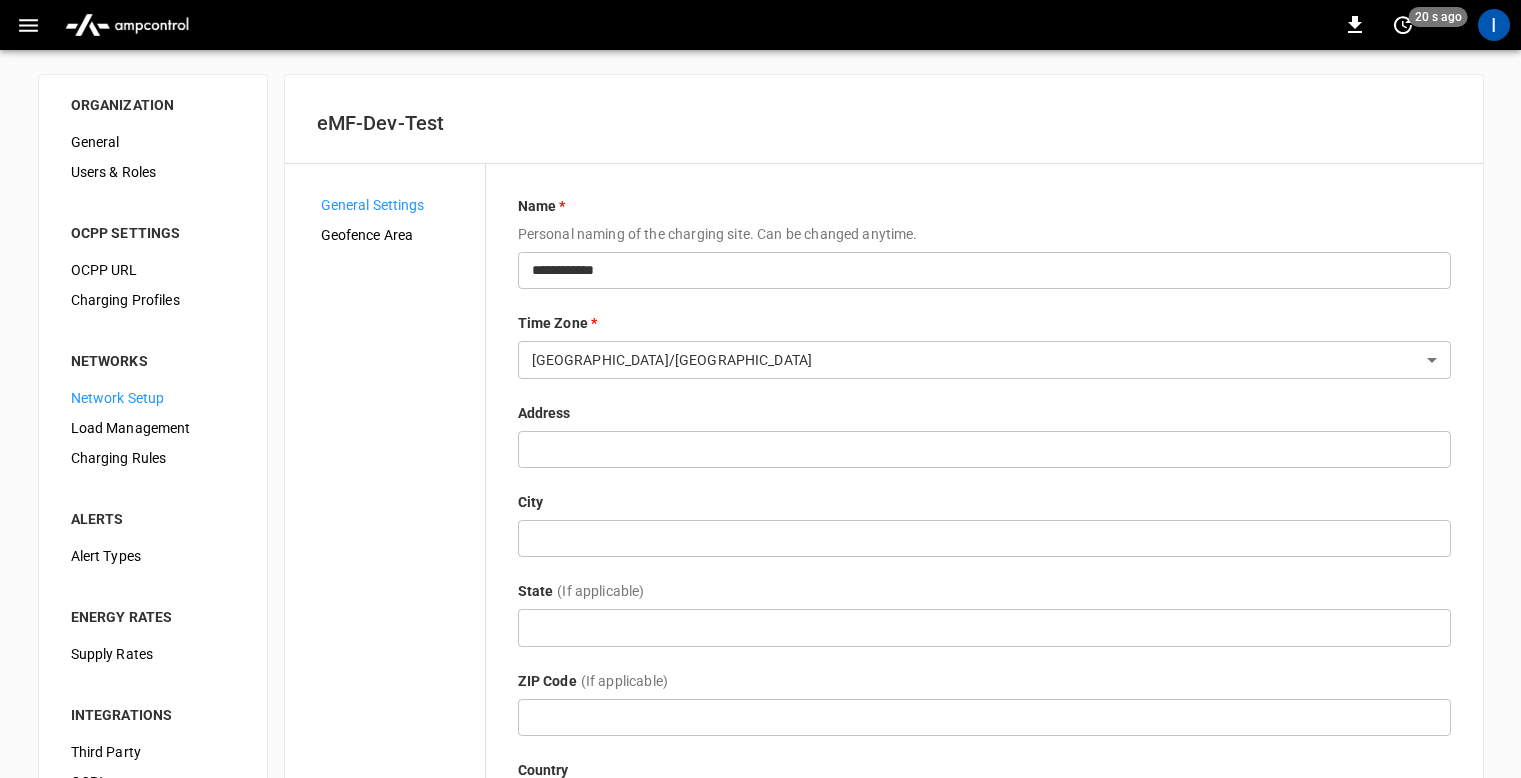 click on "Geofence Area" at bounding box center (395, 235) 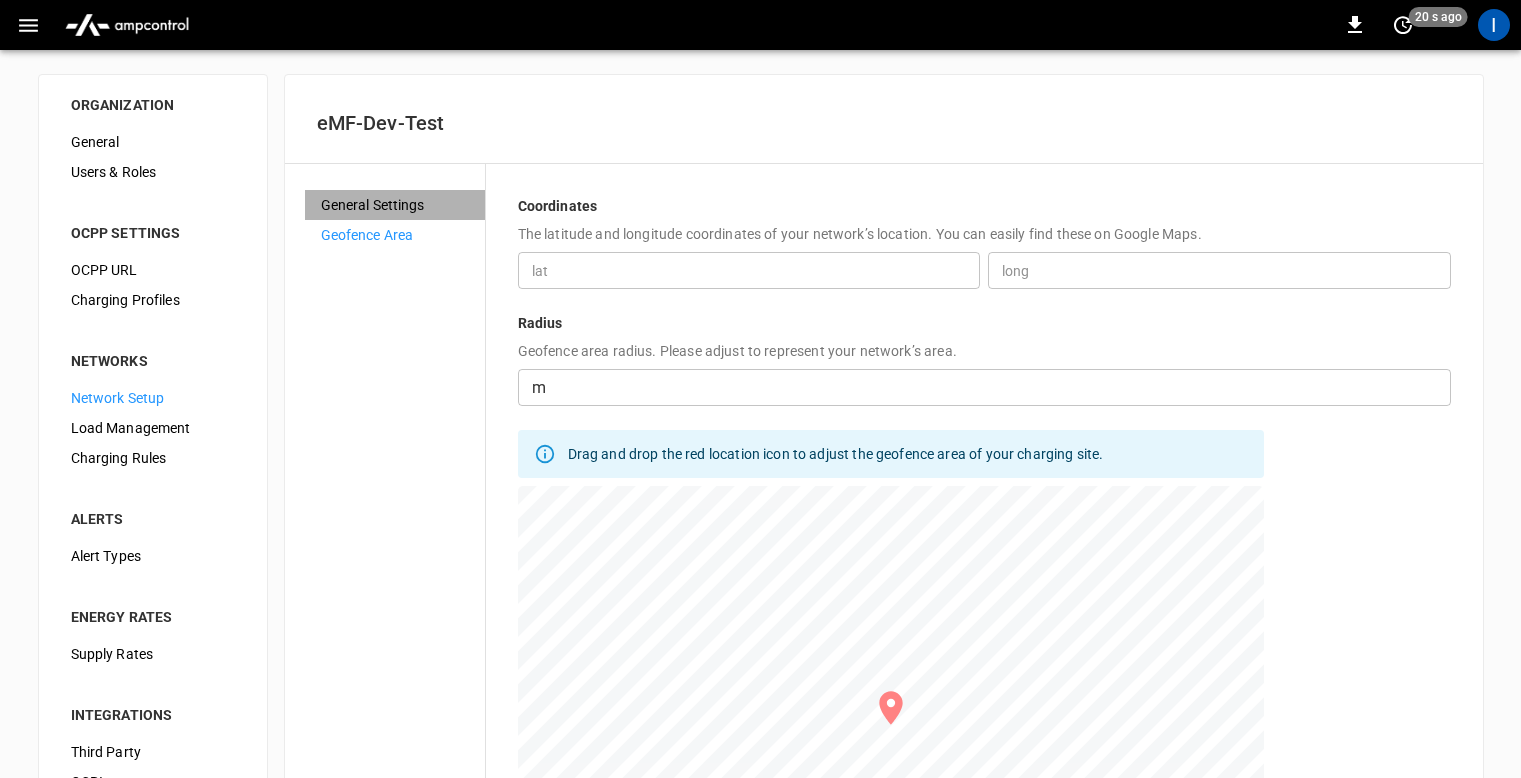 click on "General Settings" at bounding box center [395, 205] 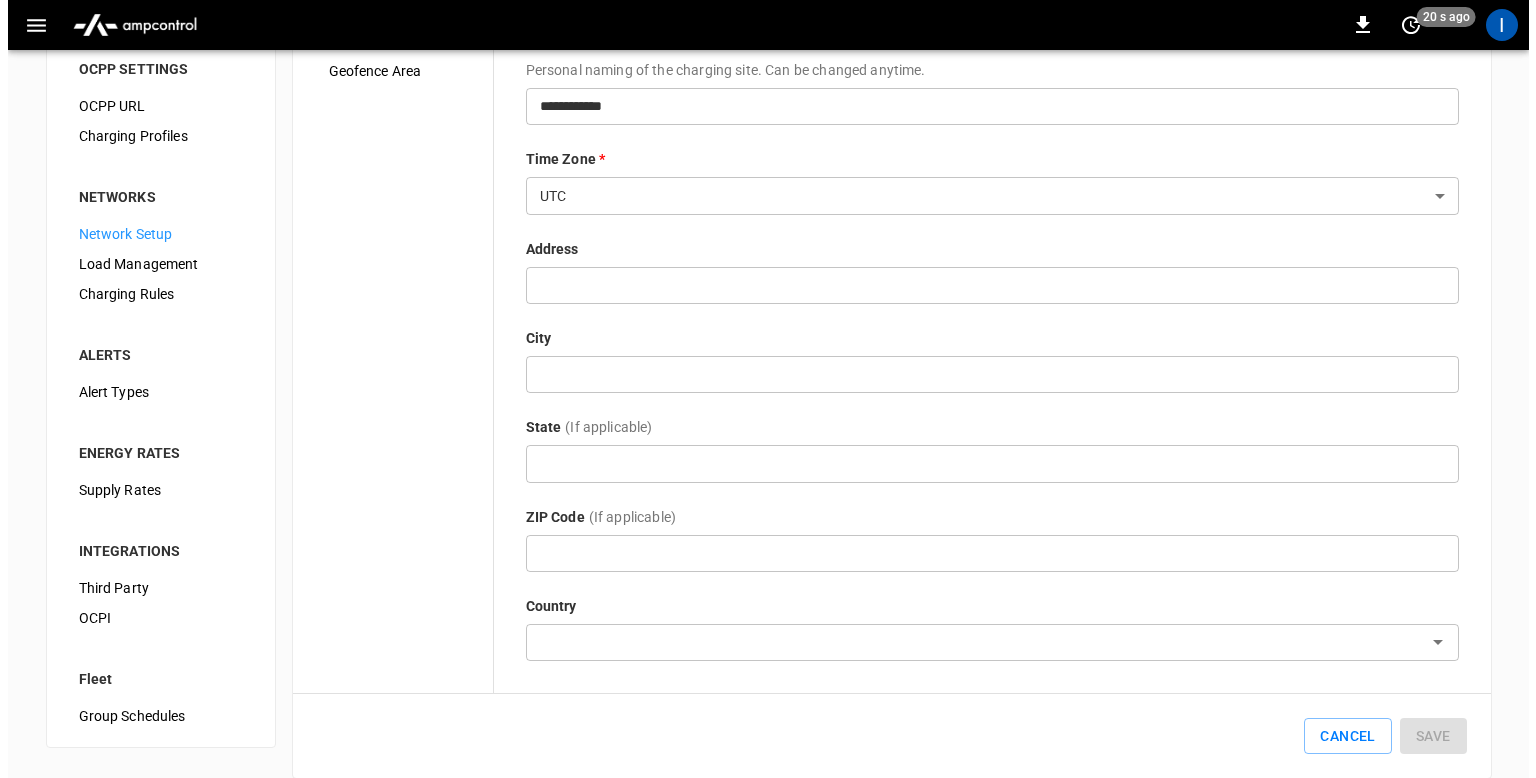 scroll, scrollTop: 151, scrollLeft: 0, axis: vertical 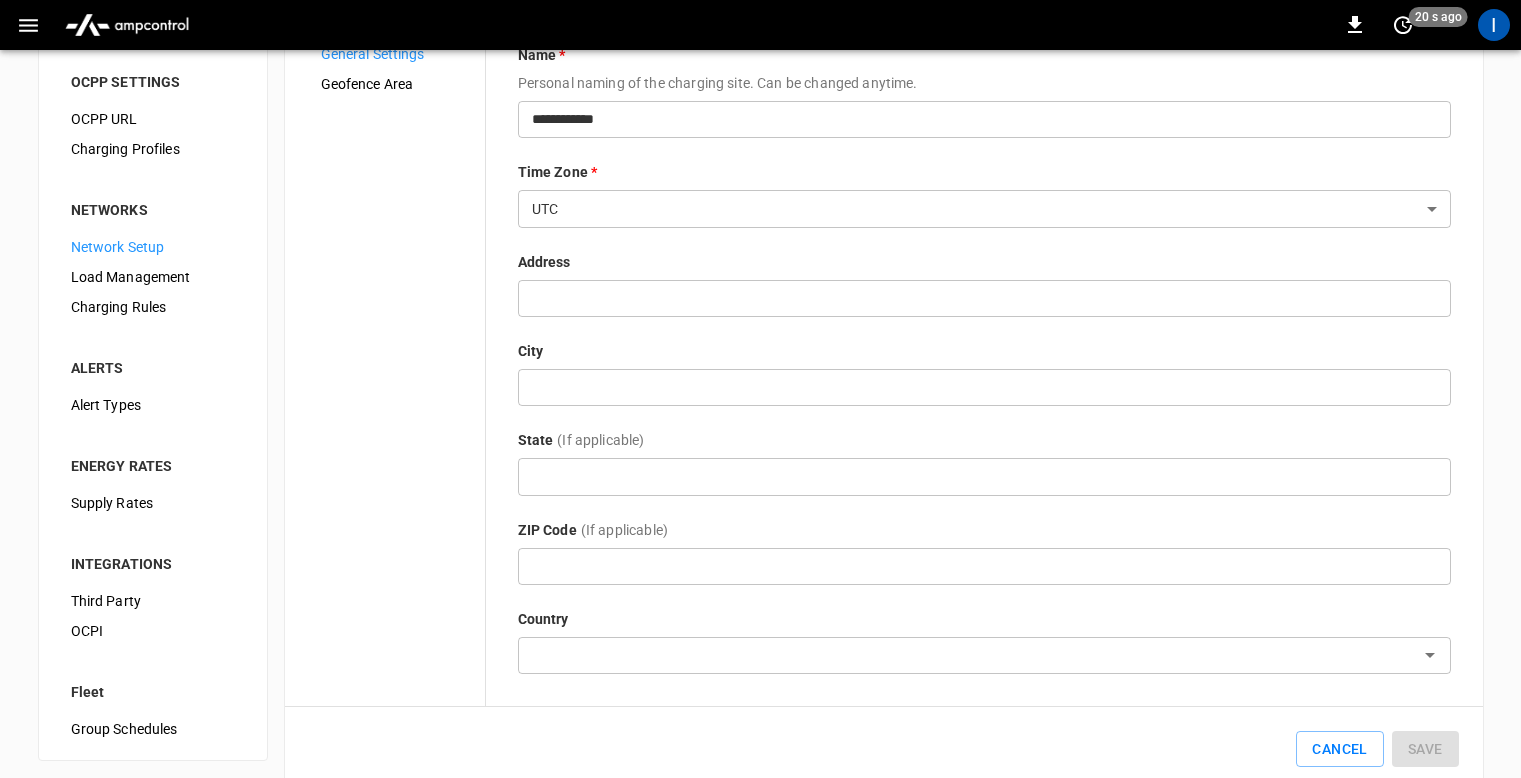 click on "**********" at bounding box center [760, 332] 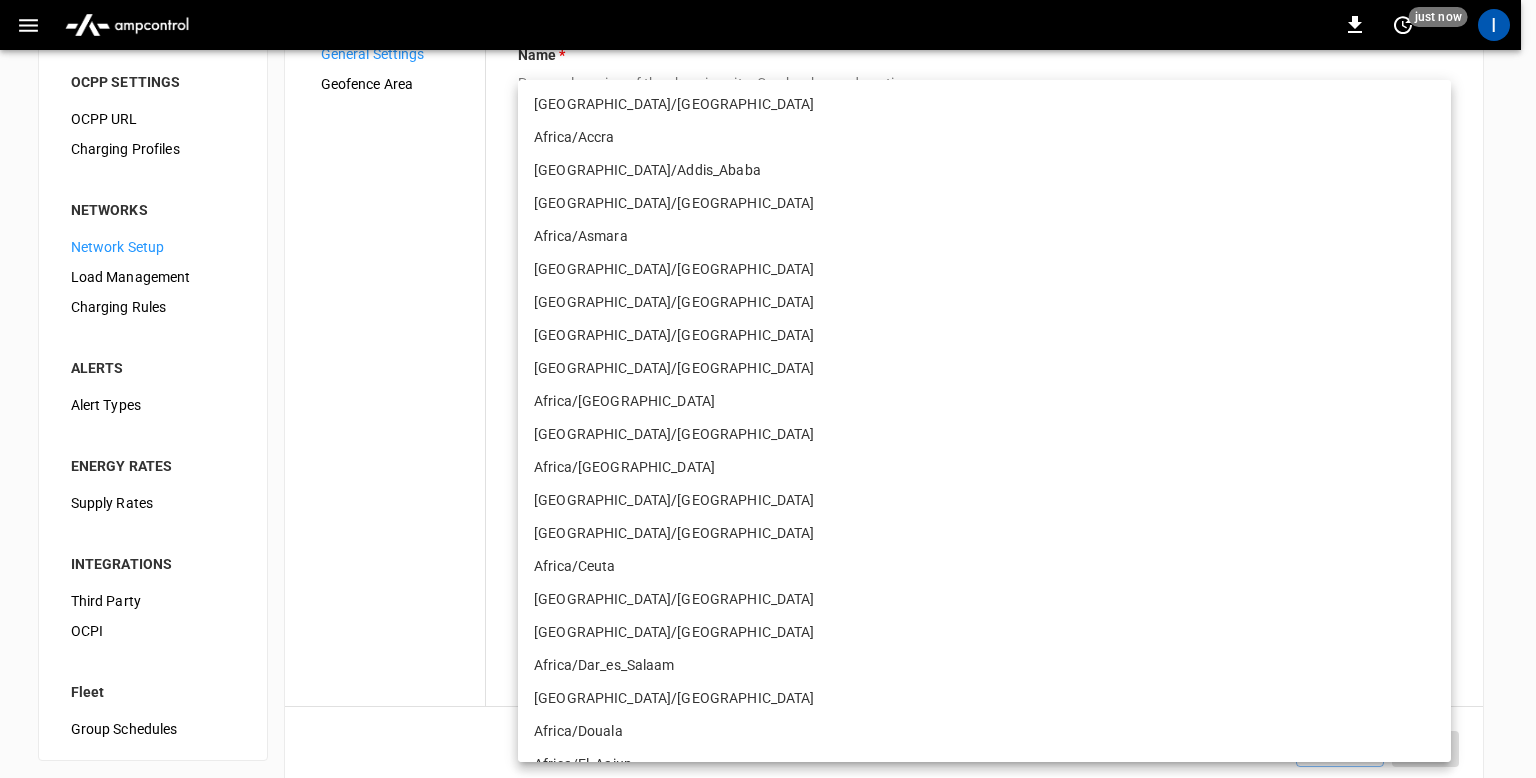scroll, scrollTop: 13623, scrollLeft: 0, axis: vertical 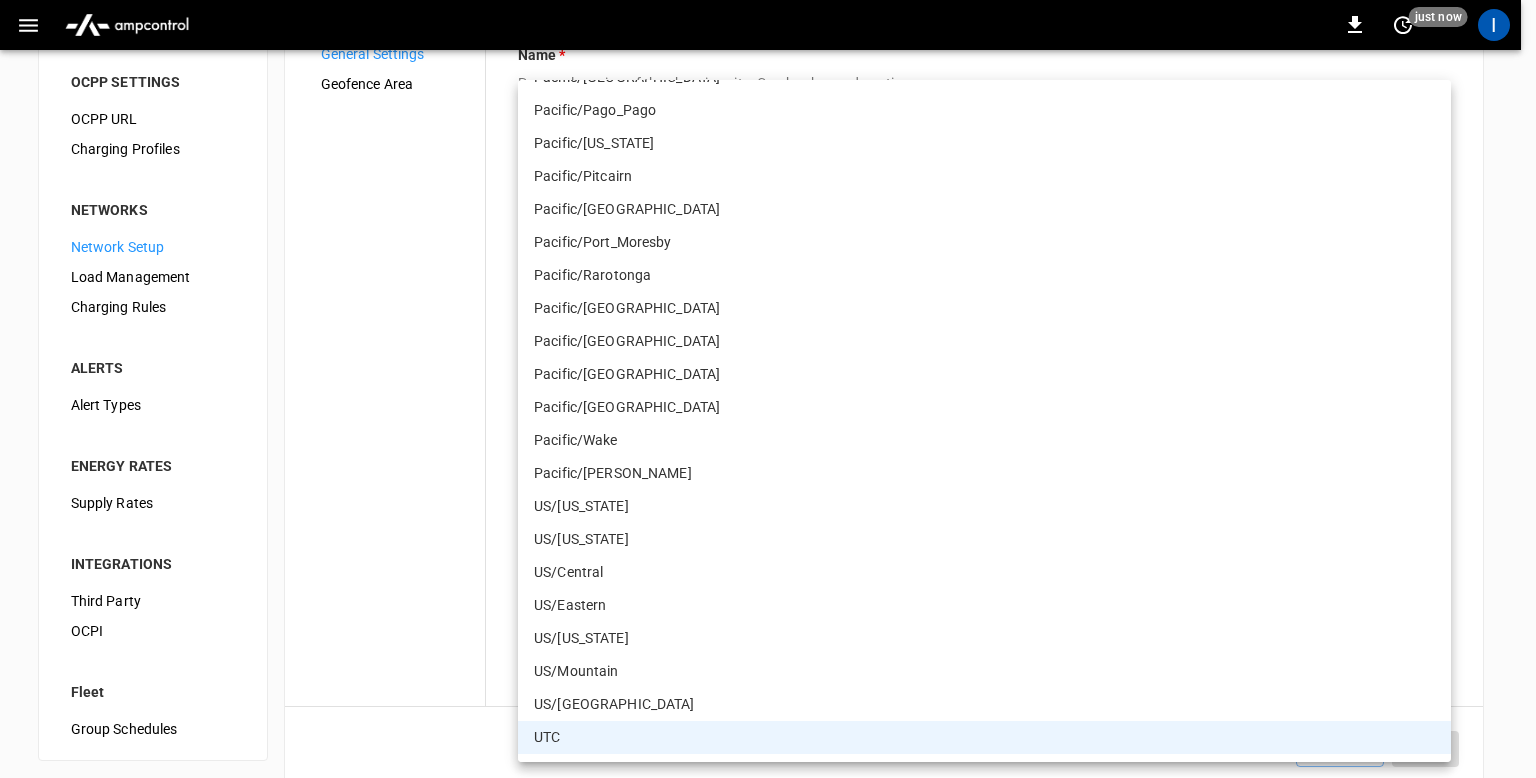 type 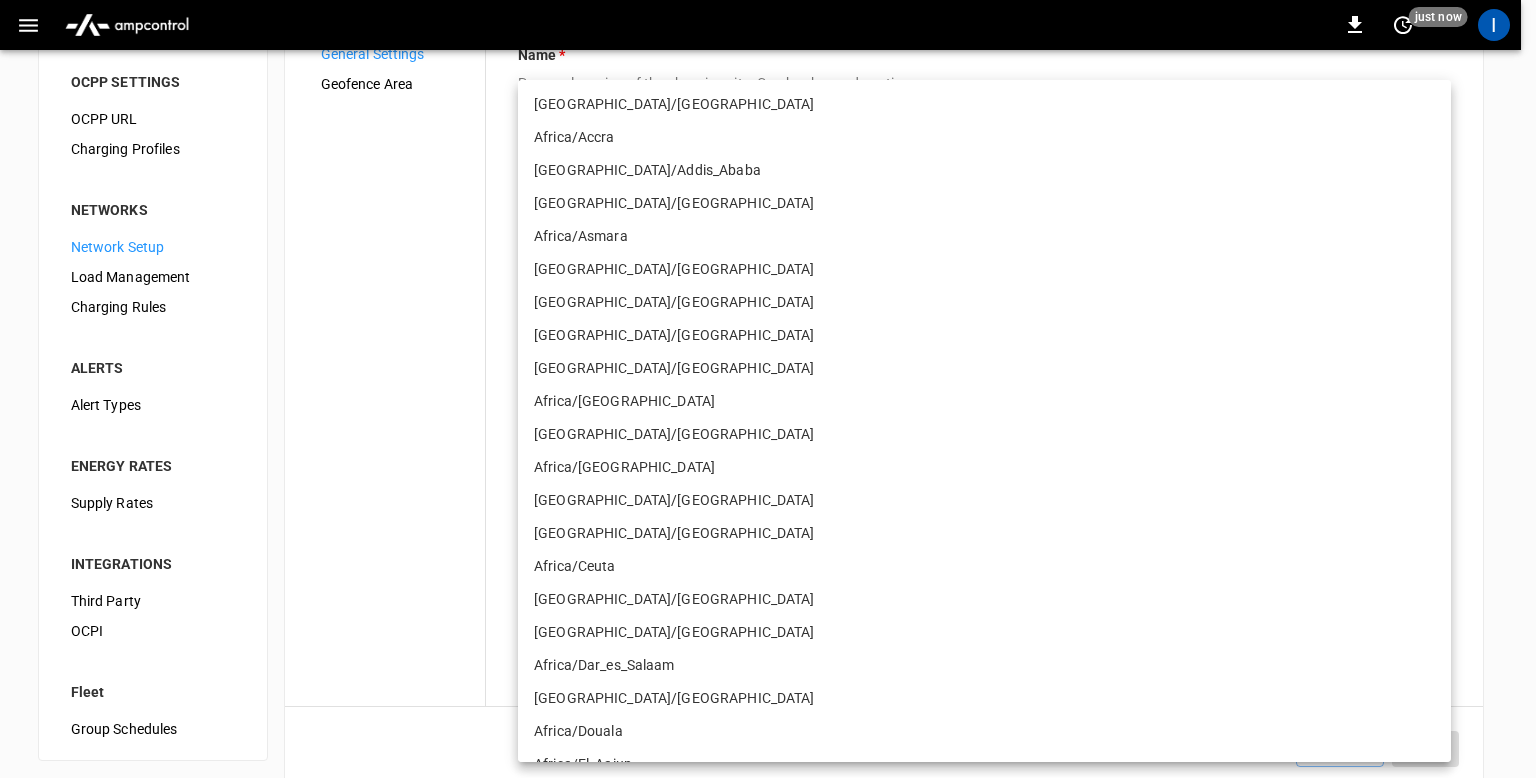 type 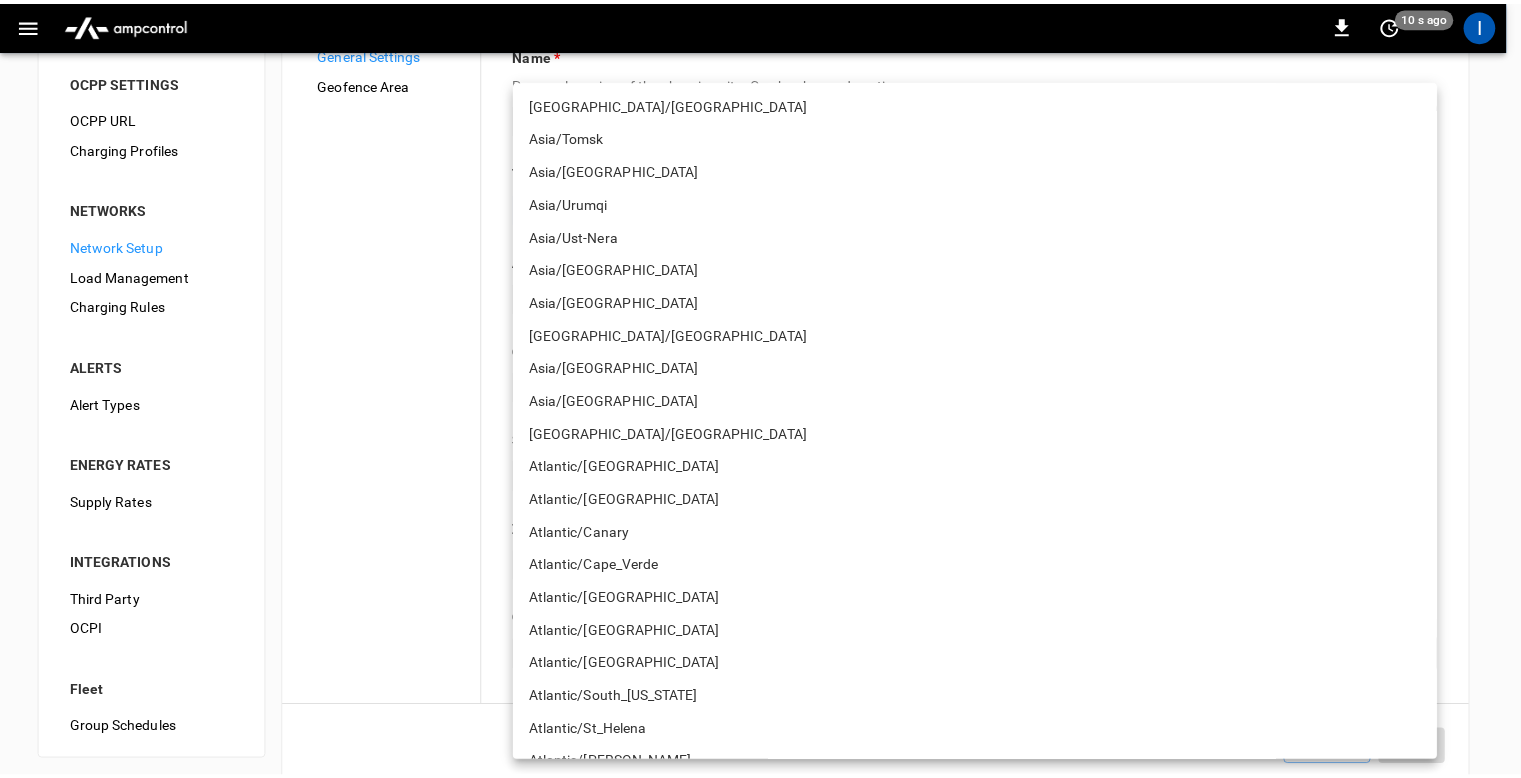 scroll, scrollTop: 8909, scrollLeft: 0, axis: vertical 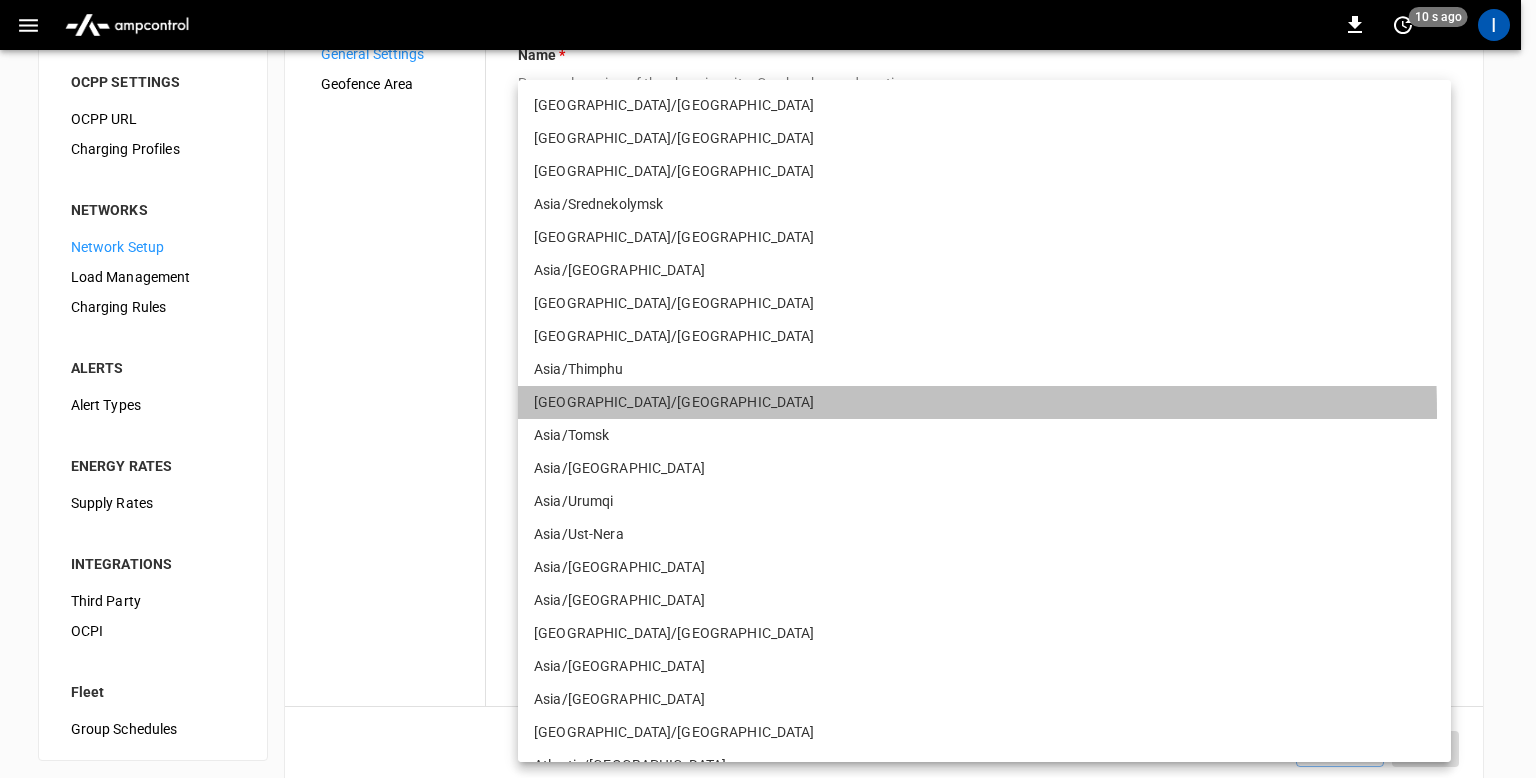 click on "Asia/Tokyo" at bounding box center [984, 402] 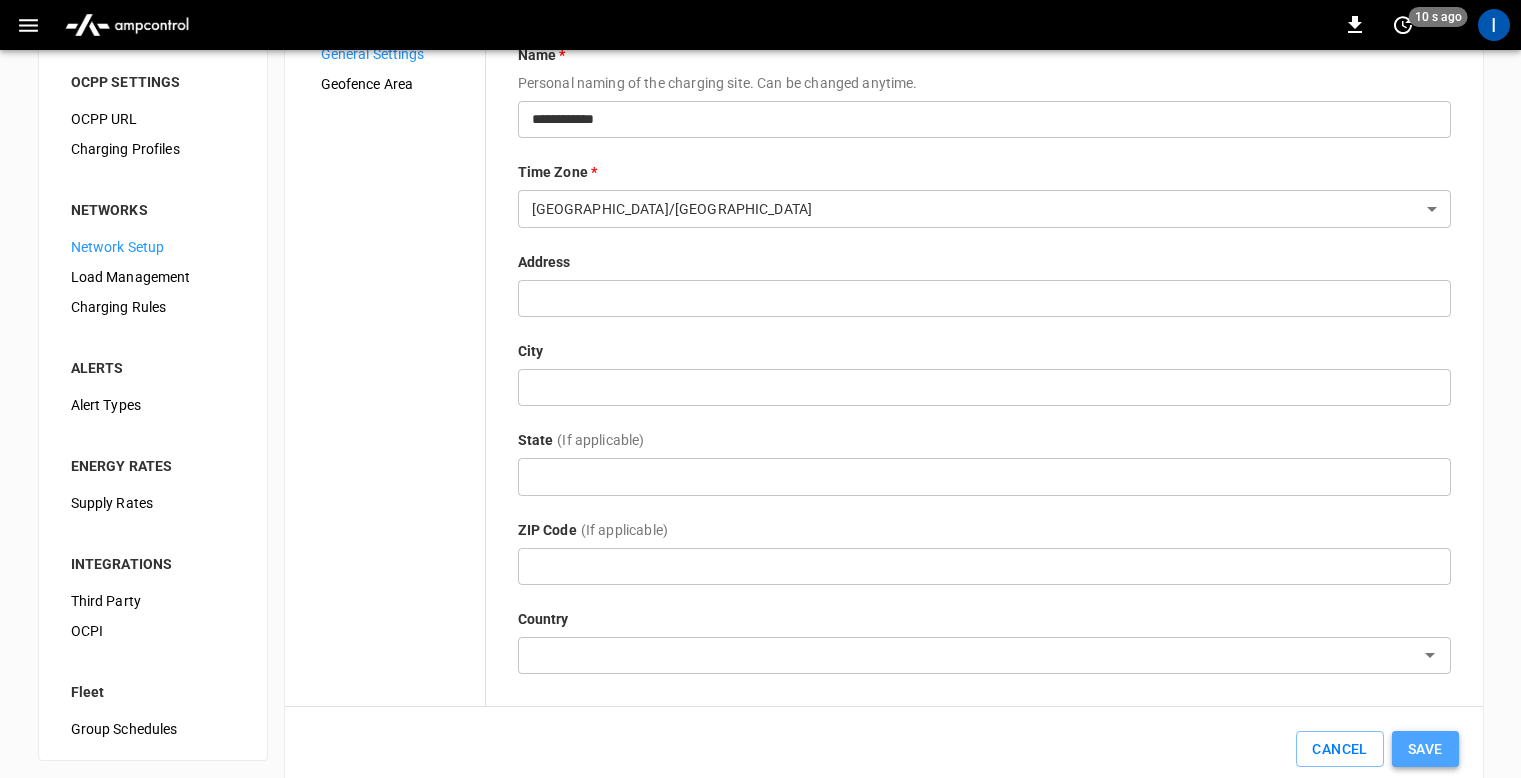 click on "Save" at bounding box center [1425, 749] 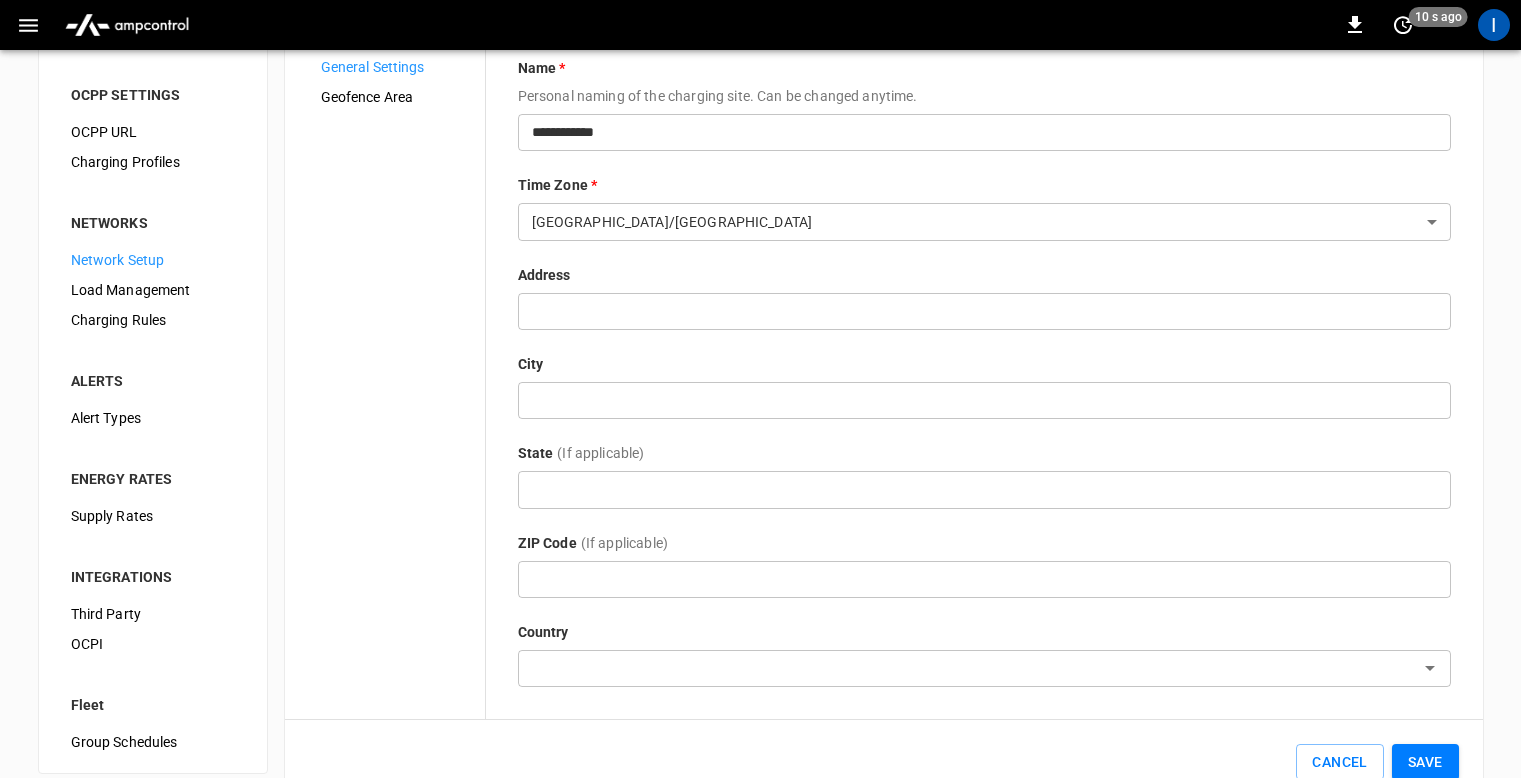 scroll, scrollTop: 0, scrollLeft: 0, axis: both 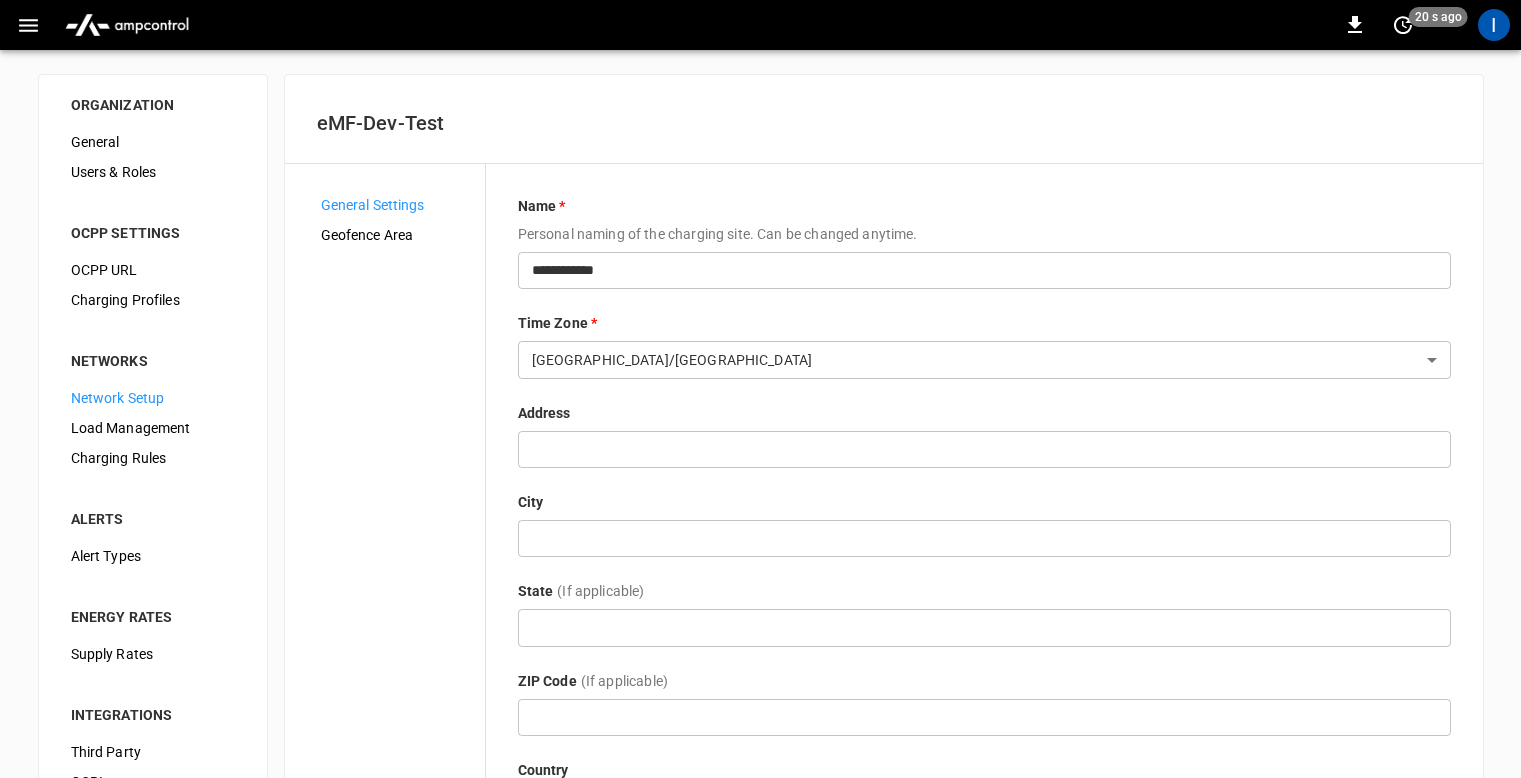 click on "0 20 s ago I" at bounding box center [760, 25] 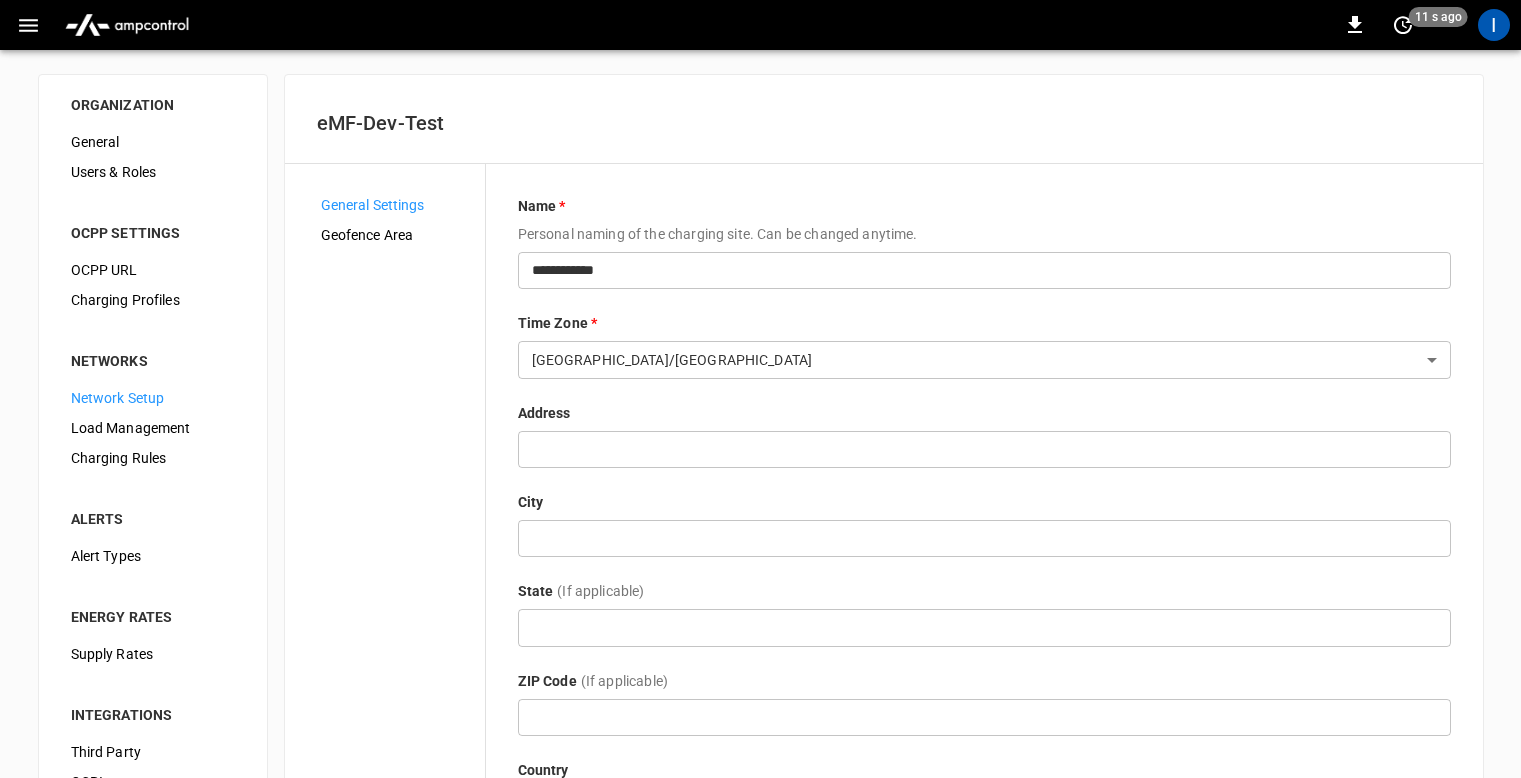 click on "eMF-Dev-Test" at bounding box center (884, 123) 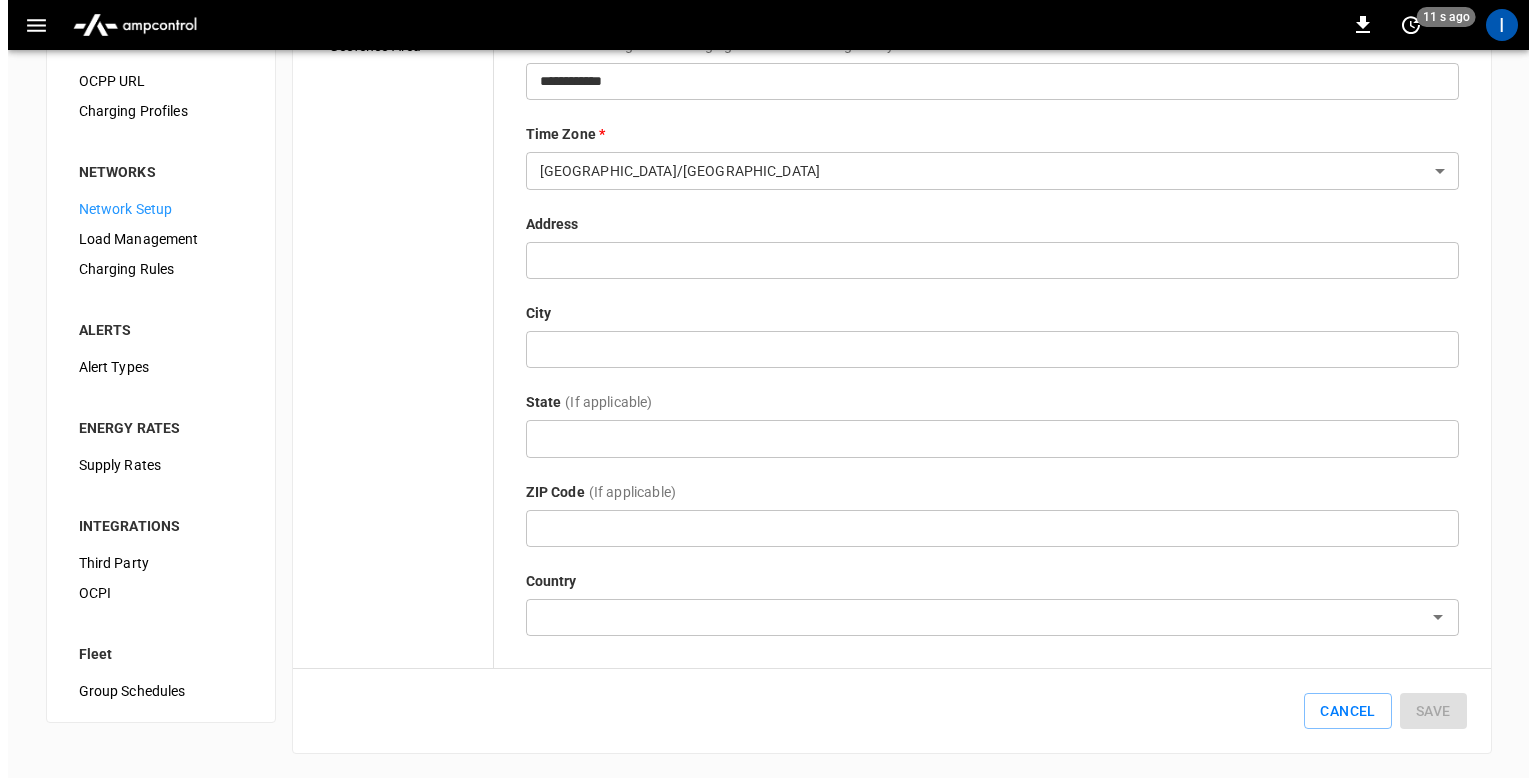 scroll, scrollTop: 0, scrollLeft: 0, axis: both 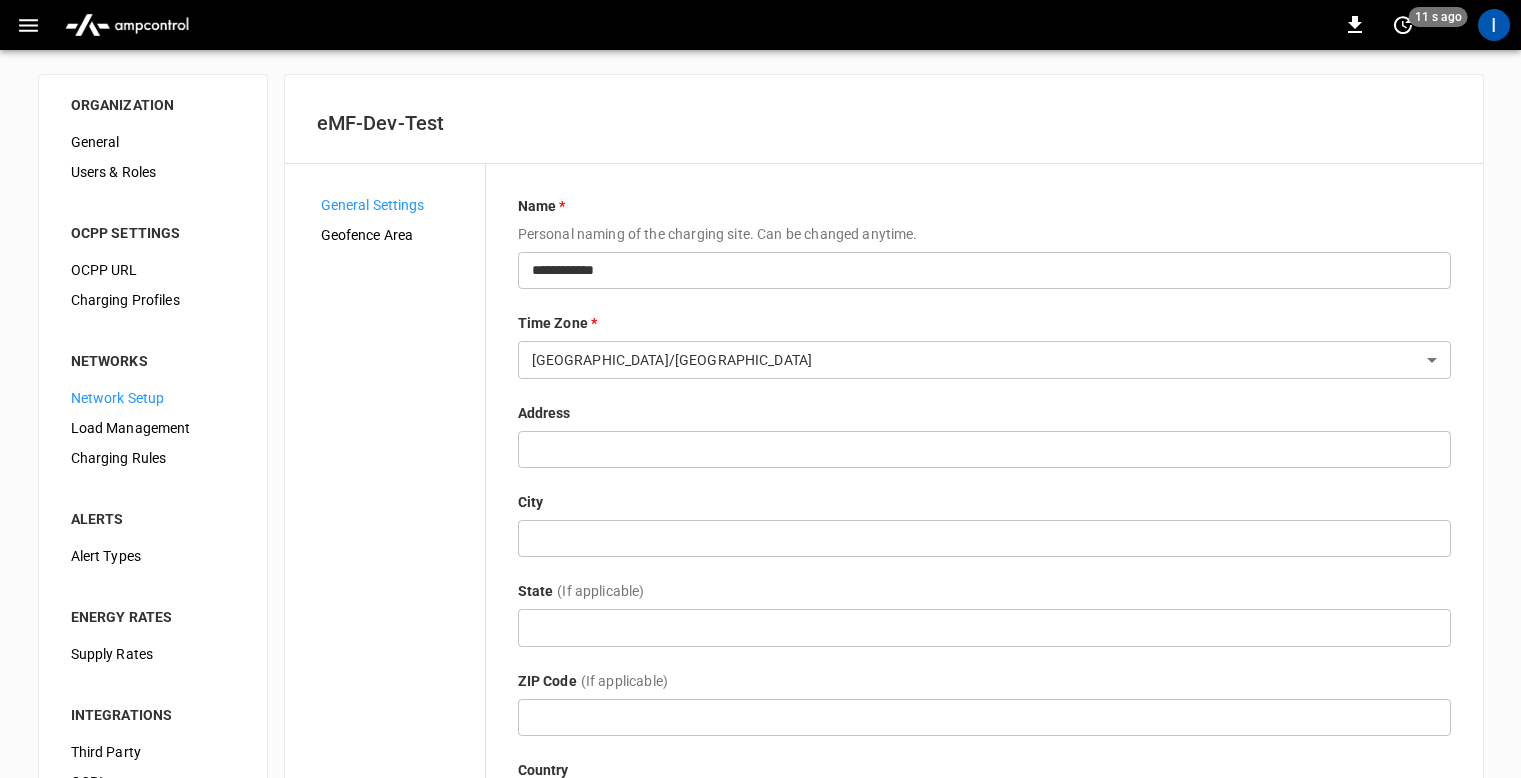 click on "eMF-Dev-Test" at bounding box center [884, 123] 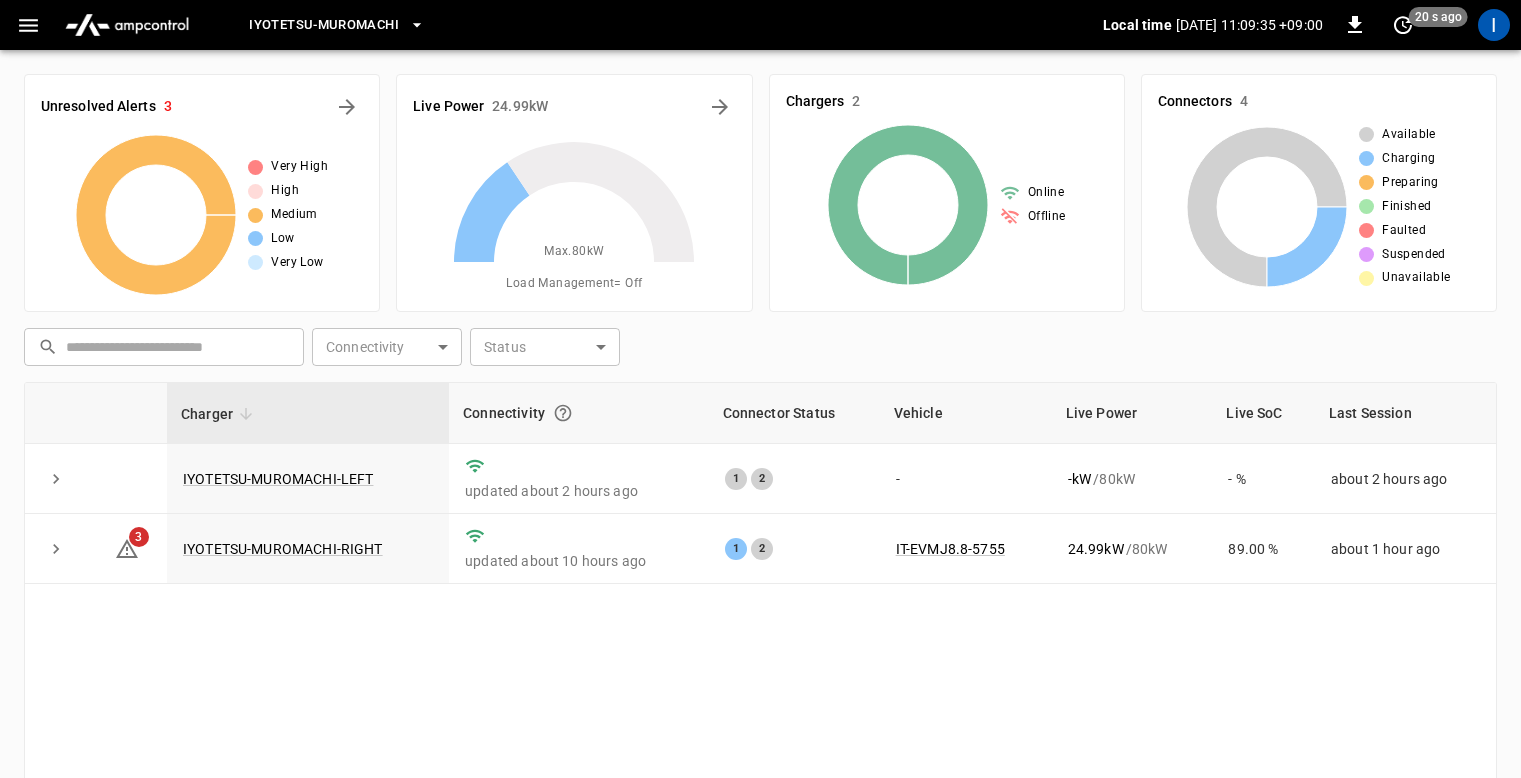 click on "Iyotetsu-Muromachi" at bounding box center (324, 25) 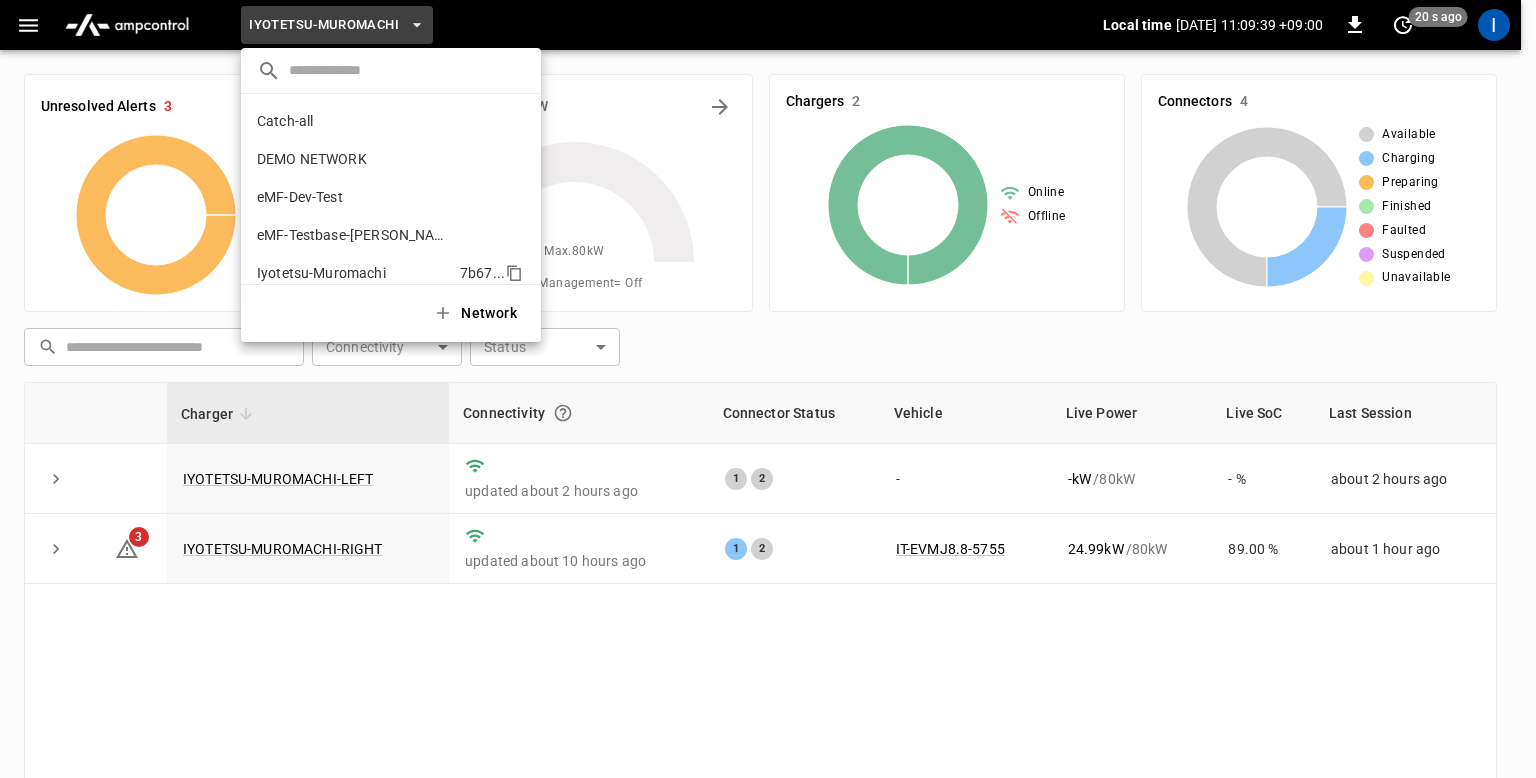 scroll, scrollTop: 92, scrollLeft: 0, axis: vertical 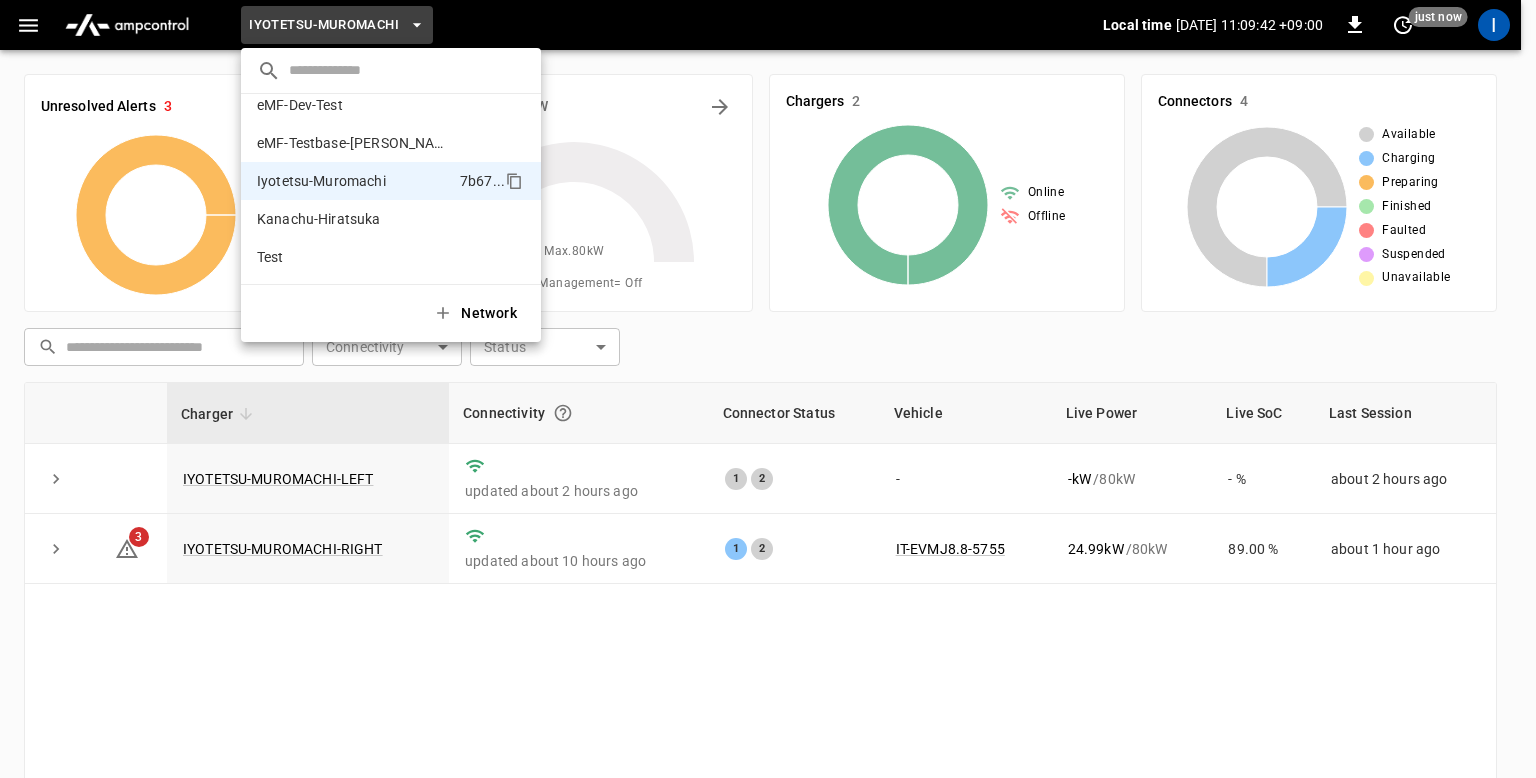 click at bounding box center (768, 389) 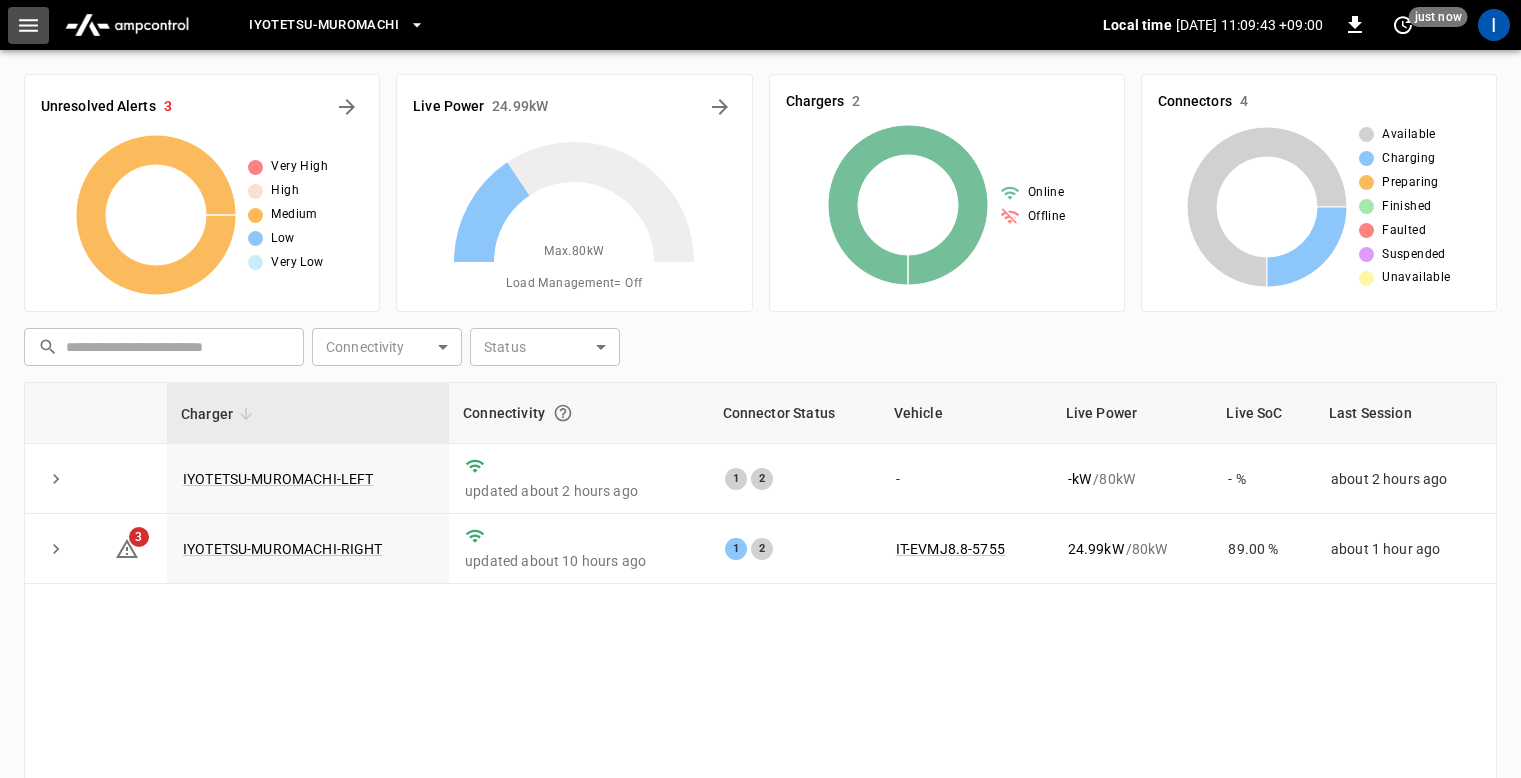 click 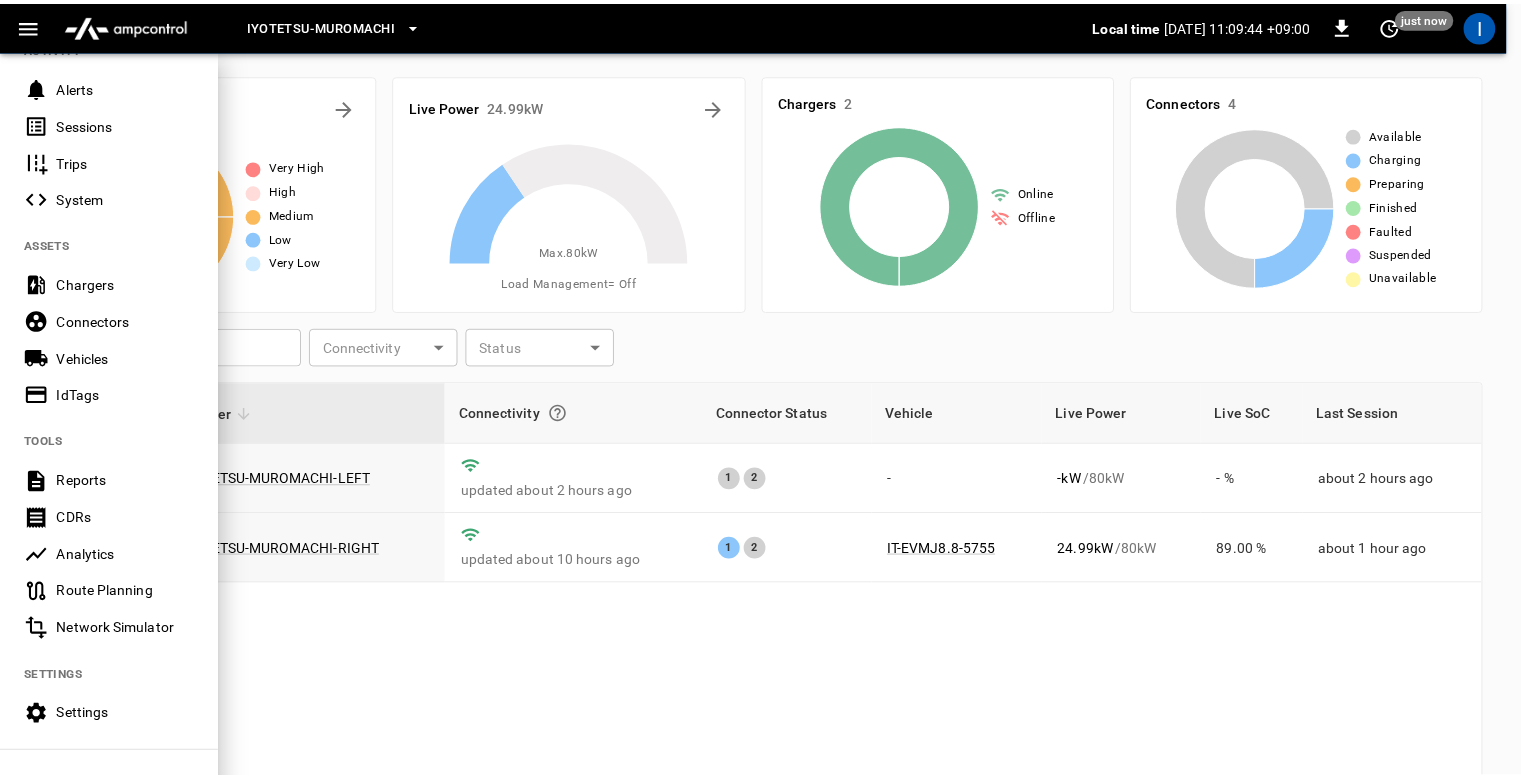 scroll, scrollTop: 364, scrollLeft: 0, axis: vertical 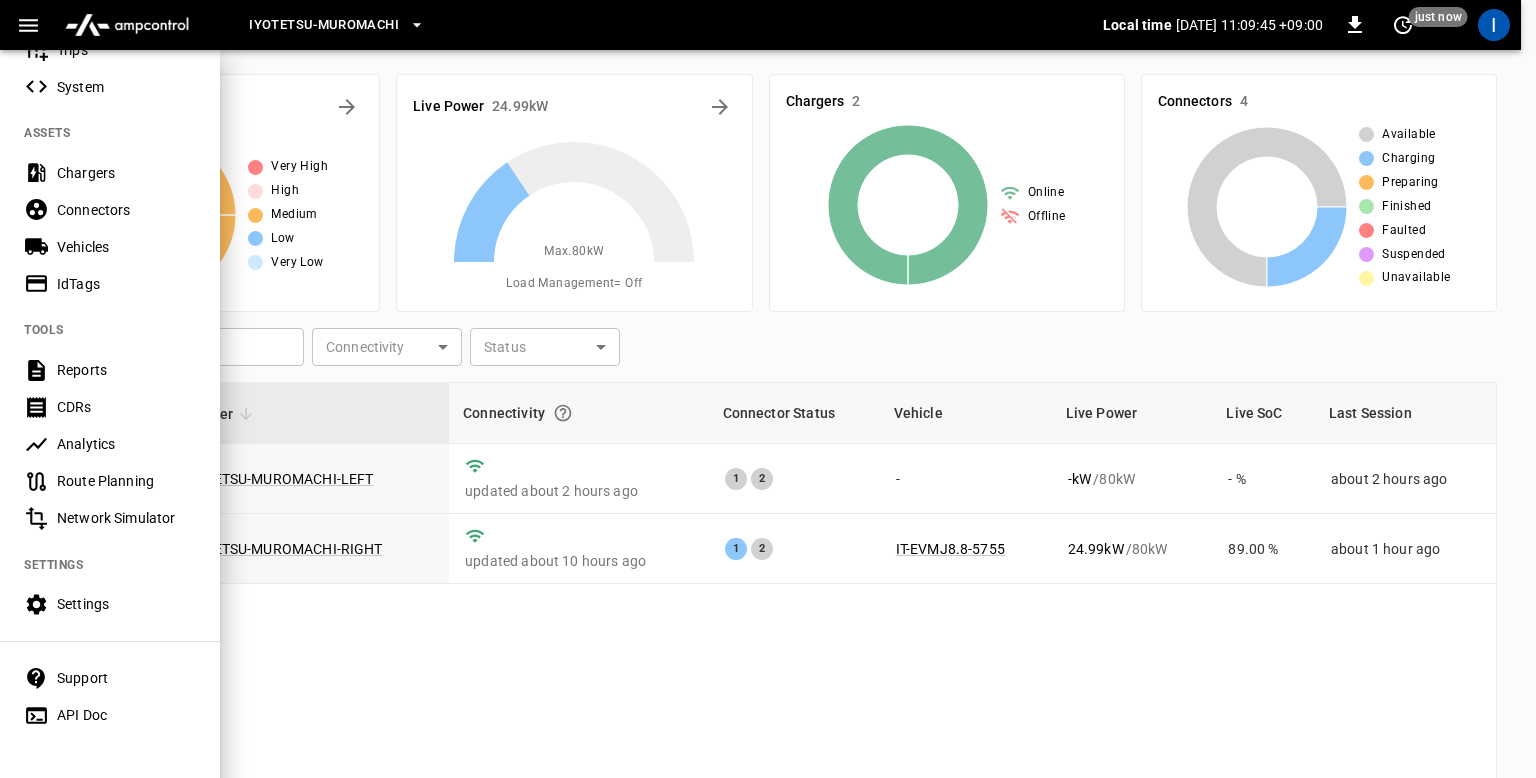 click on "Settings" at bounding box center [126, 604] 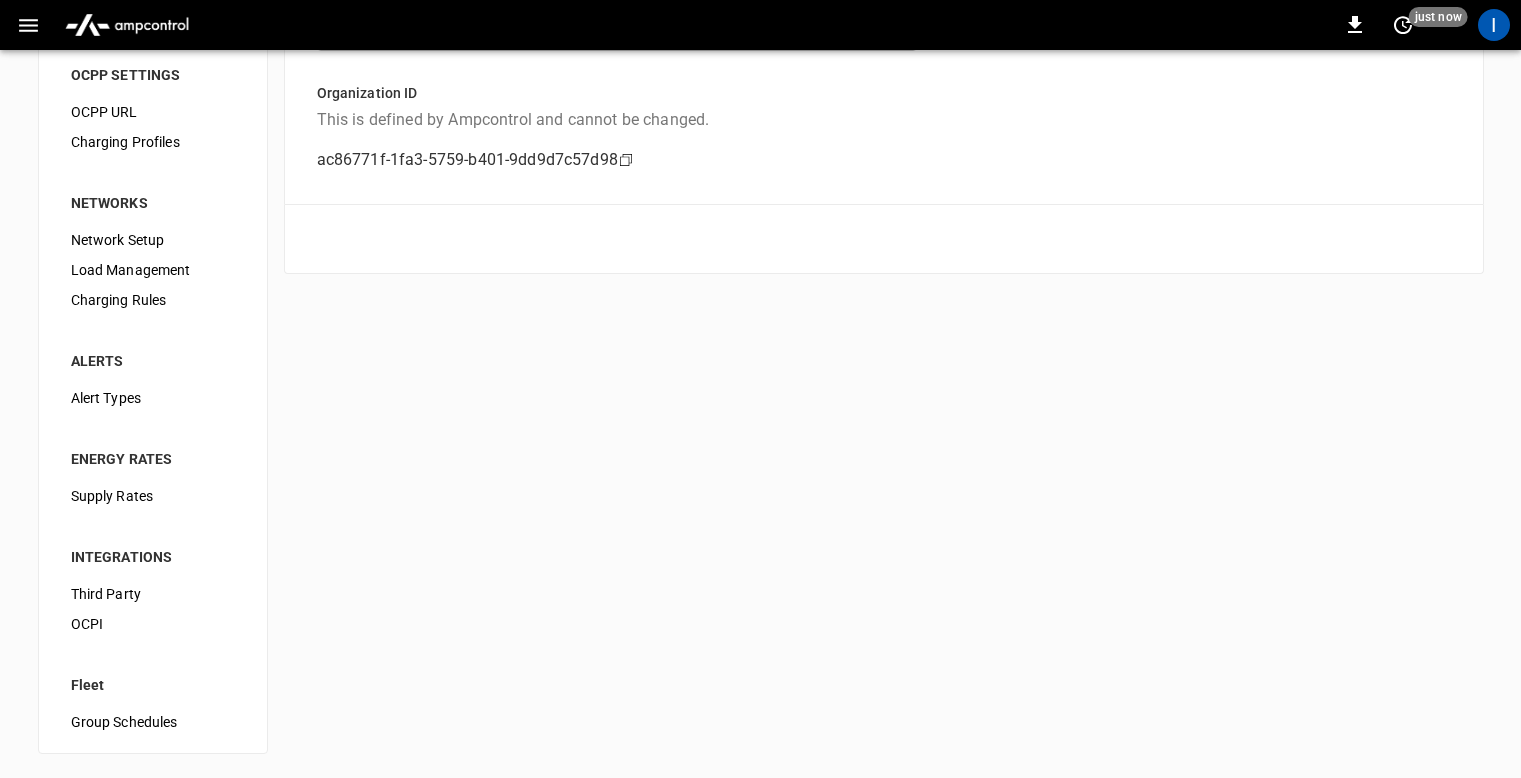scroll, scrollTop: 0, scrollLeft: 0, axis: both 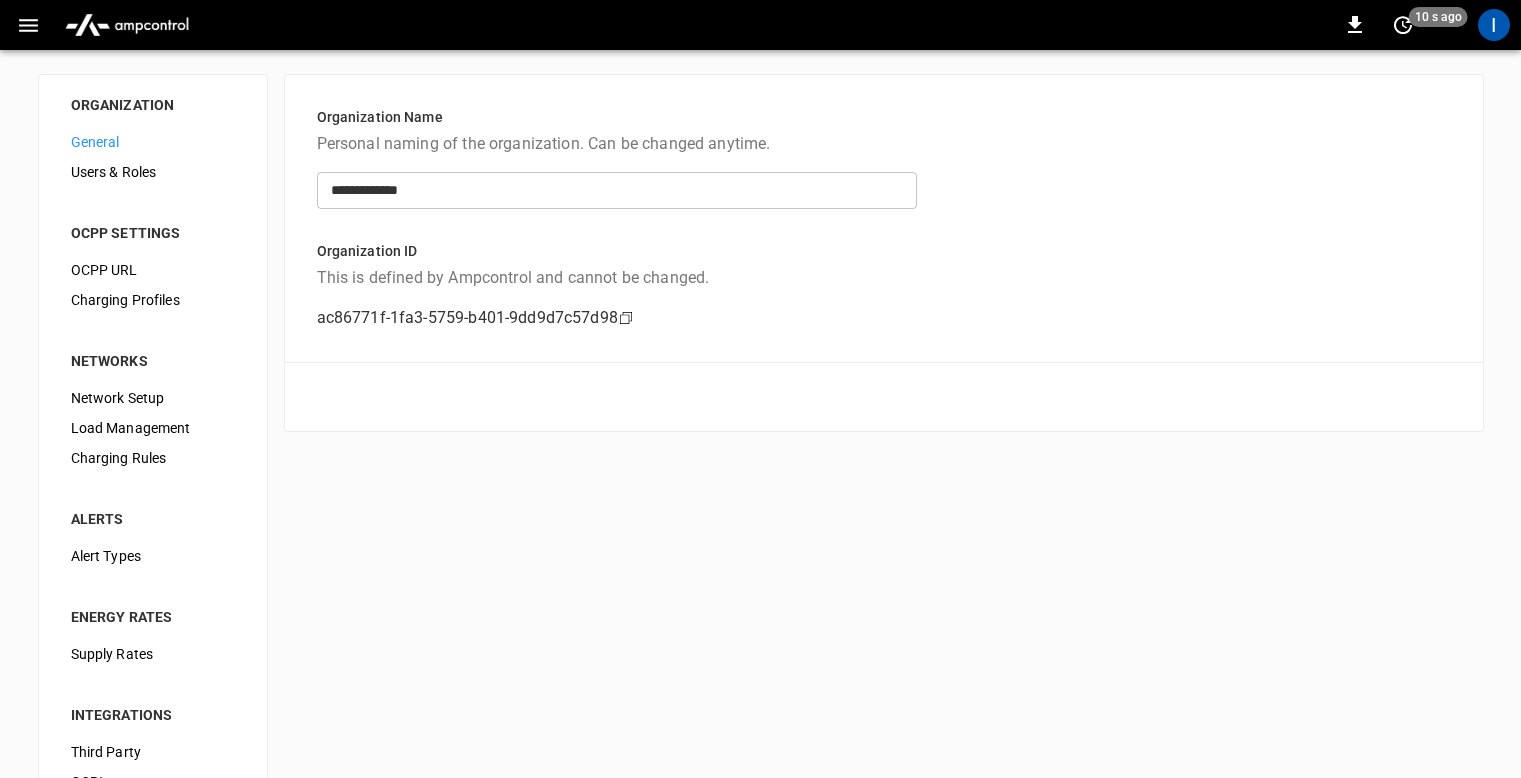 click on "Network Setup" at bounding box center (153, 398) 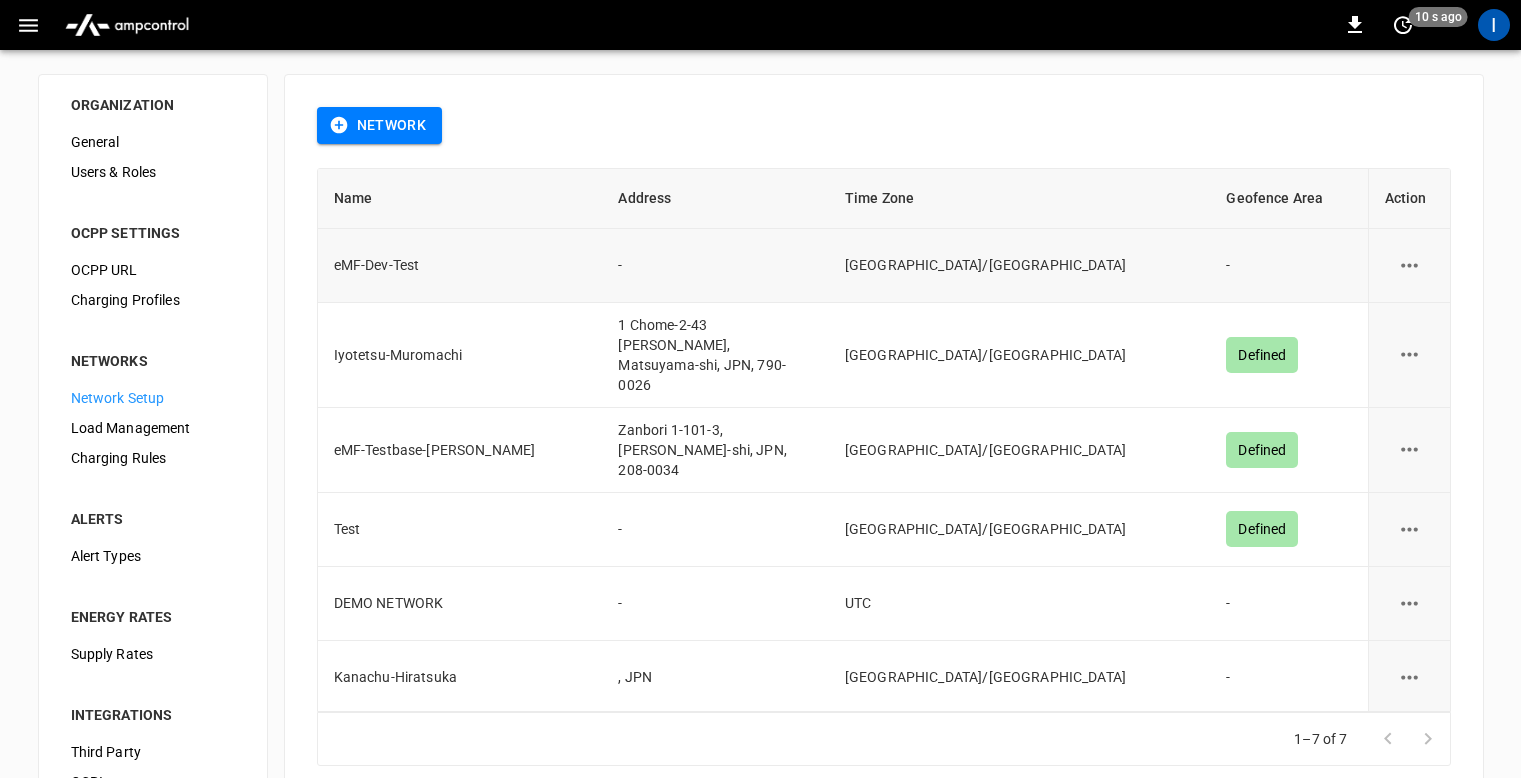 click 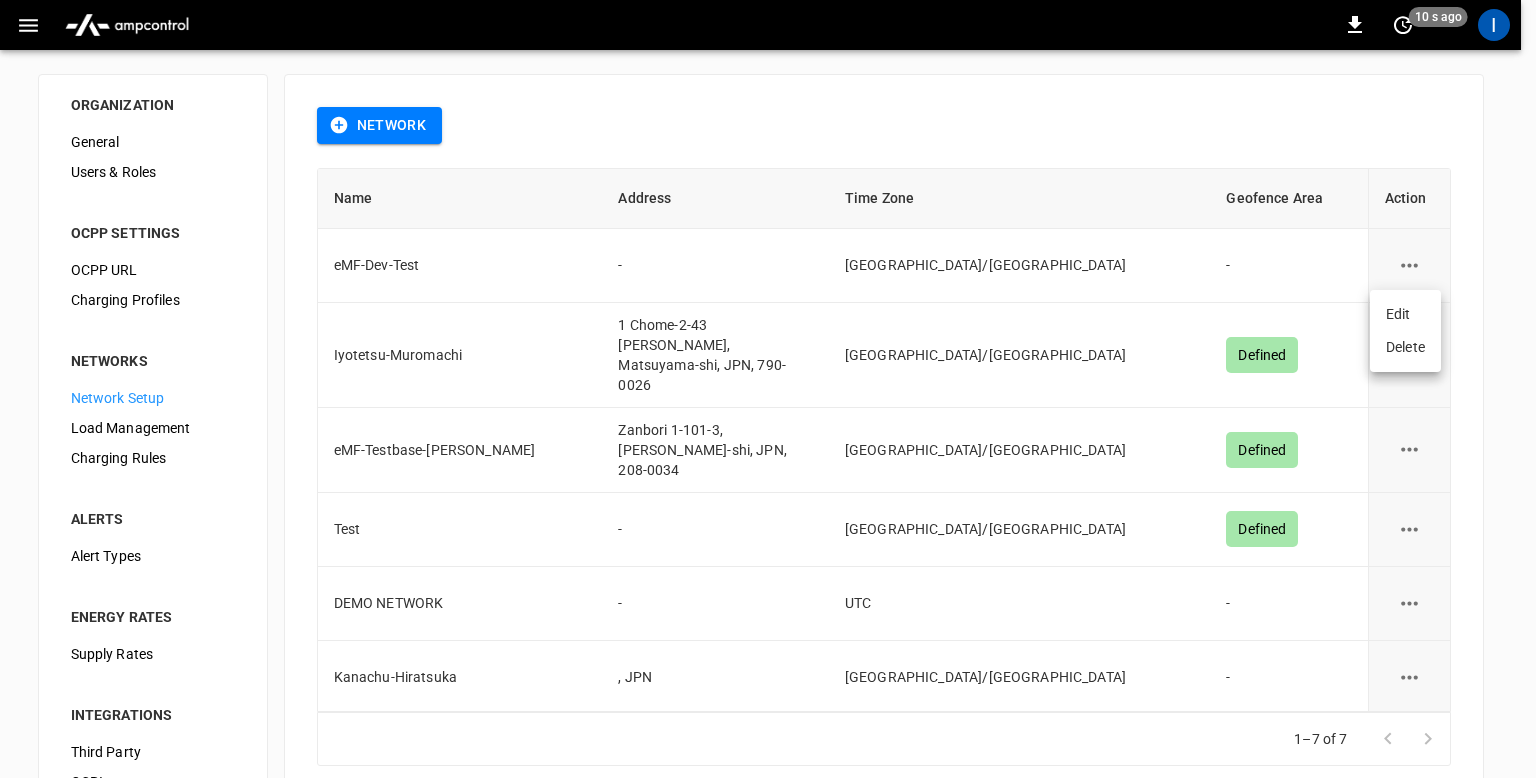 click on "Delete" at bounding box center [1405, 347] 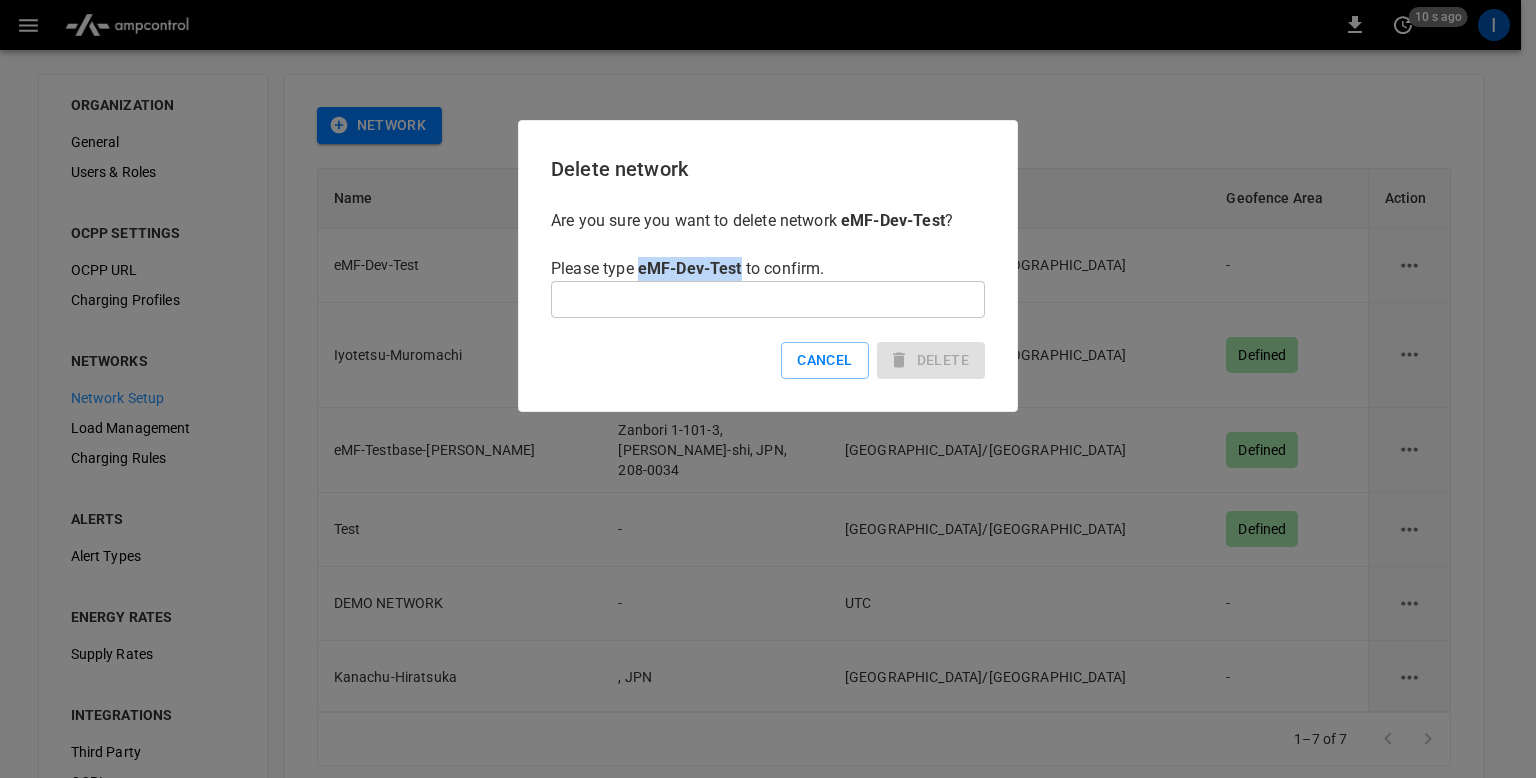drag, startPoint x: 639, startPoint y: 267, endPoint x: 742, endPoint y: 268, distance: 103.00485 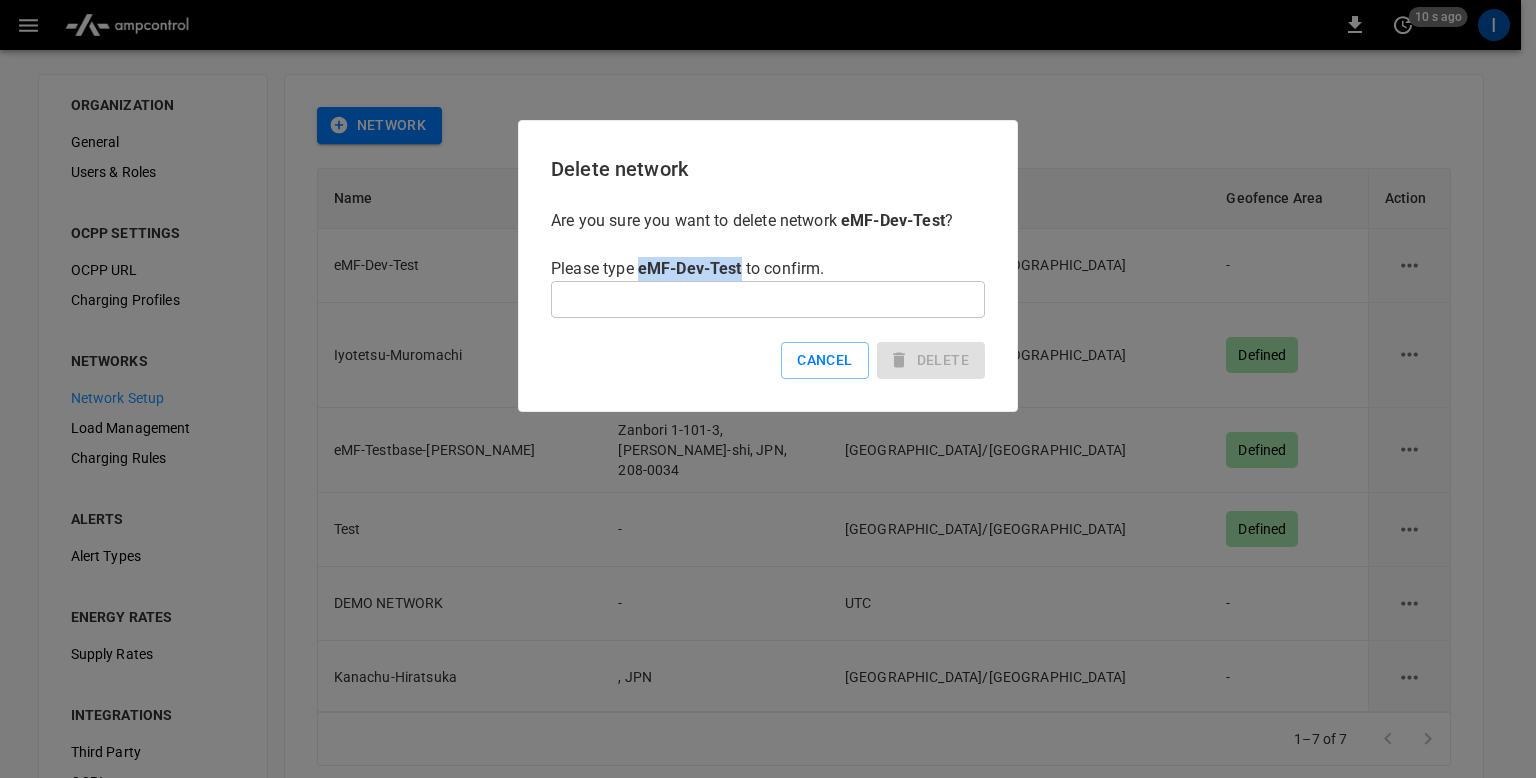 copy on "eMF-Dev-Test" 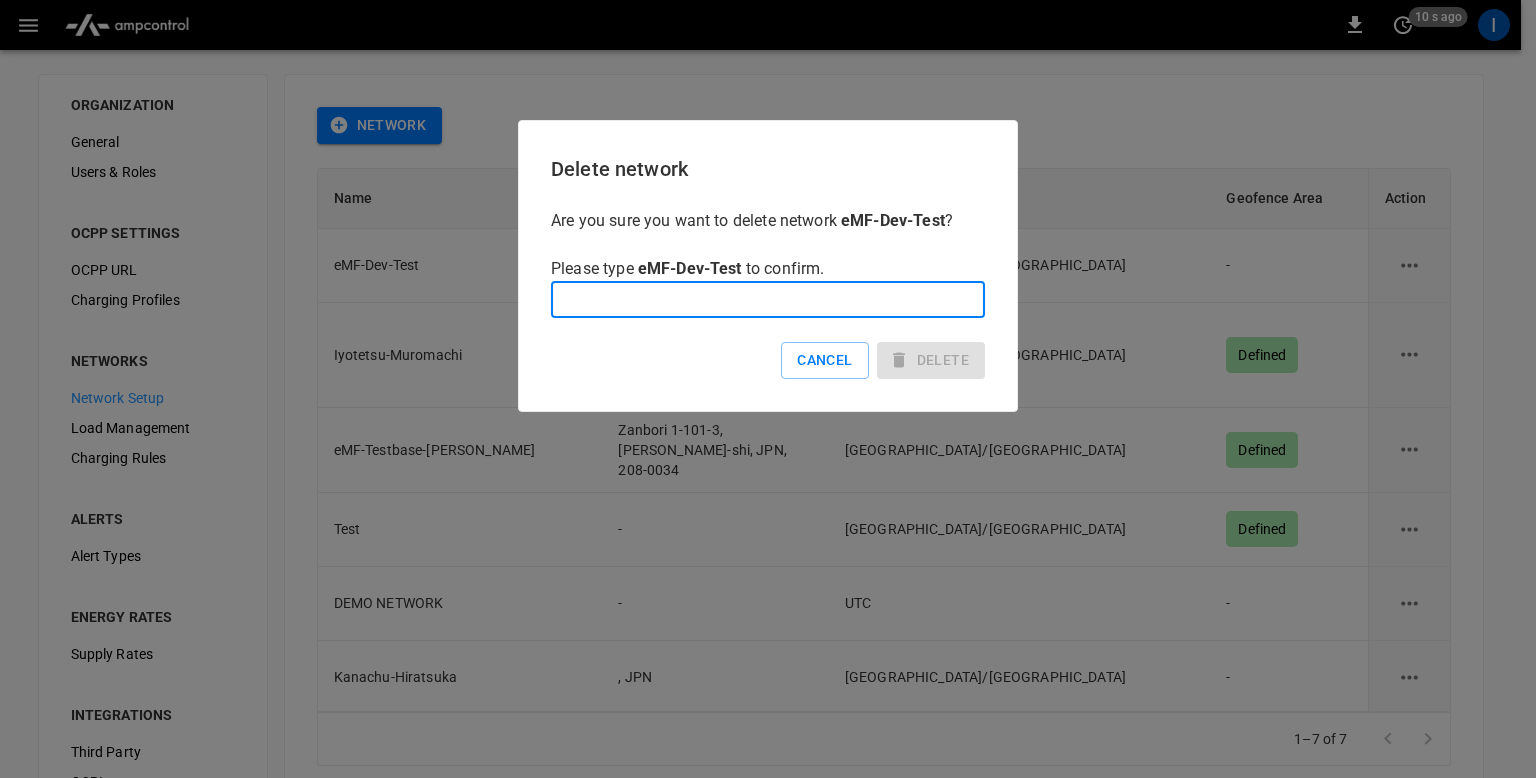 click at bounding box center (768, 299) 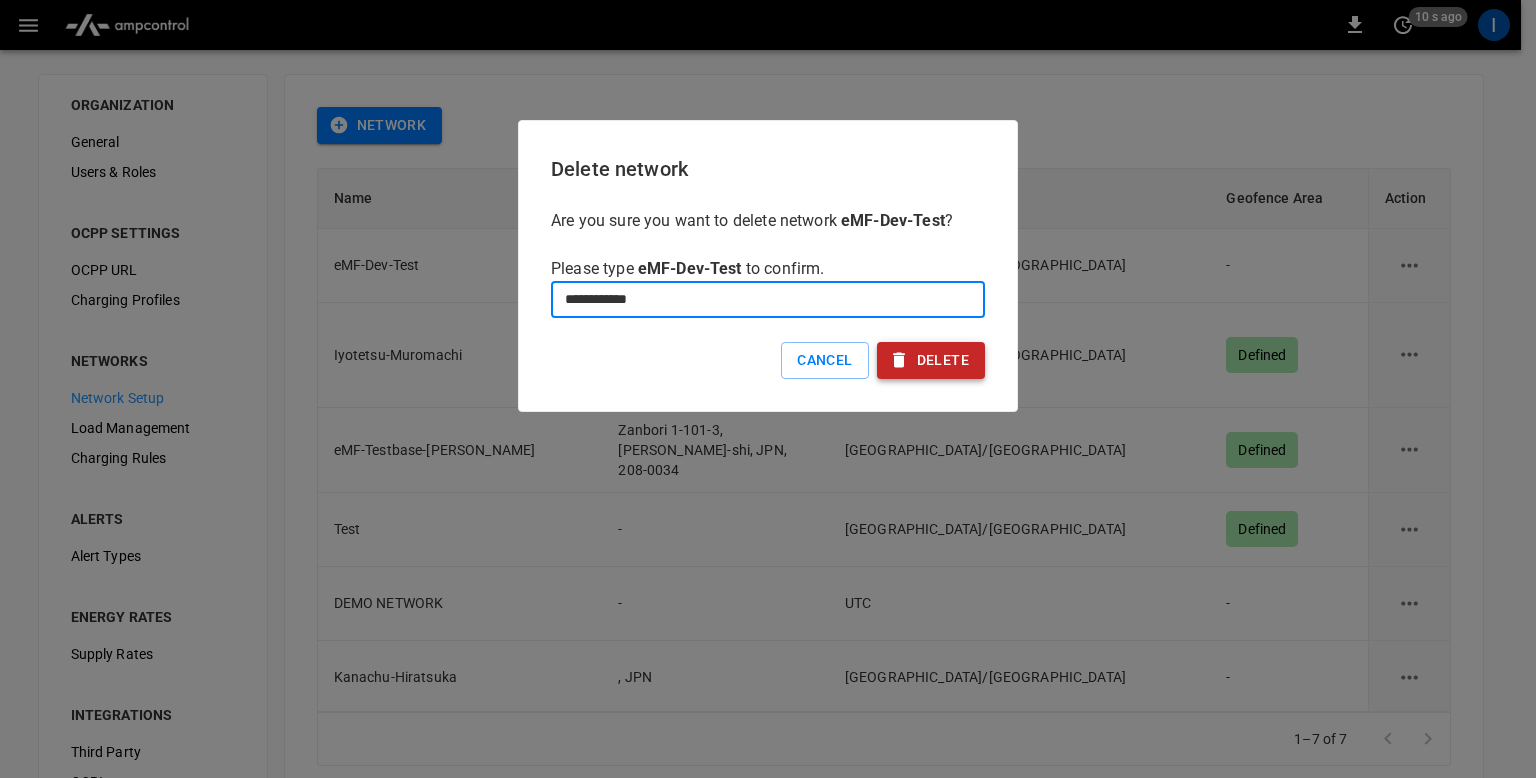 type on "**********" 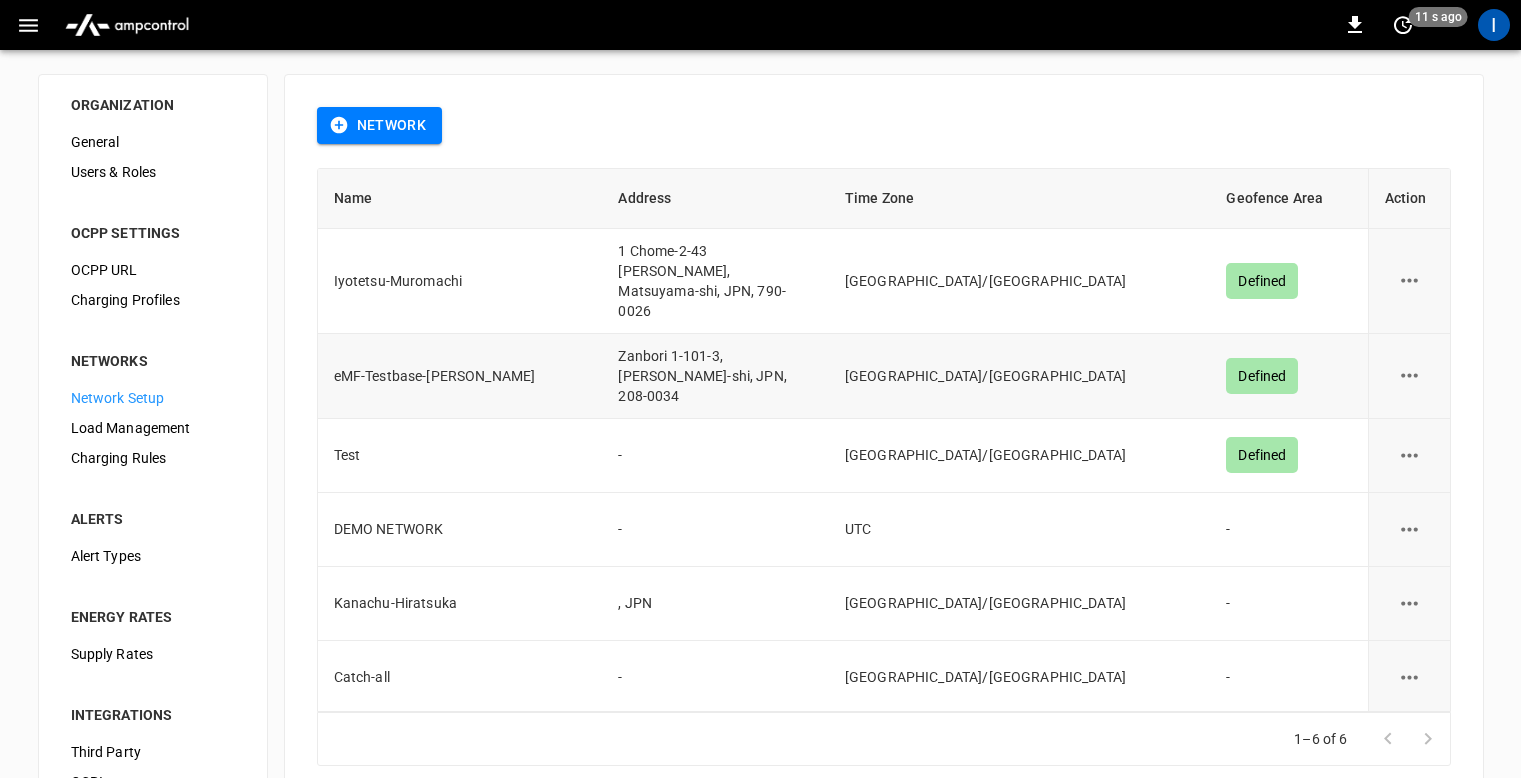 click on "eMF-Testbase-Musashimurayama" at bounding box center (460, 376) 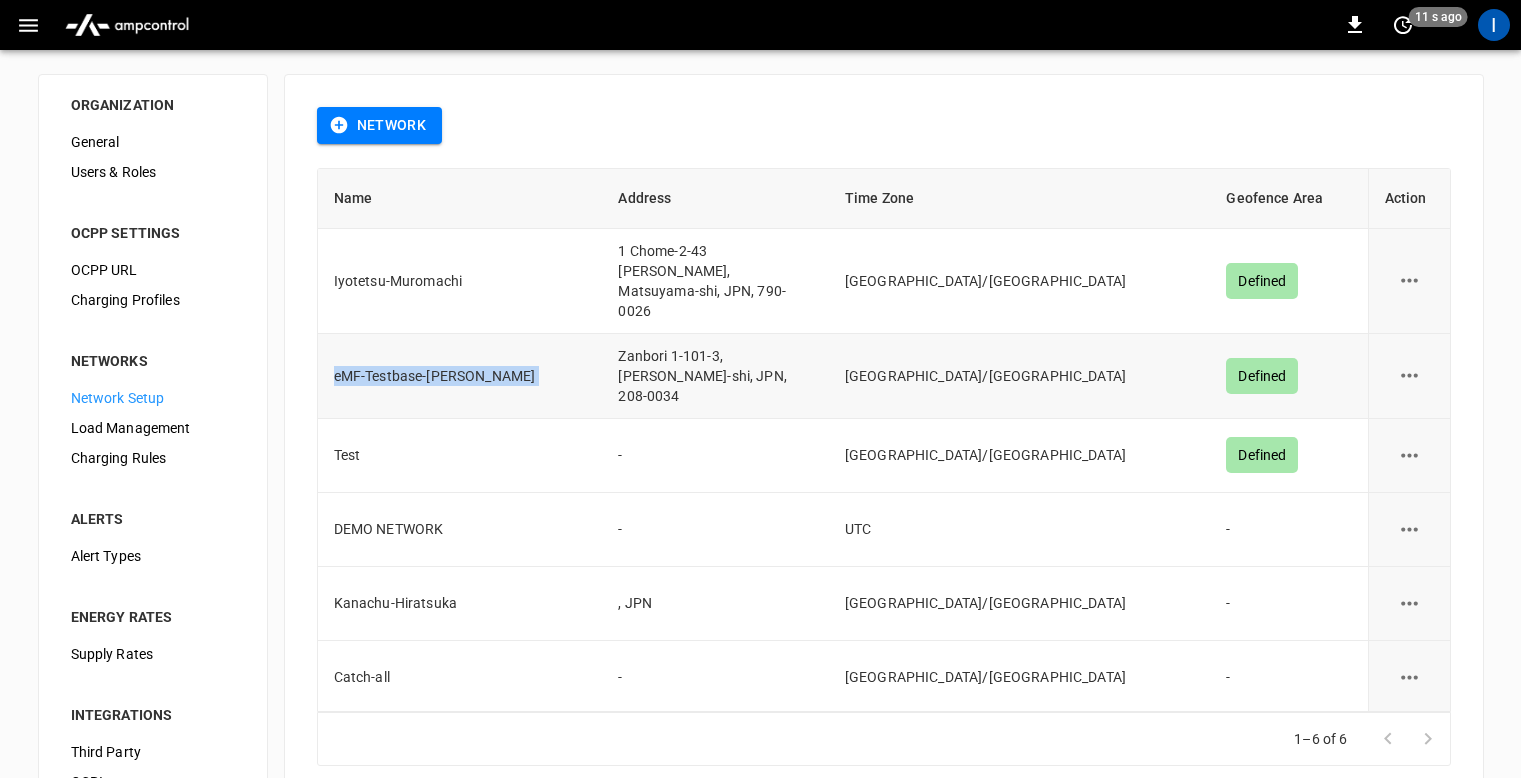click on "eMF-Testbase-Musashimurayama" at bounding box center [460, 376] 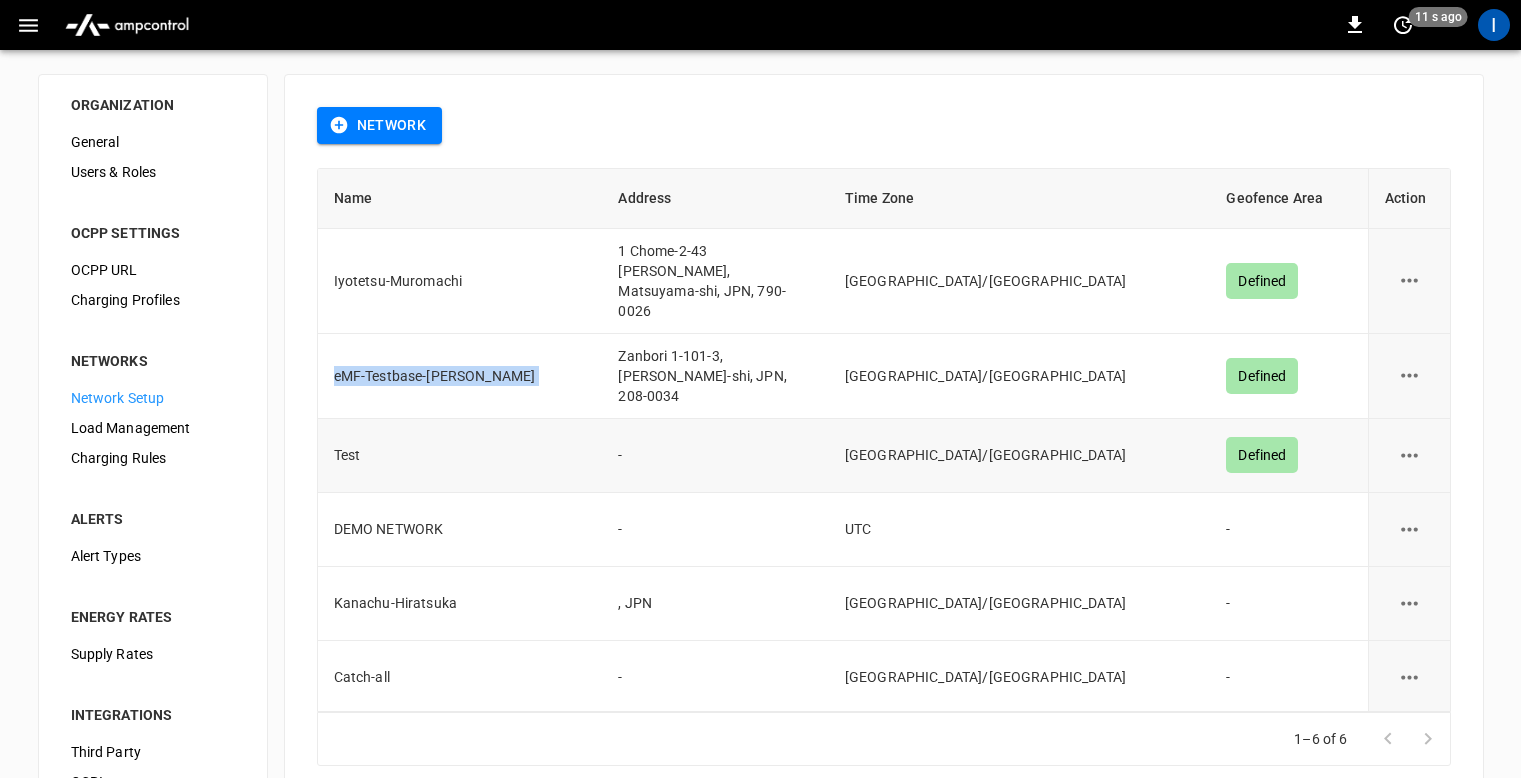copy on "eMF-Testbase-Musashimurayama" 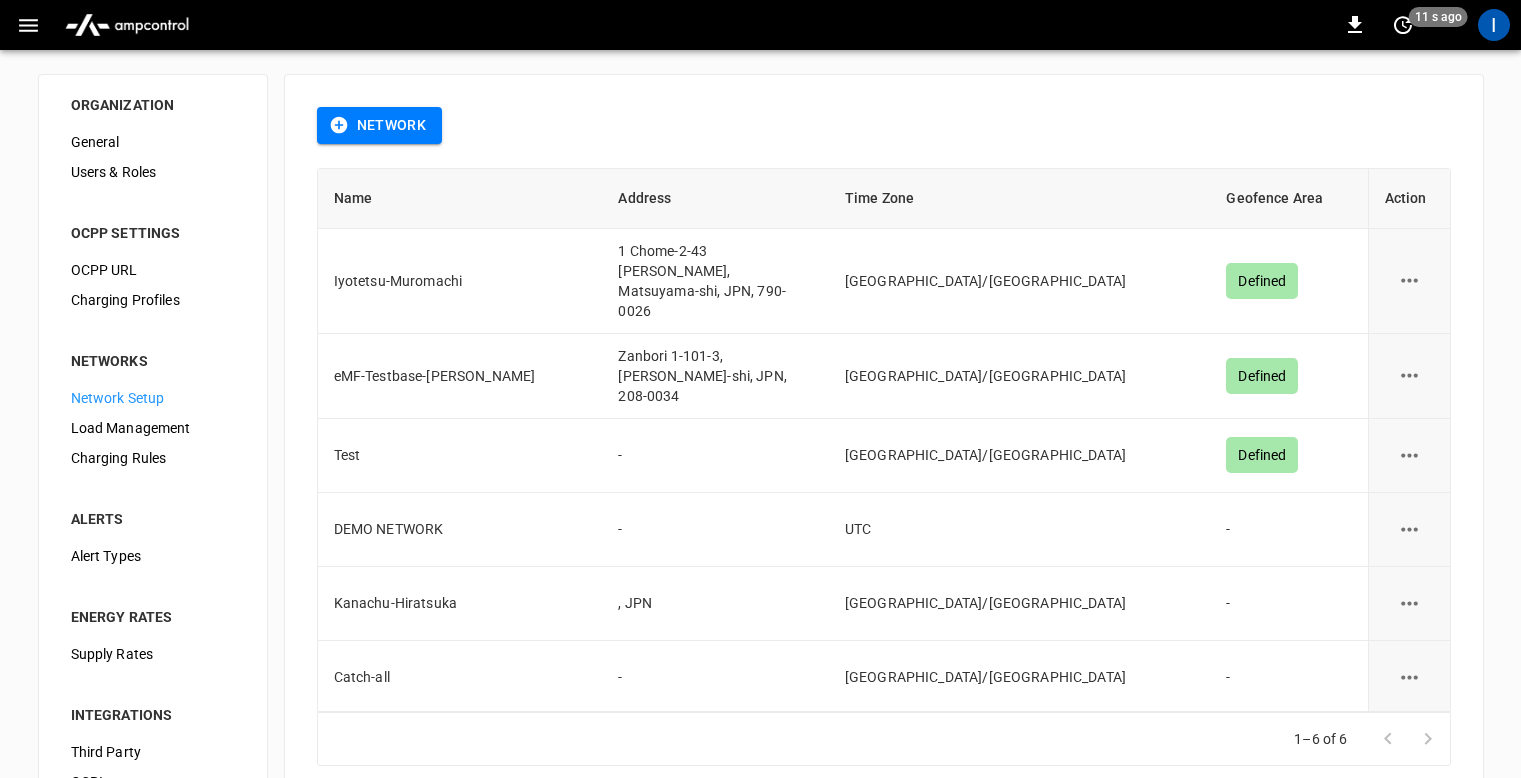 click on "Network Name Address Time Zone Geofence Area Action Iyotetsu-Muromachi 1 Chome-2-43 Muromachi, Matsuyama-shi, JPN, 790-0026 Asia/Tokyo Defined eMF-Testbase-Musashimurayama Zanbori 1-101-3, Musashimurayama-shi, JPN, 208-0034 Asia/Tokyo Defined Test - Asia/Tokyo Defined DEMO NETWORK - UTC - Kanachu-Hiratsuka , JPN Asia/Tokyo - Catch-all - Asia/Tokyo - 1–6 of 6" at bounding box center [884, 436] 